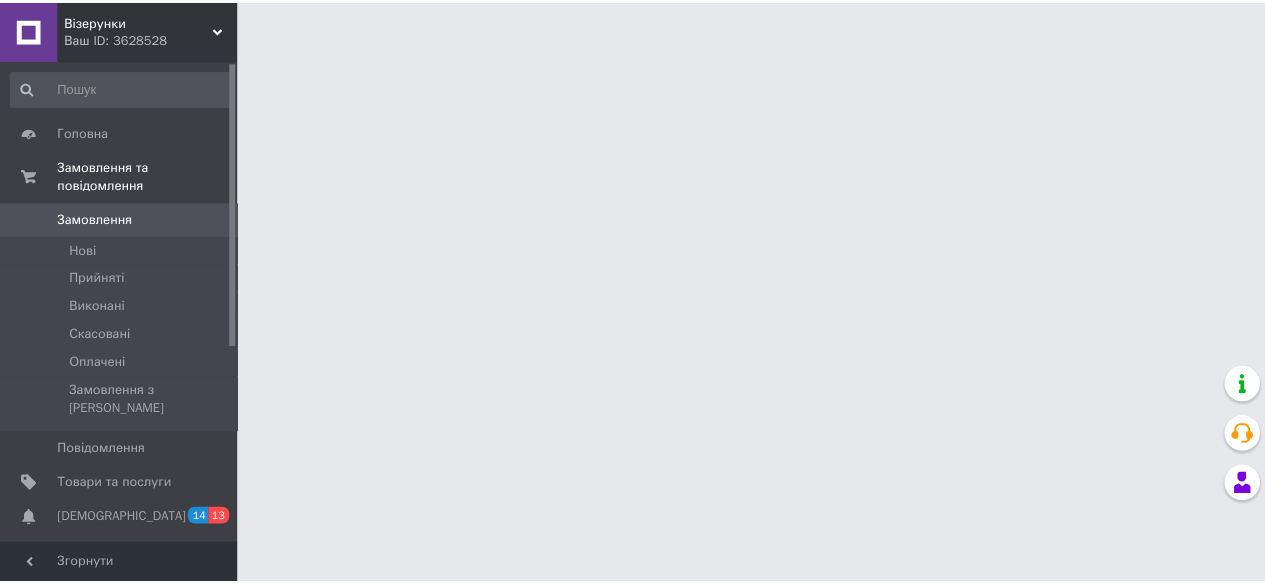 scroll, scrollTop: 0, scrollLeft: 0, axis: both 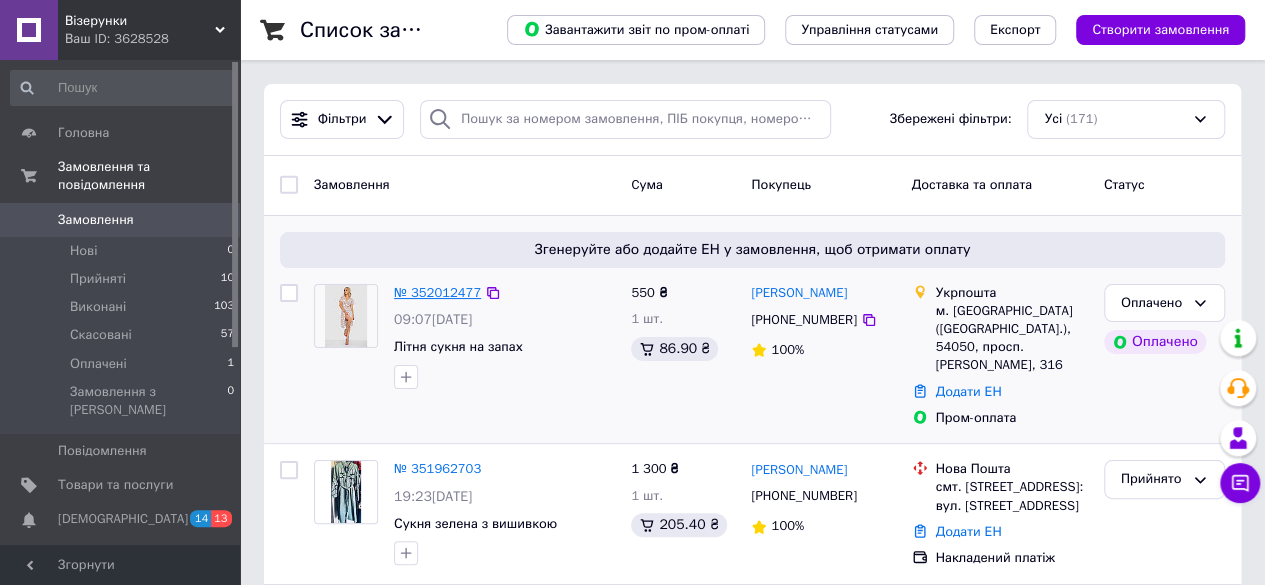 click on "№ 352012477" at bounding box center (437, 292) 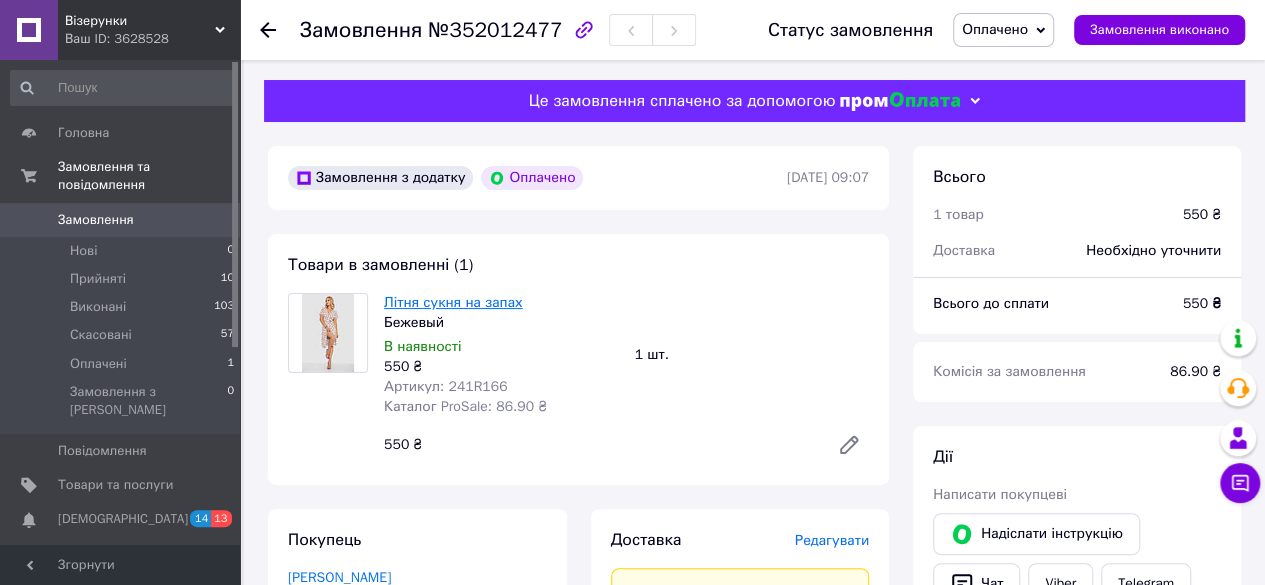 click on "Літня сукня на запах" at bounding box center [453, 302] 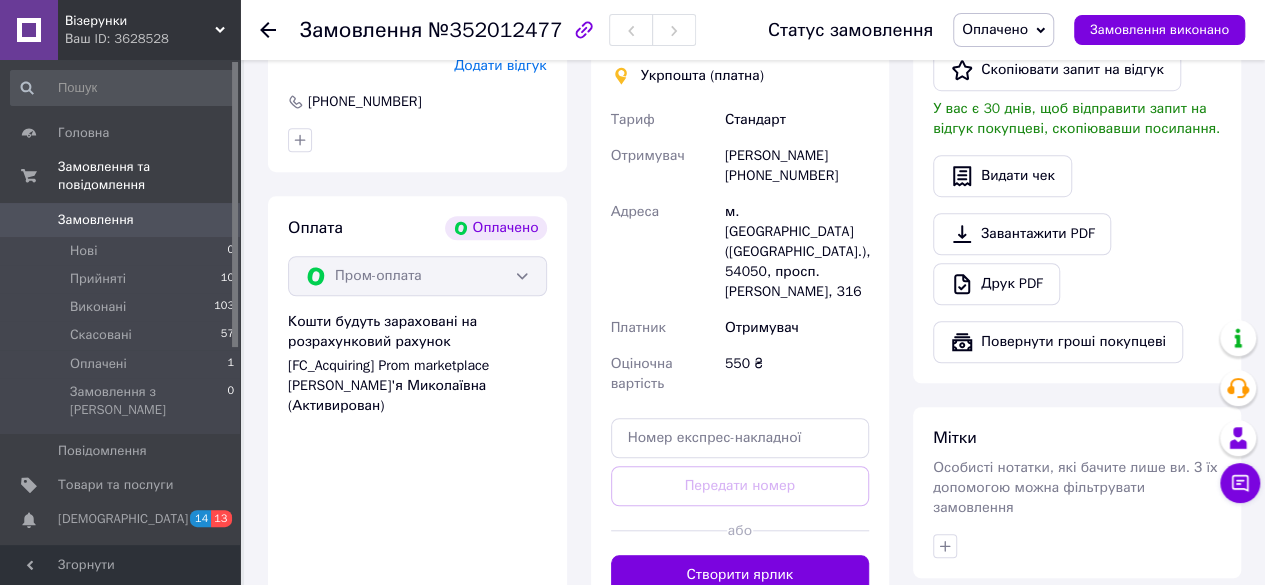 scroll, scrollTop: 100, scrollLeft: 0, axis: vertical 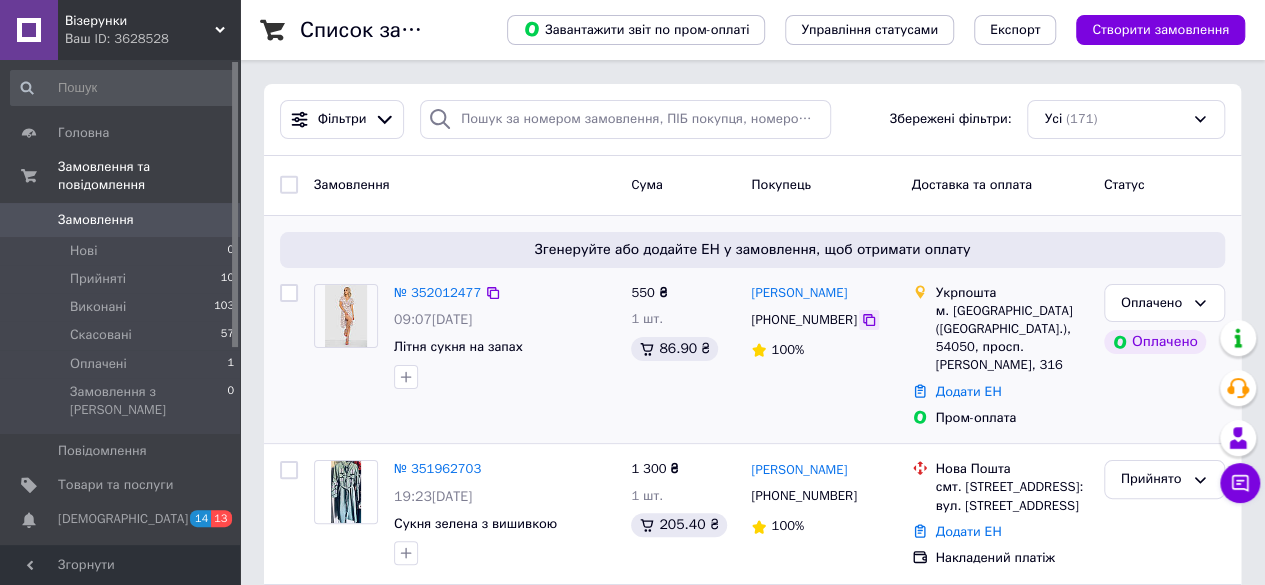 click 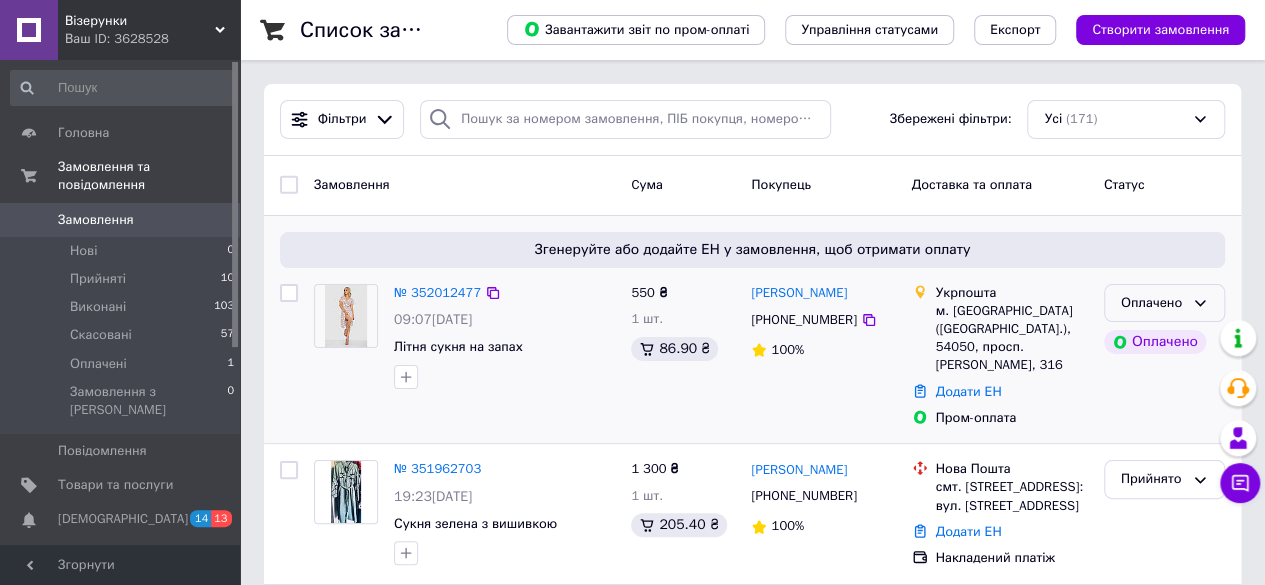 click 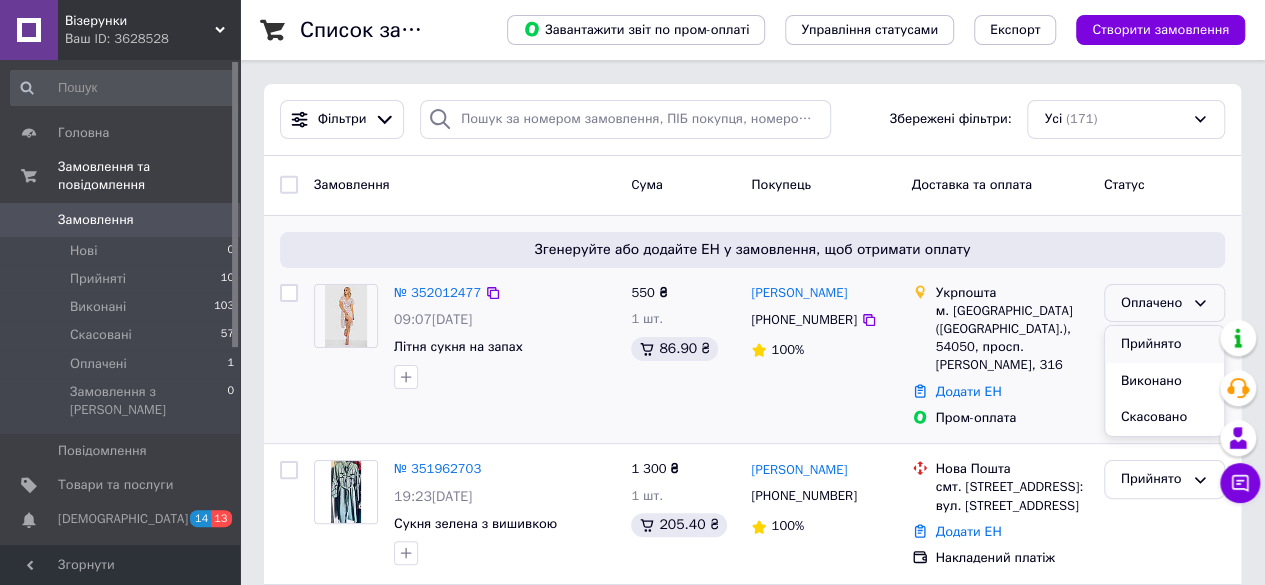 click on "Прийнято" at bounding box center [1164, 344] 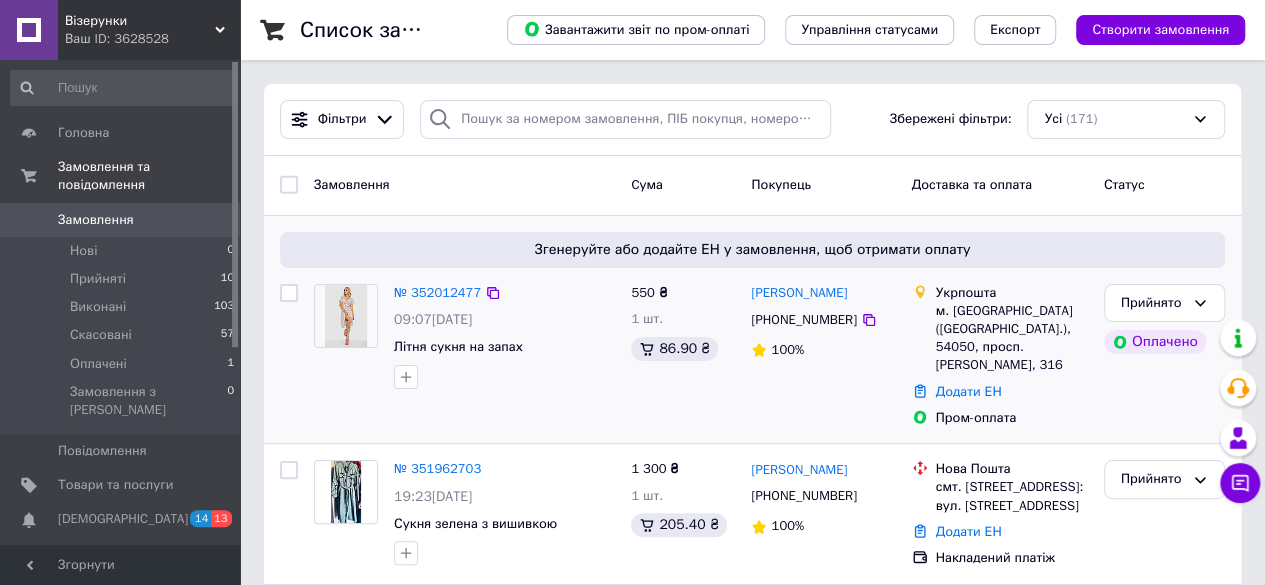 click on "м. [GEOGRAPHIC_DATA] ([GEOGRAPHIC_DATA].), 54050, просп. [PERSON_NAME], 316" at bounding box center [1012, 338] 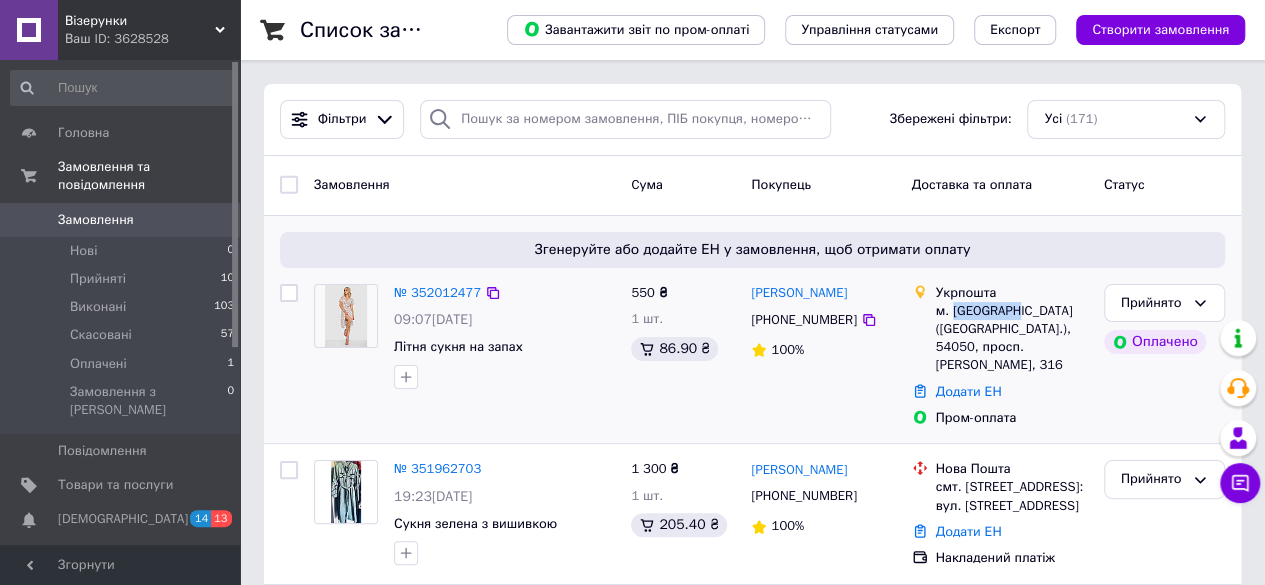 click on "м. [GEOGRAPHIC_DATA] ([GEOGRAPHIC_DATA].), 54050, просп. [PERSON_NAME], 316" at bounding box center (1012, 338) 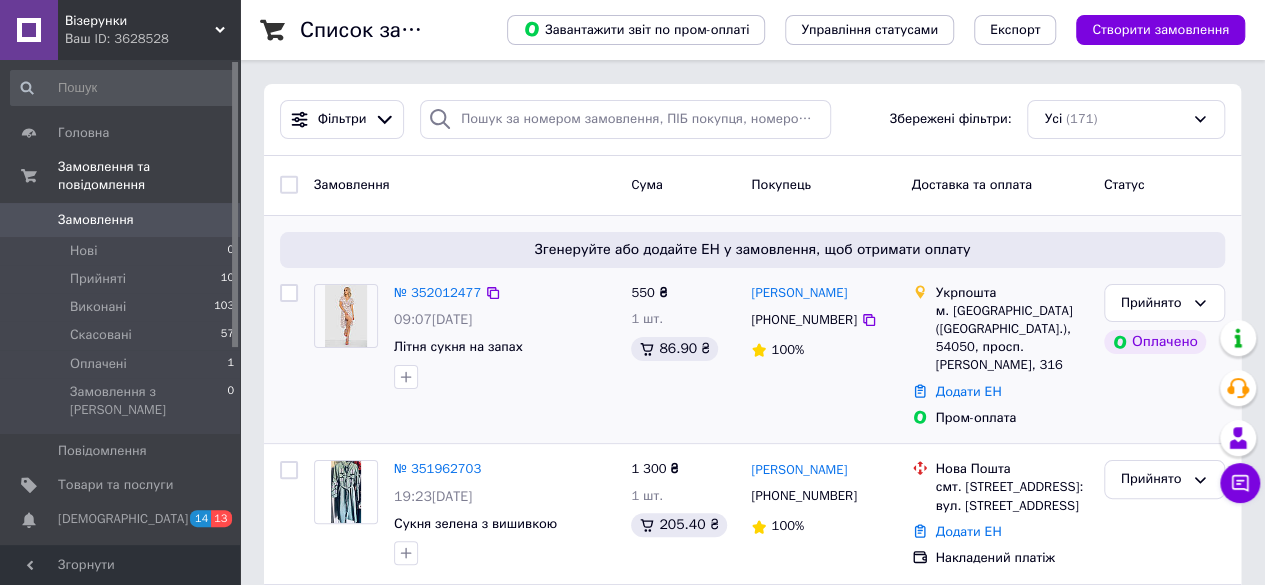 click on "[PHONE_NUMBER]" at bounding box center (803, 320) 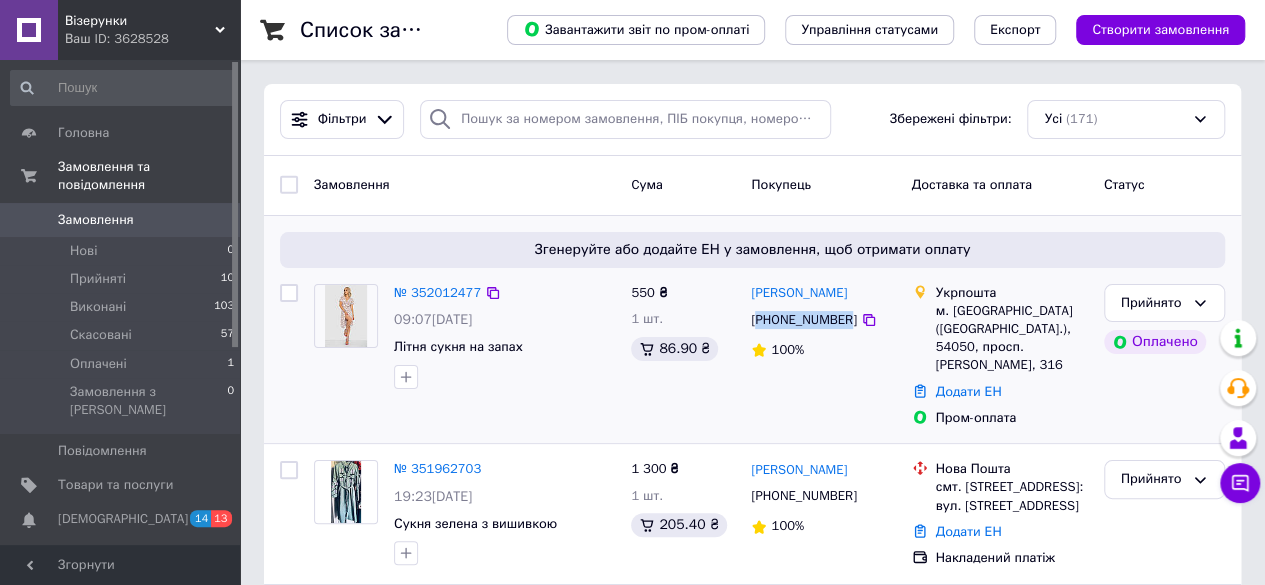 click on "[PHONE_NUMBER]" at bounding box center [803, 320] 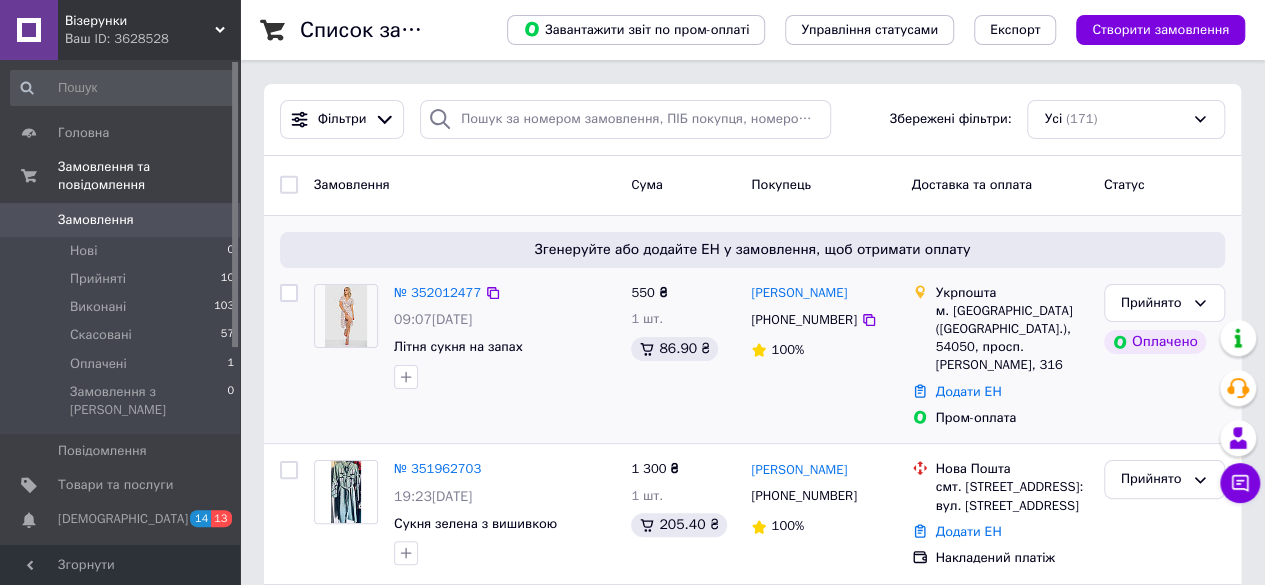 click on "м. [GEOGRAPHIC_DATA] ([GEOGRAPHIC_DATA].), 54050, просп. [PERSON_NAME], 316" at bounding box center [1012, 338] 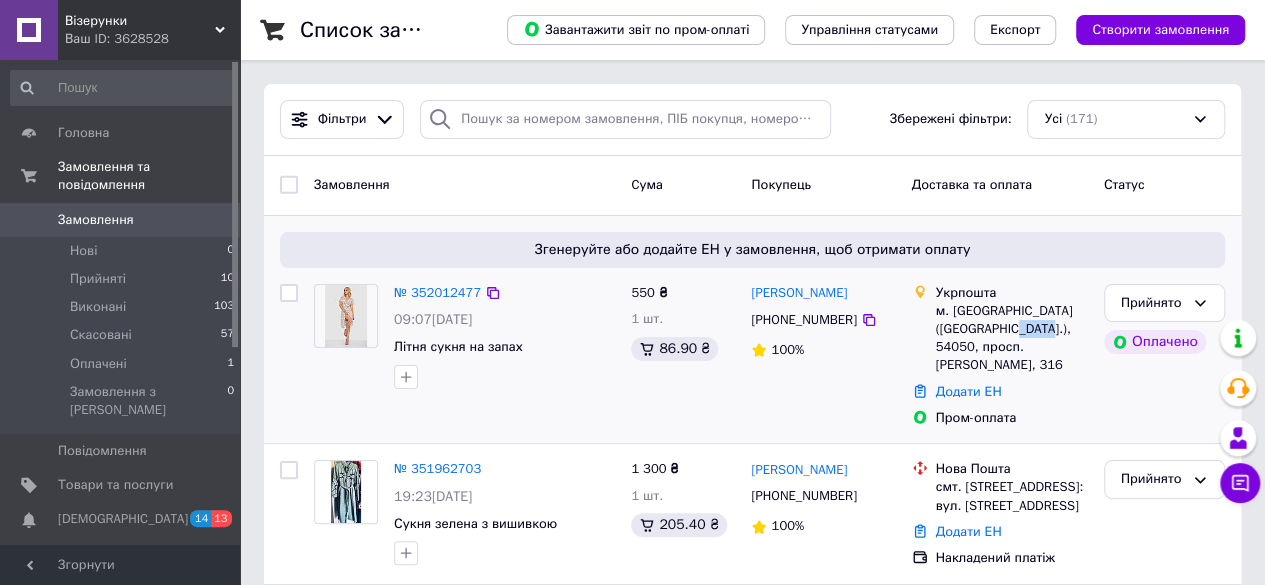 click on "м. [GEOGRAPHIC_DATA] ([GEOGRAPHIC_DATA].), 54050, просп. [PERSON_NAME], 316" at bounding box center [1012, 338] 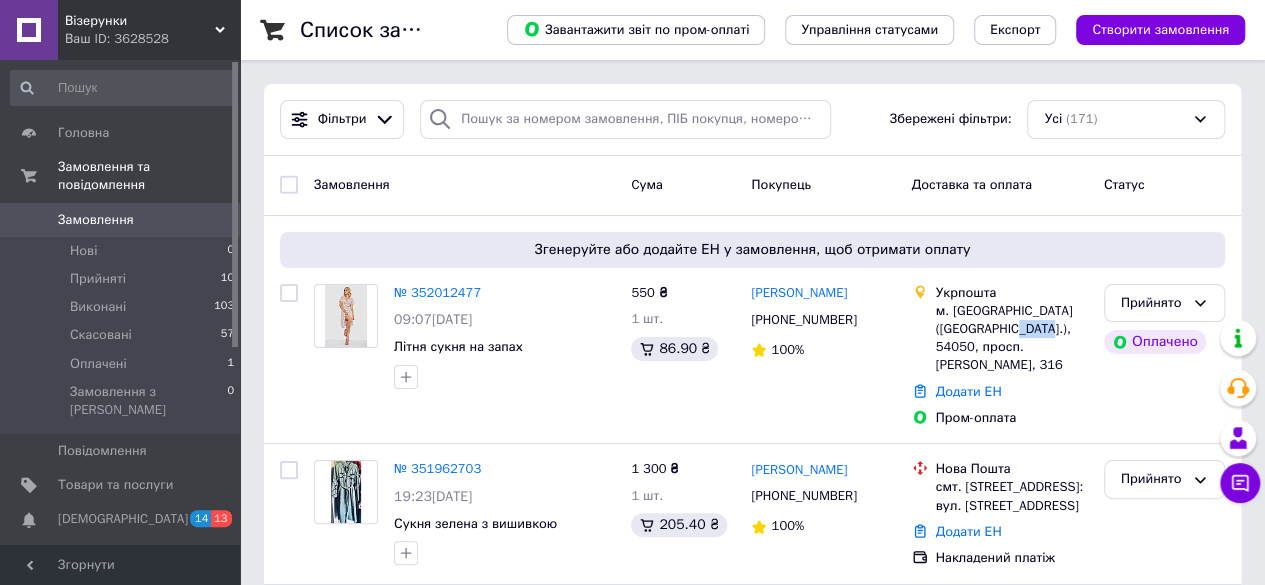copy on "54050" 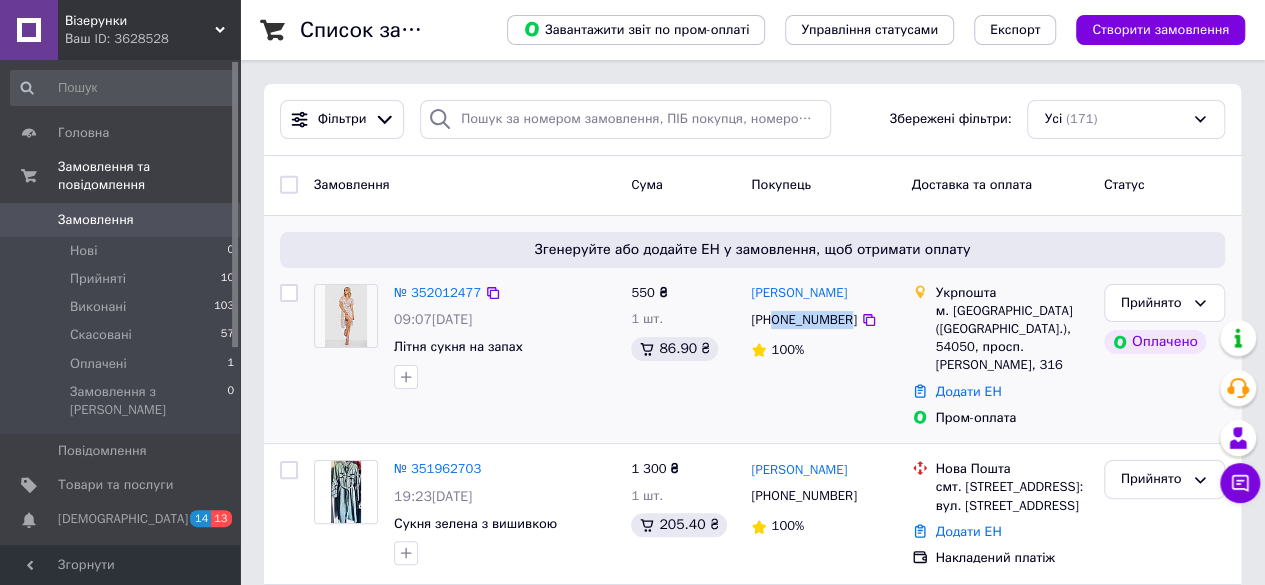drag, startPoint x: 844, startPoint y: 315, endPoint x: 776, endPoint y: 321, distance: 68.26419 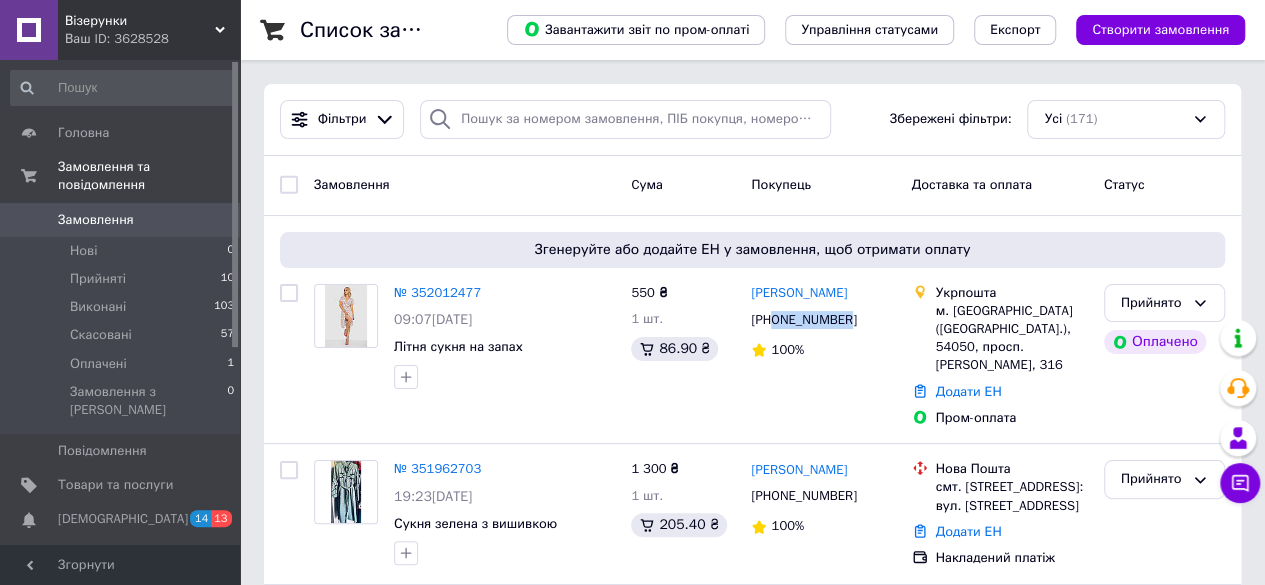 copy on "0668576634" 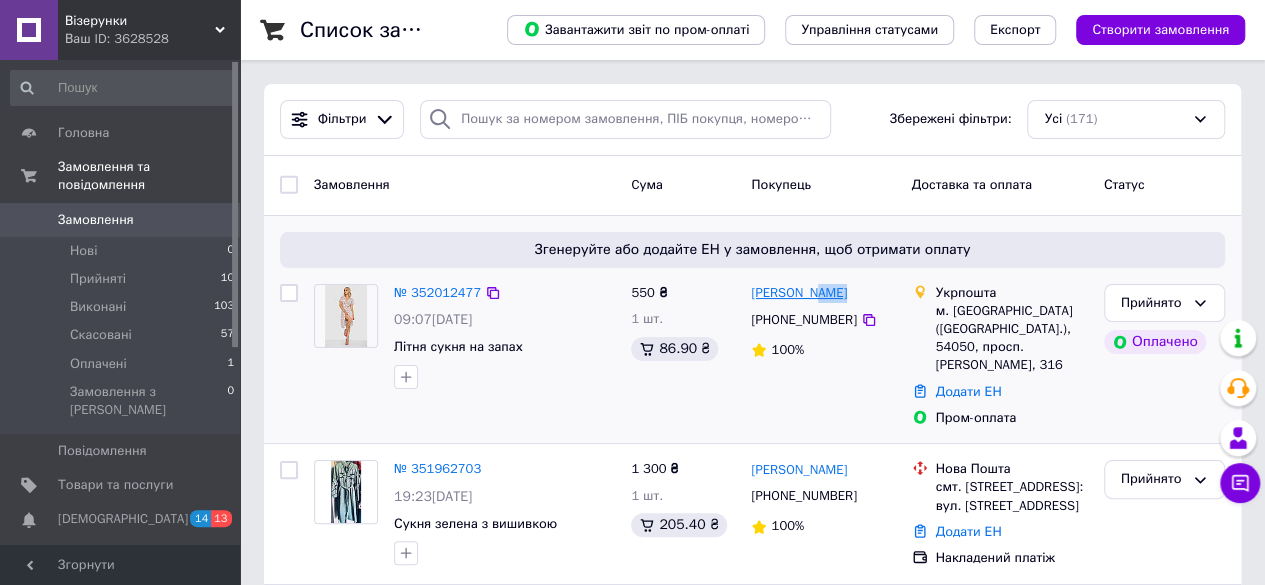drag, startPoint x: 831, startPoint y: 295, endPoint x: 800, endPoint y: 299, distance: 31.257 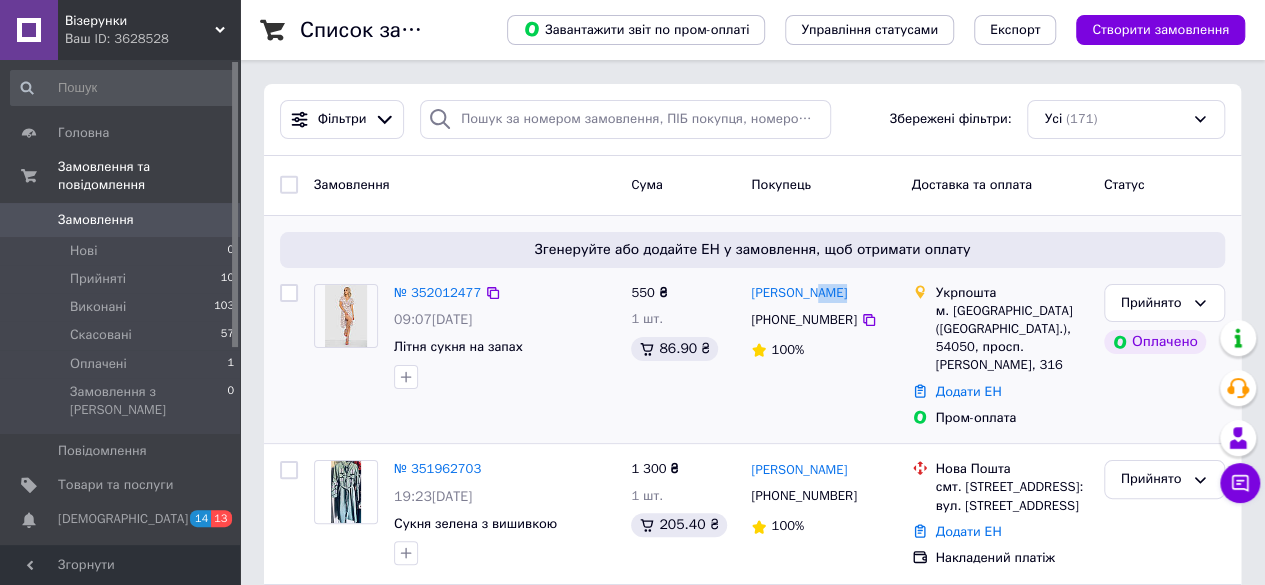 copy on "[PERSON_NAME]" 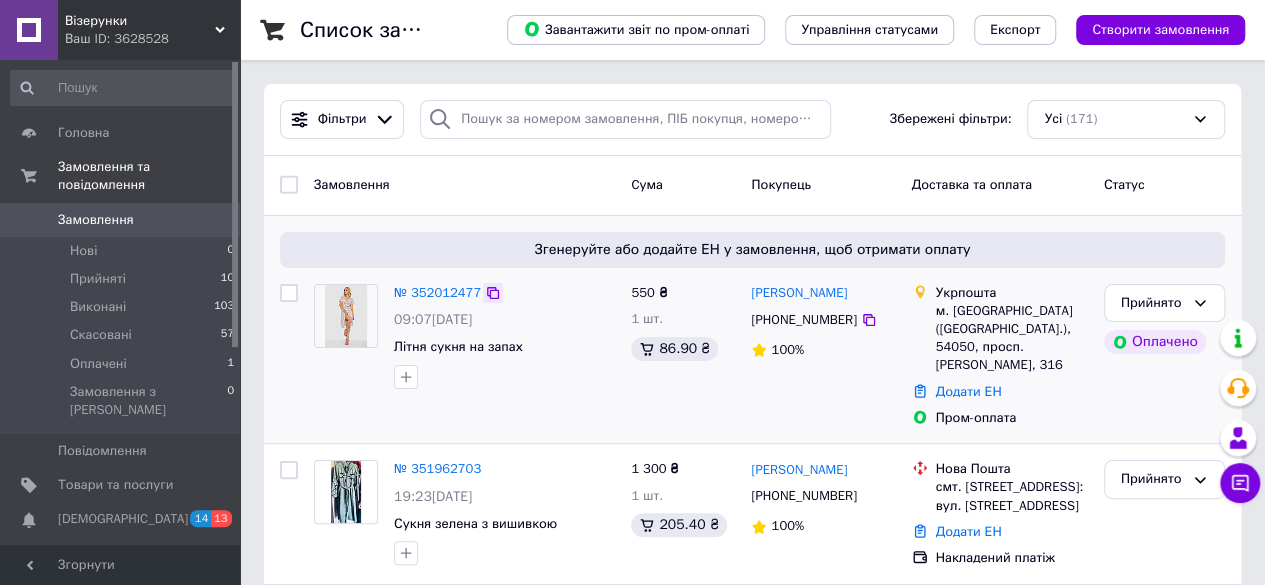 click 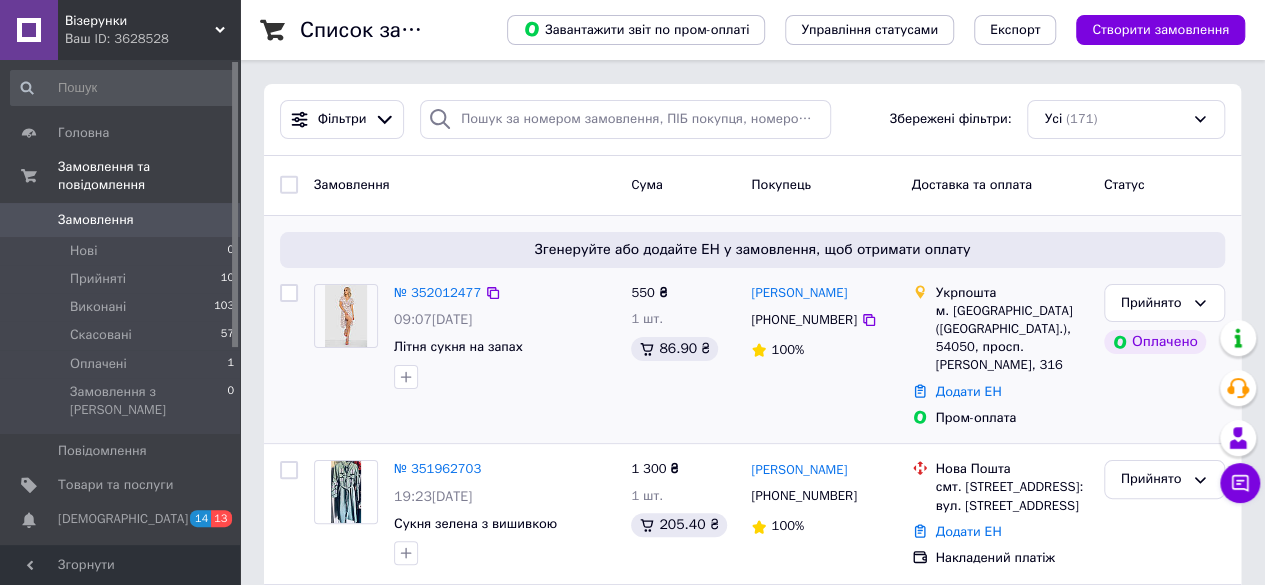 scroll, scrollTop: 200, scrollLeft: 0, axis: vertical 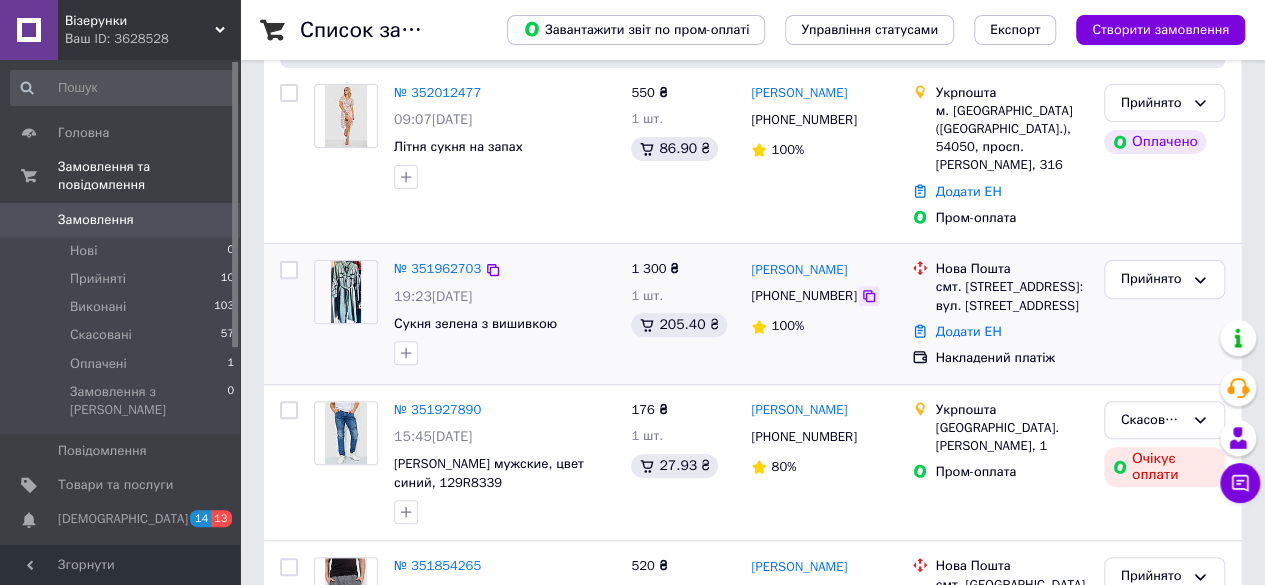click 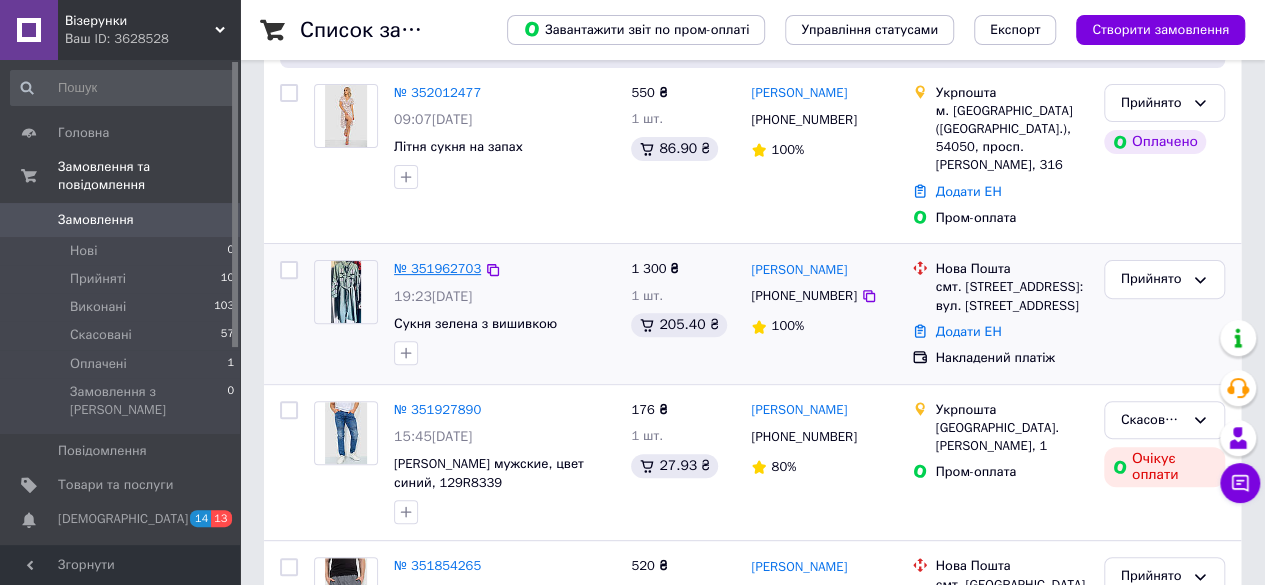 click on "№ 351962703" at bounding box center [437, 268] 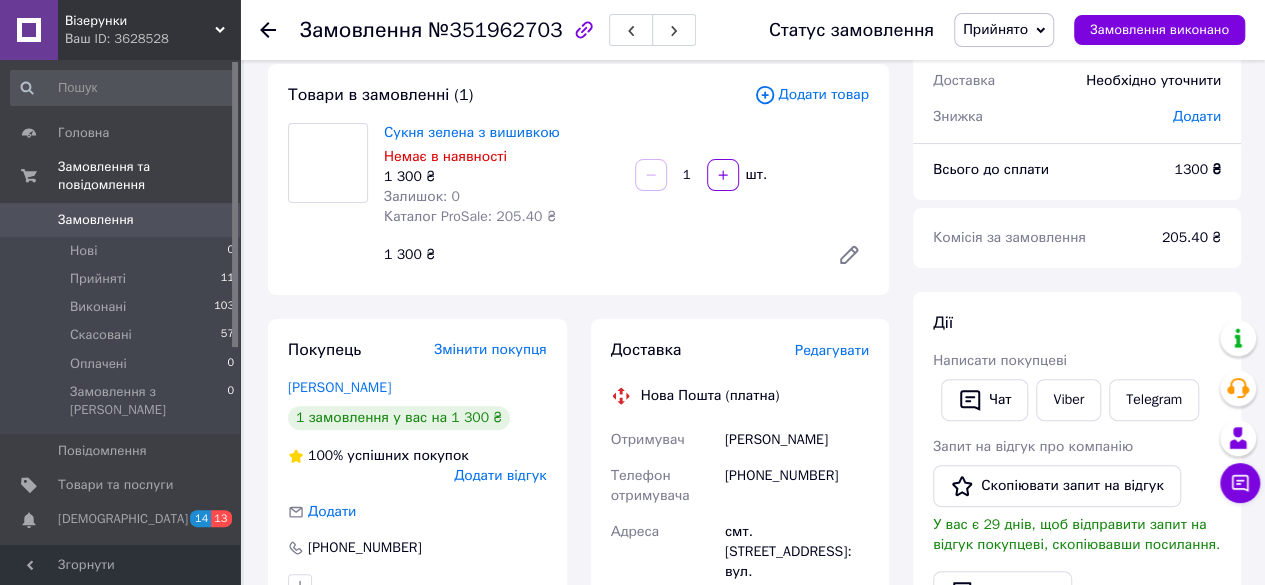 scroll, scrollTop: 0, scrollLeft: 0, axis: both 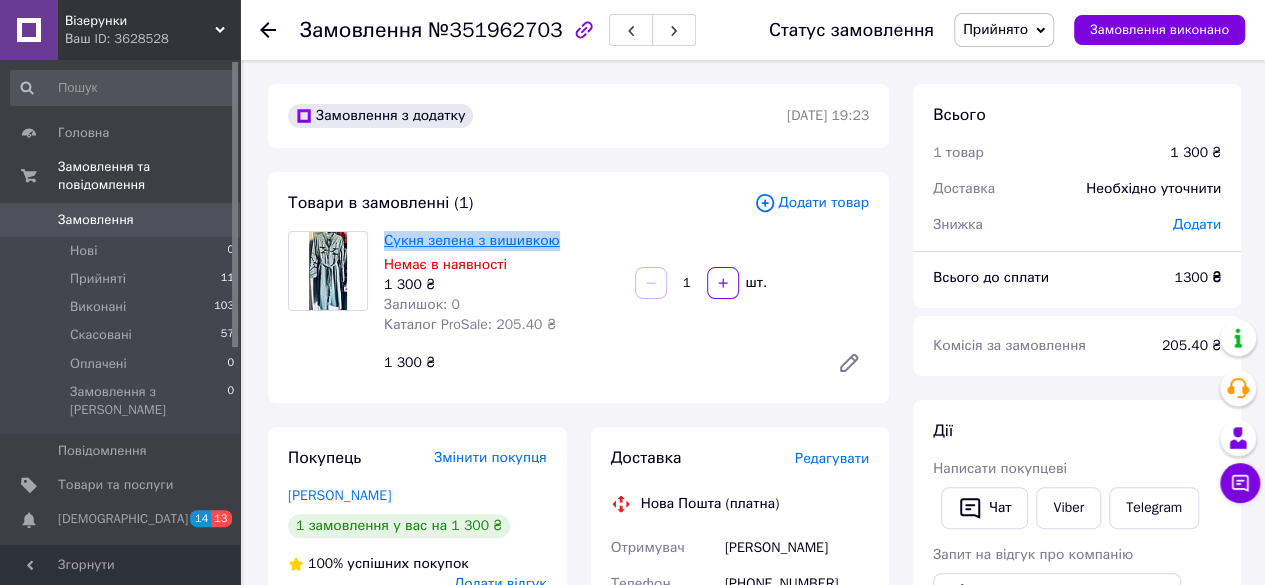 drag, startPoint x: 572, startPoint y: 245, endPoint x: 388, endPoint y: 249, distance: 184.04347 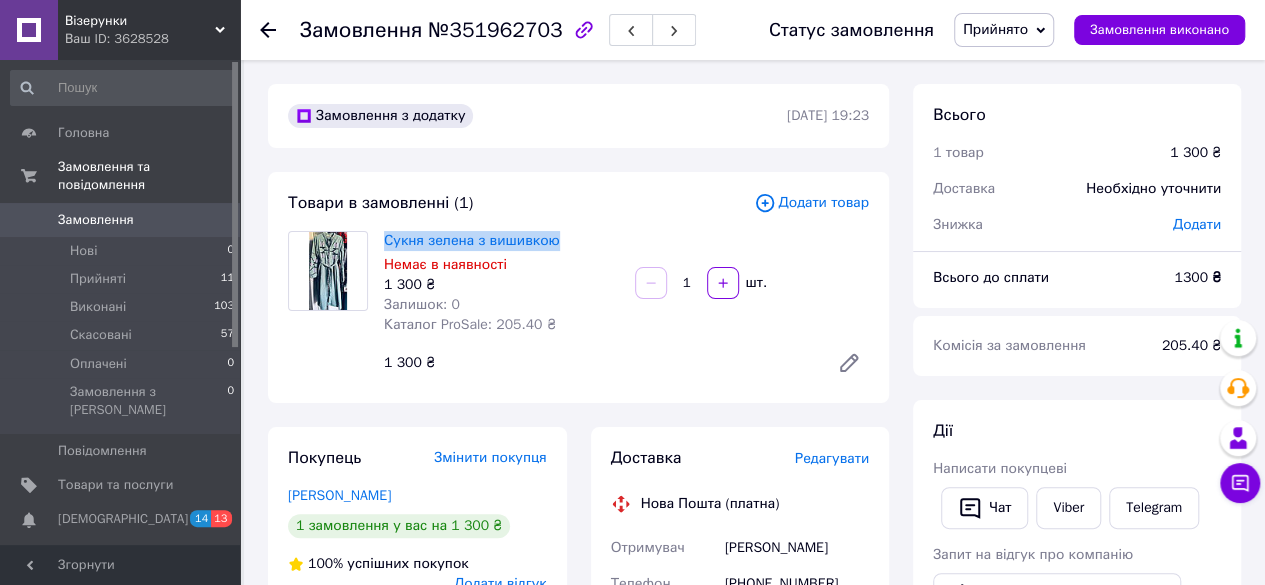 copy on "Сукня зелена з вишивкою" 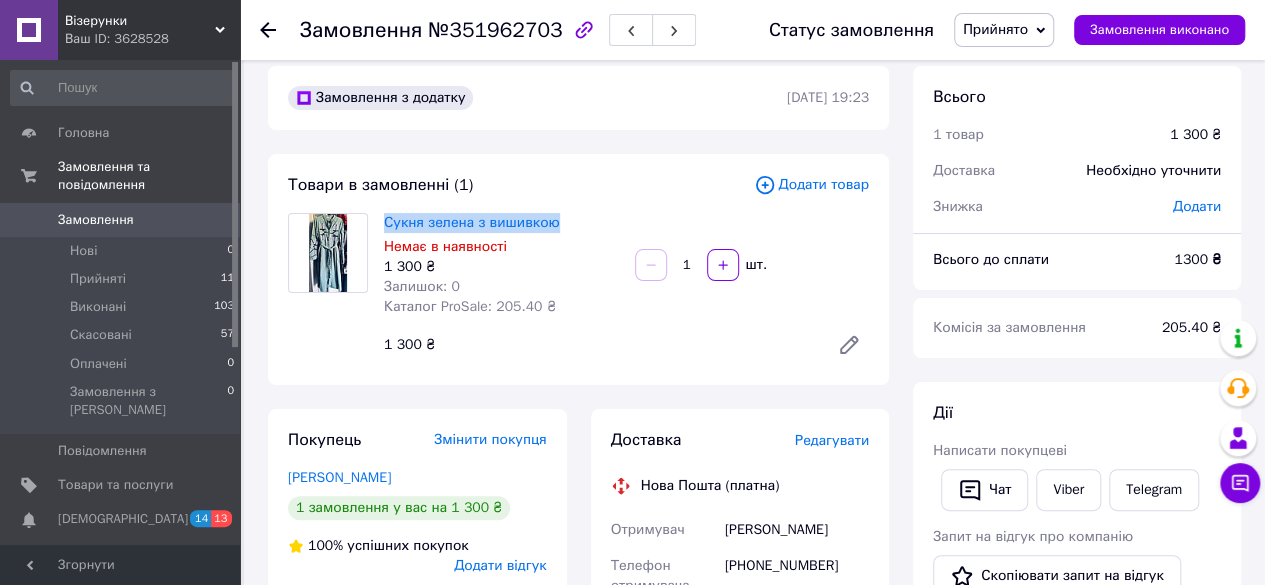 scroll, scrollTop: 0, scrollLeft: 0, axis: both 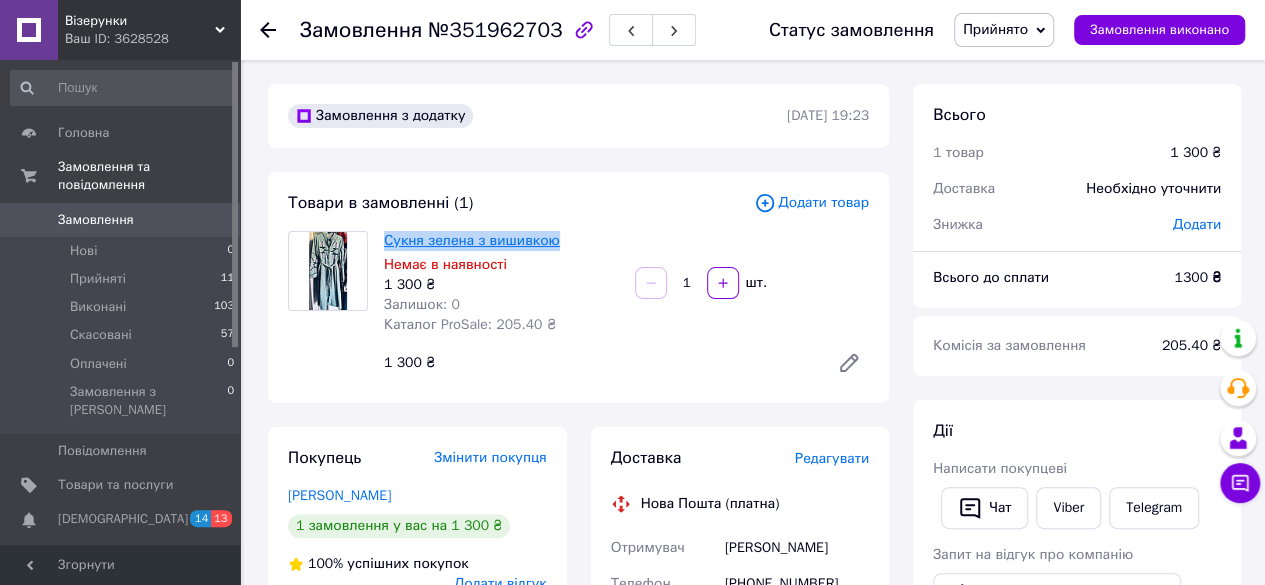 click on "Сукня зелена з вишивкою" at bounding box center [472, 240] 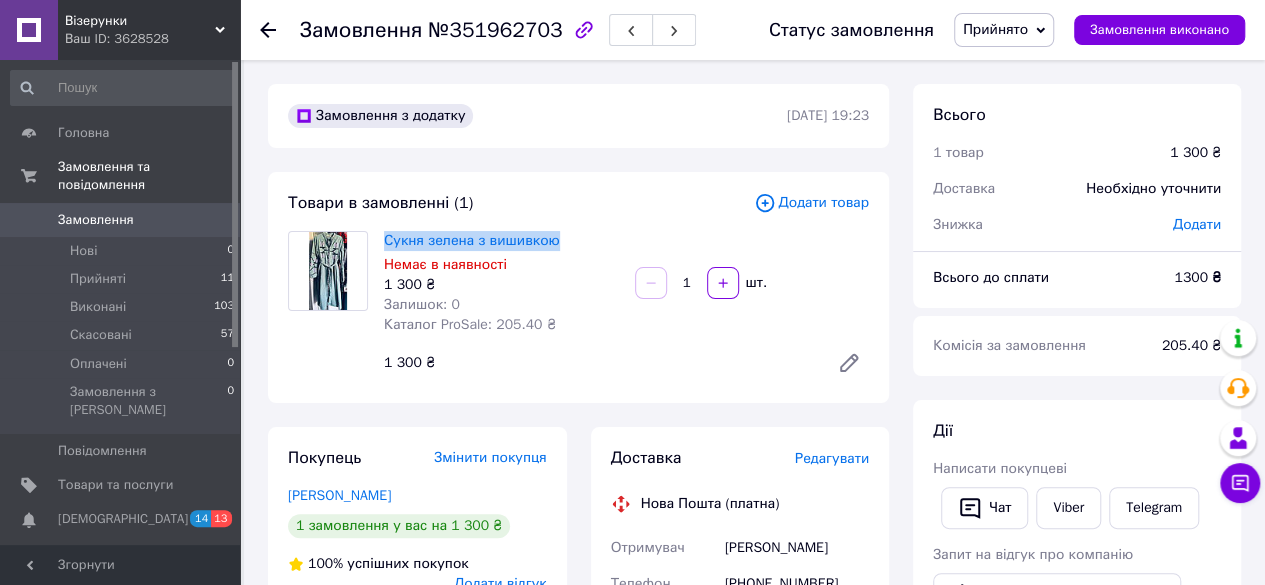 click on "Замовлення 0" at bounding box center [123, 220] 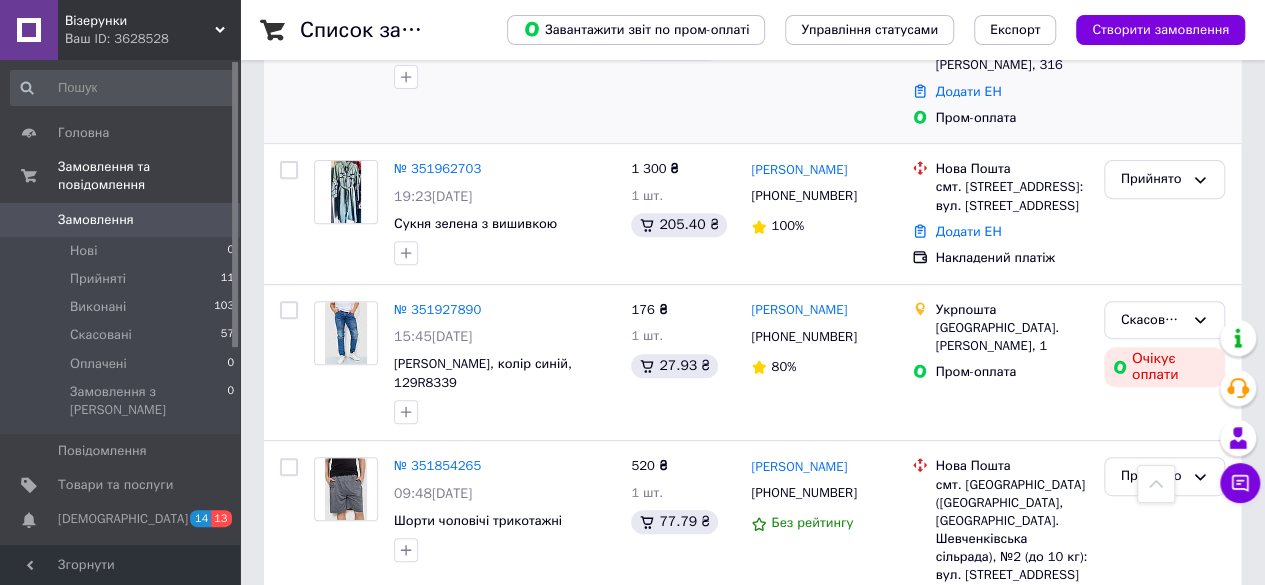 scroll, scrollTop: 400, scrollLeft: 0, axis: vertical 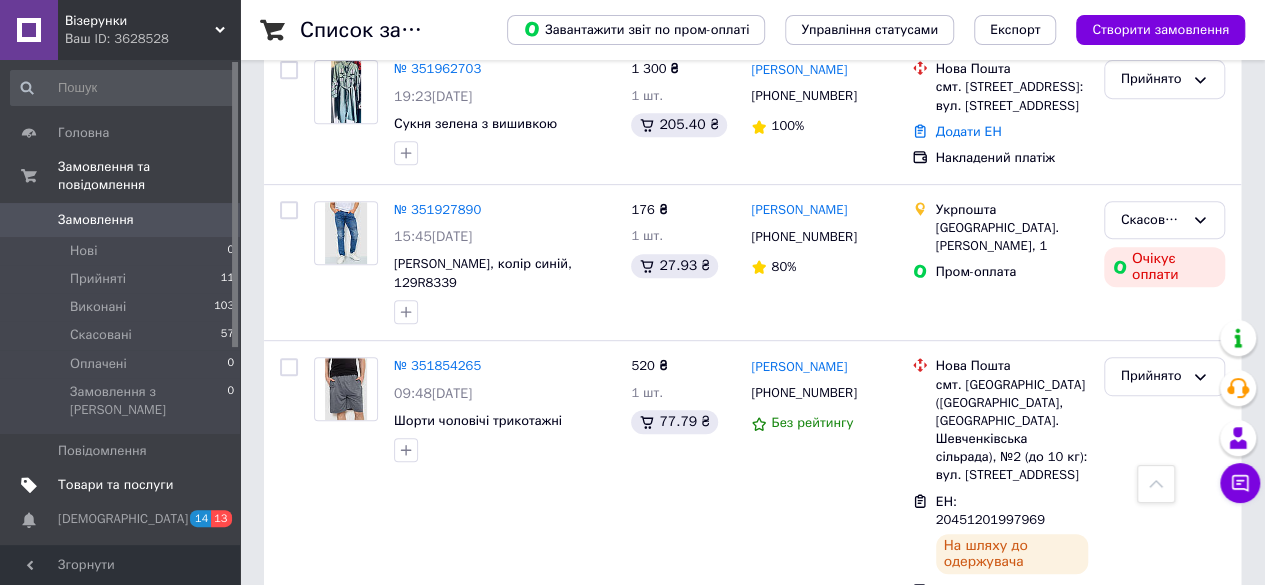click on "Товари та послуги" at bounding box center [115, 485] 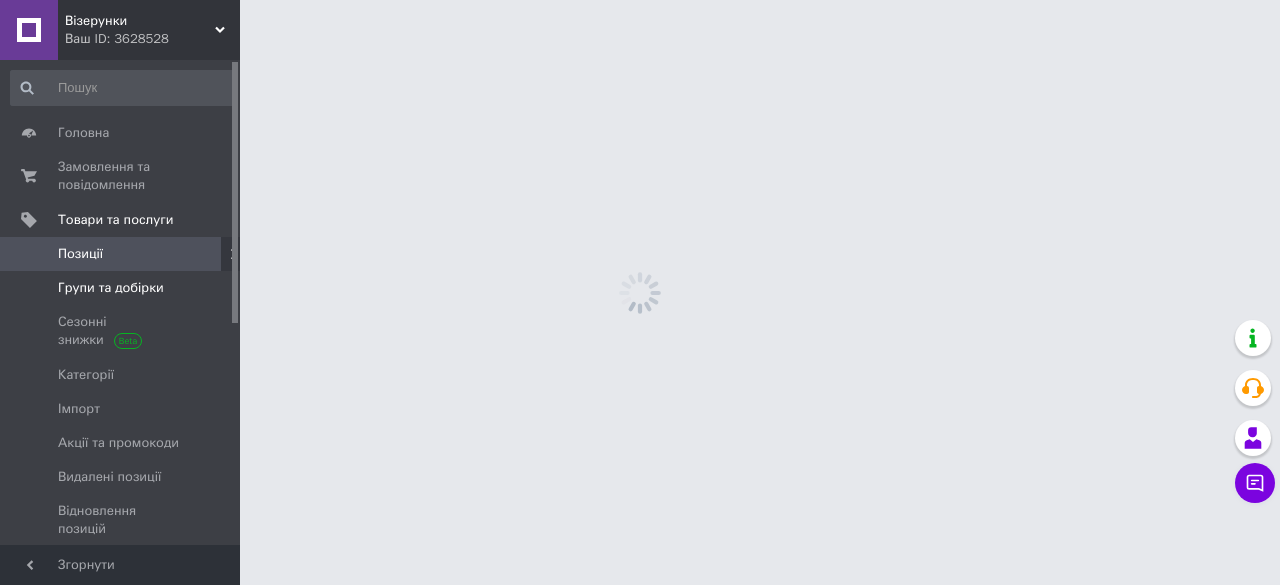 click on "Групи та добірки" at bounding box center (111, 288) 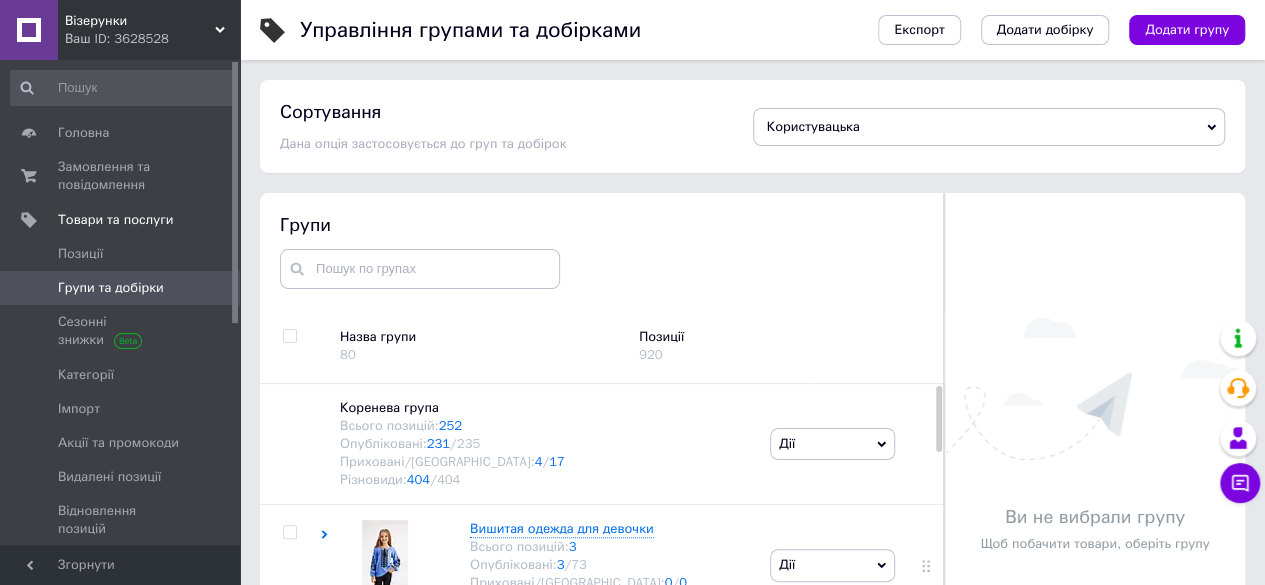 scroll, scrollTop: 100, scrollLeft: 0, axis: vertical 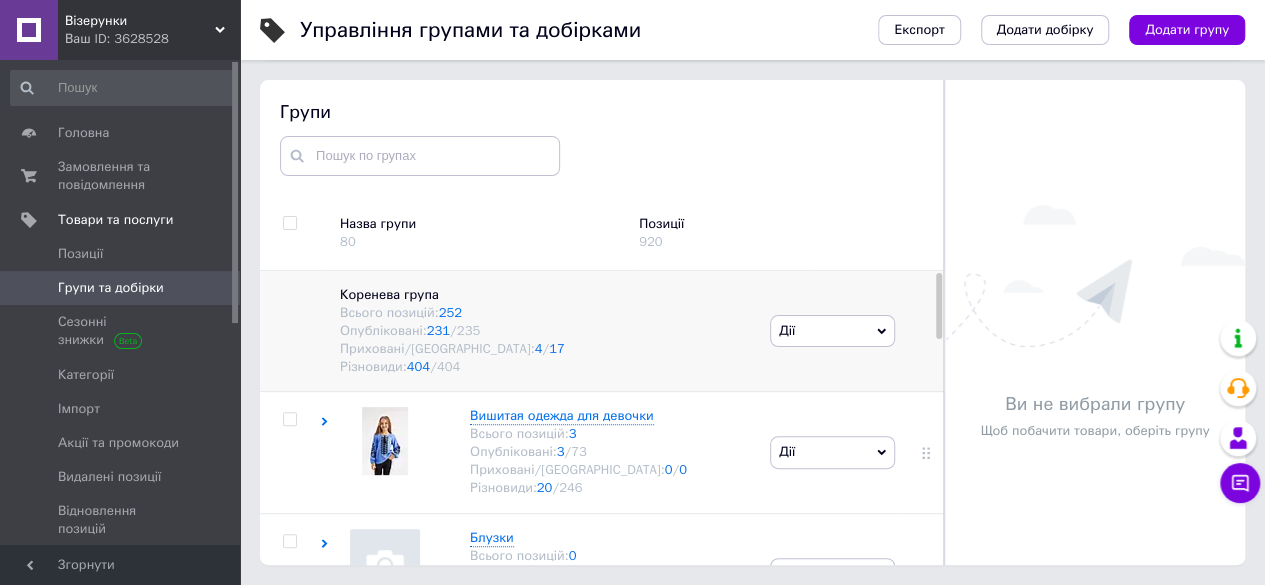click on "Опубліковані:  231  /  235" at bounding box center (545, 331) 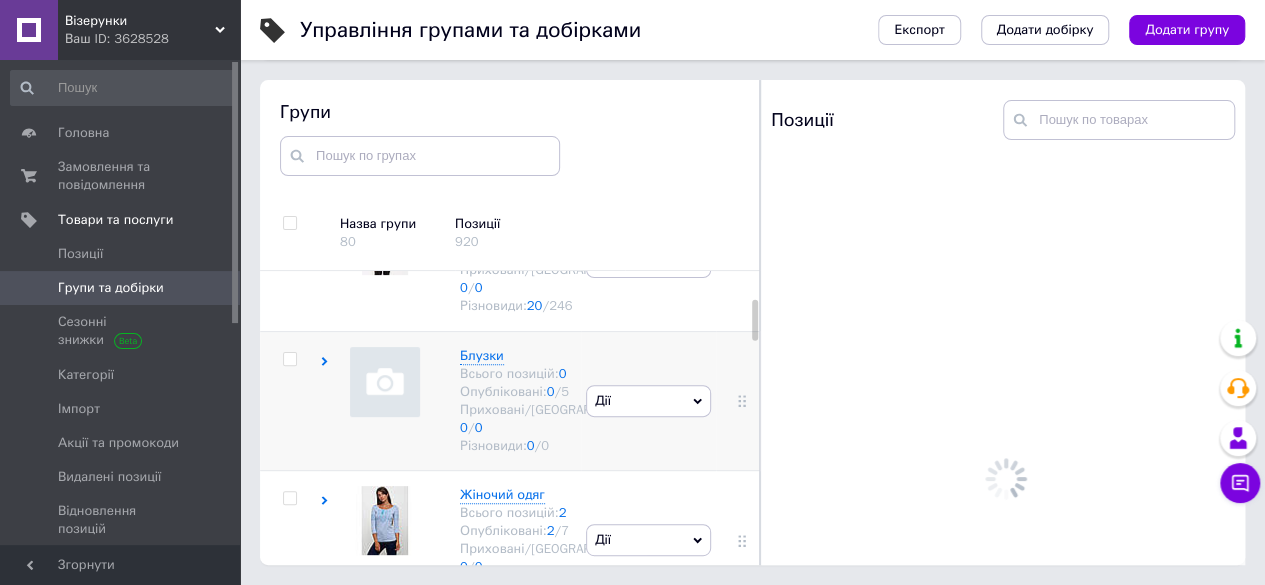 scroll, scrollTop: 100, scrollLeft: 0, axis: vertical 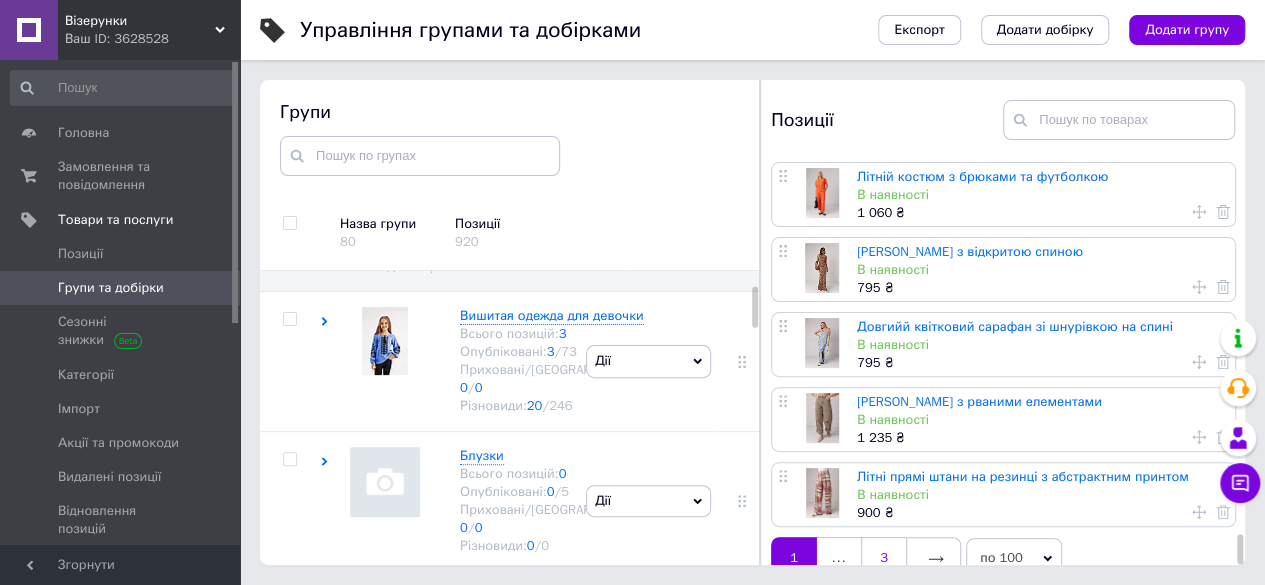 click on "3" at bounding box center (883, 558) 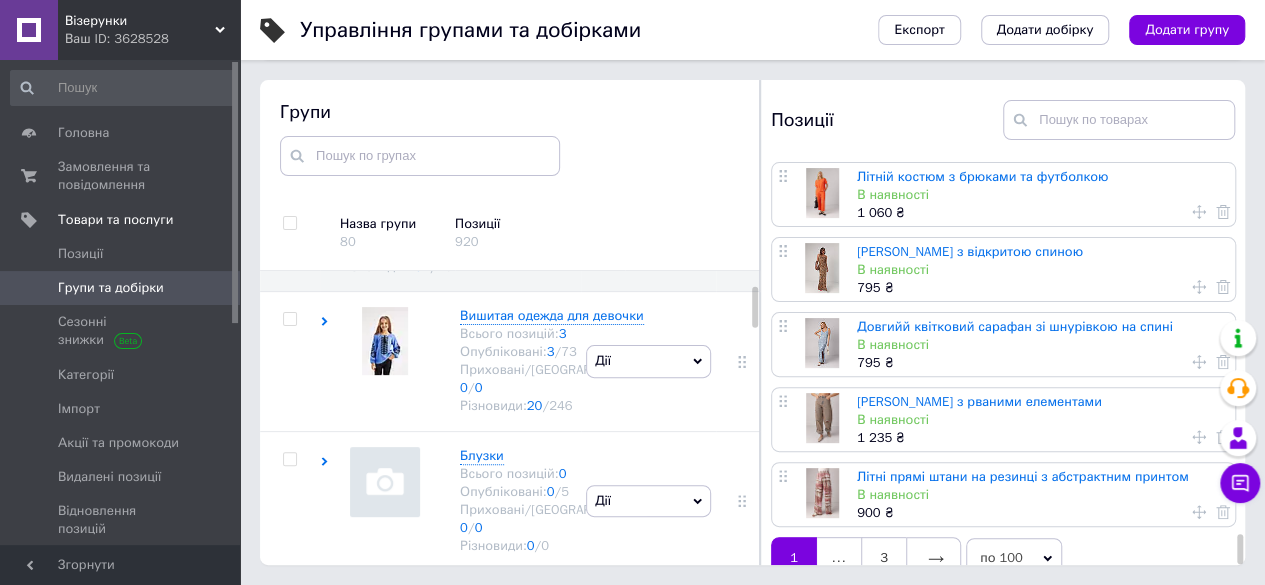 scroll, scrollTop: 0, scrollLeft: 0, axis: both 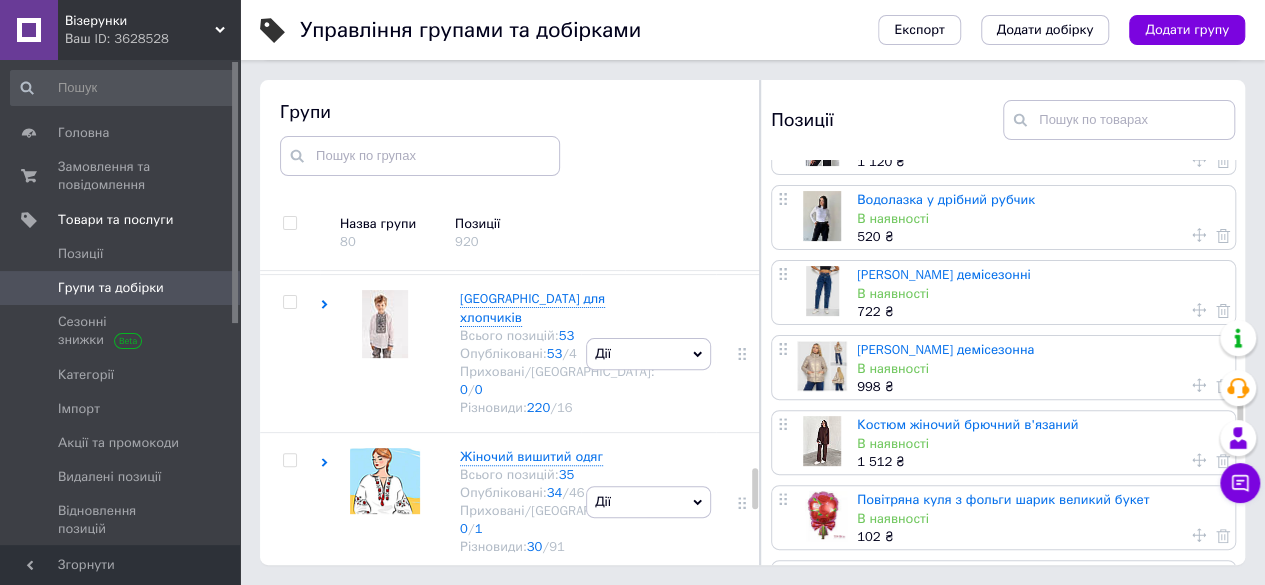 click 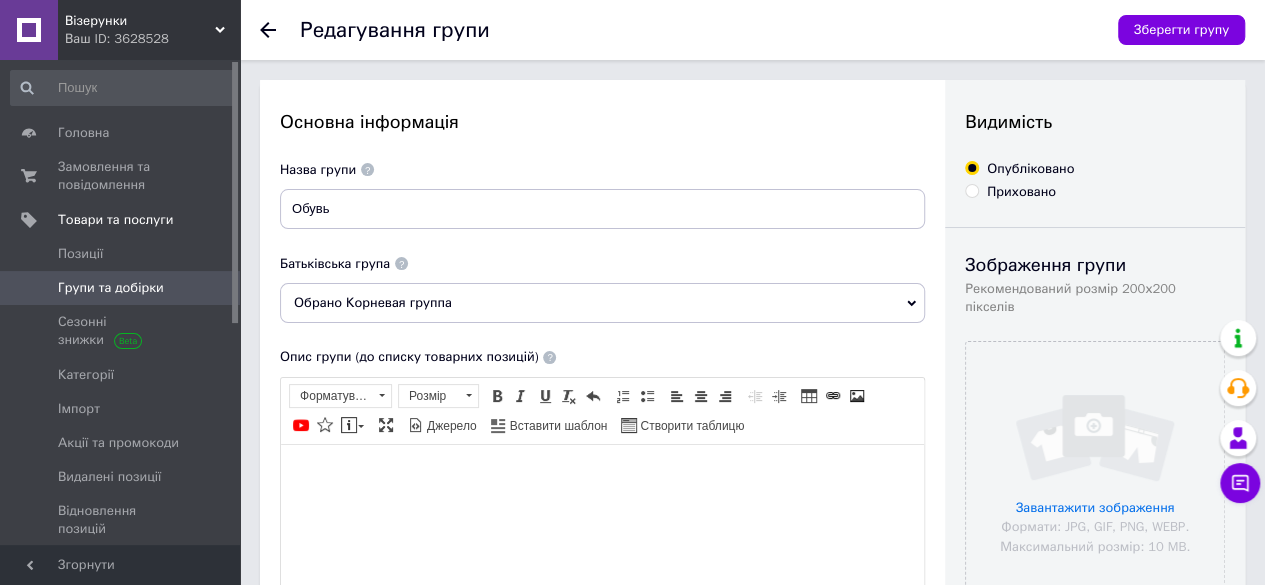 scroll, scrollTop: 0, scrollLeft: 0, axis: both 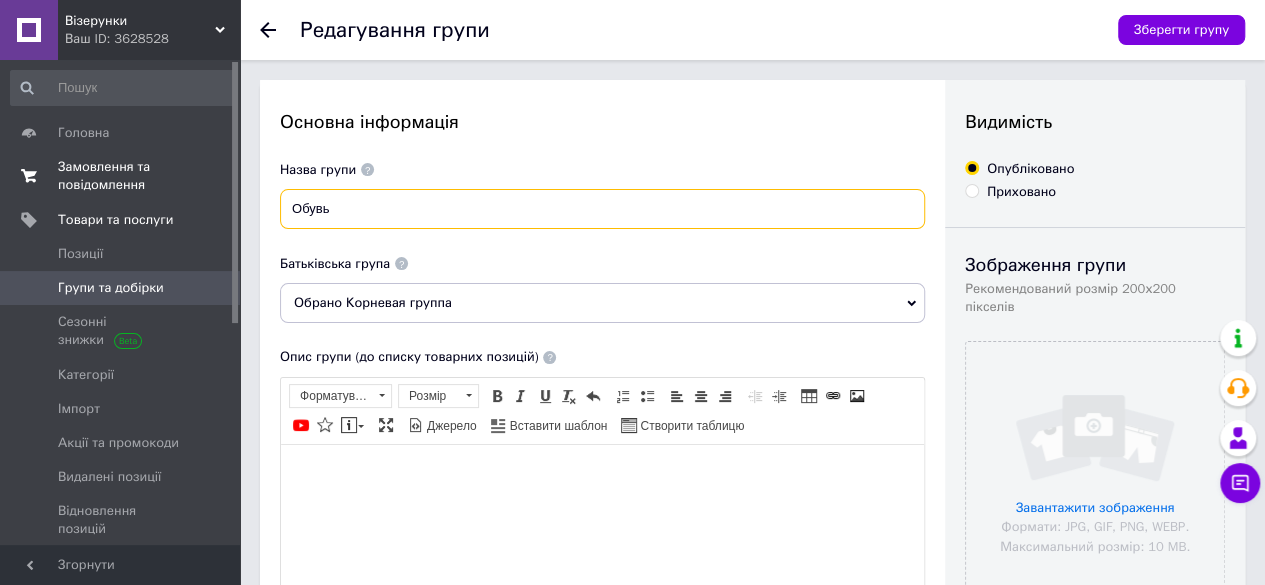 drag, startPoint x: 338, startPoint y: 212, endPoint x: 121, endPoint y: 159, distance: 223.3786 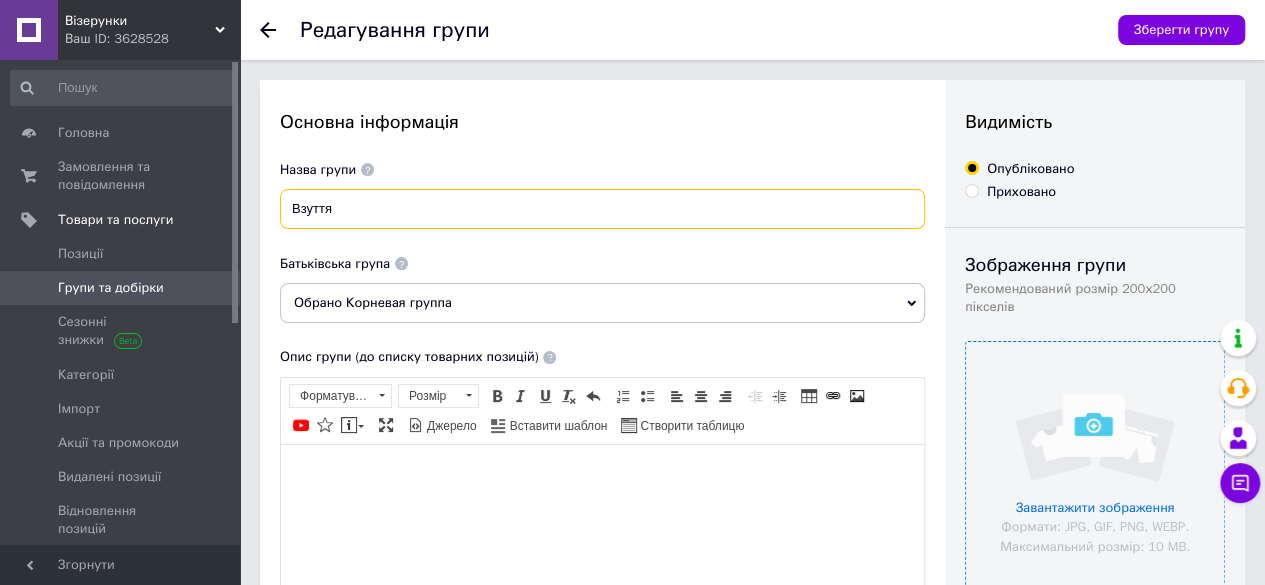 type on "Взуття" 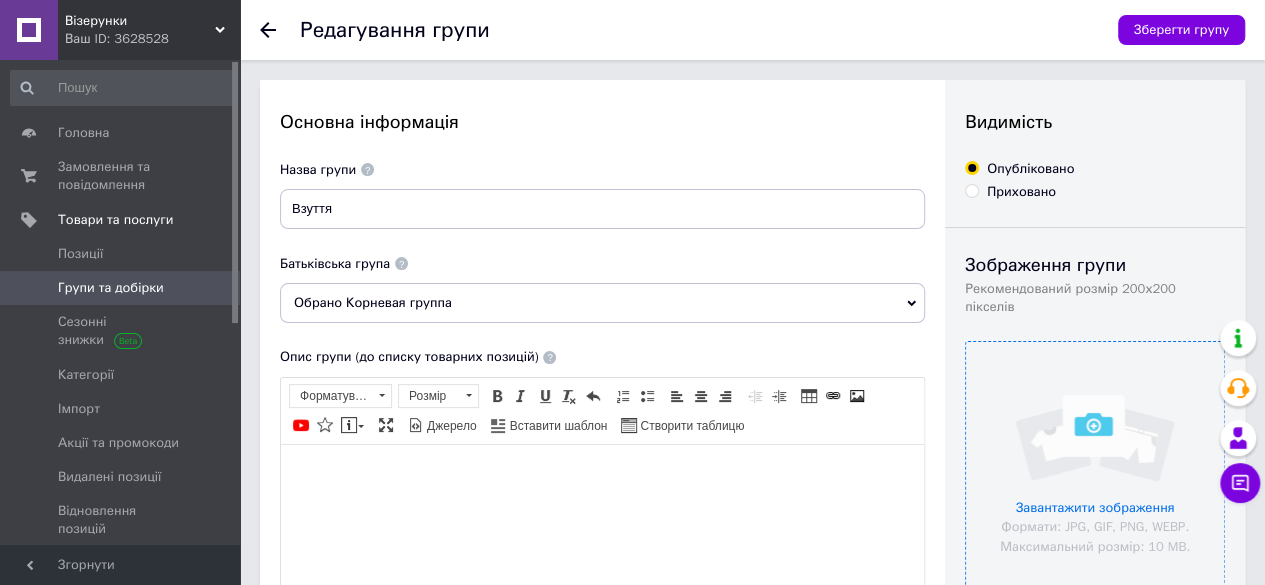 click at bounding box center [1095, 471] 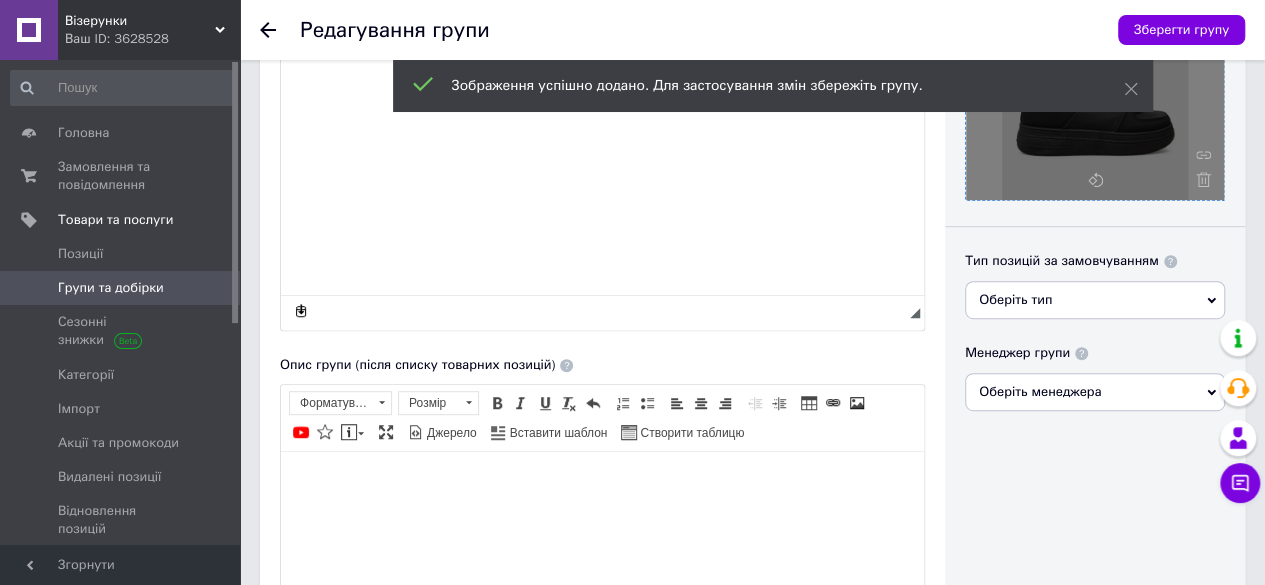 scroll, scrollTop: 500, scrollLeft: 0, axis: vertical 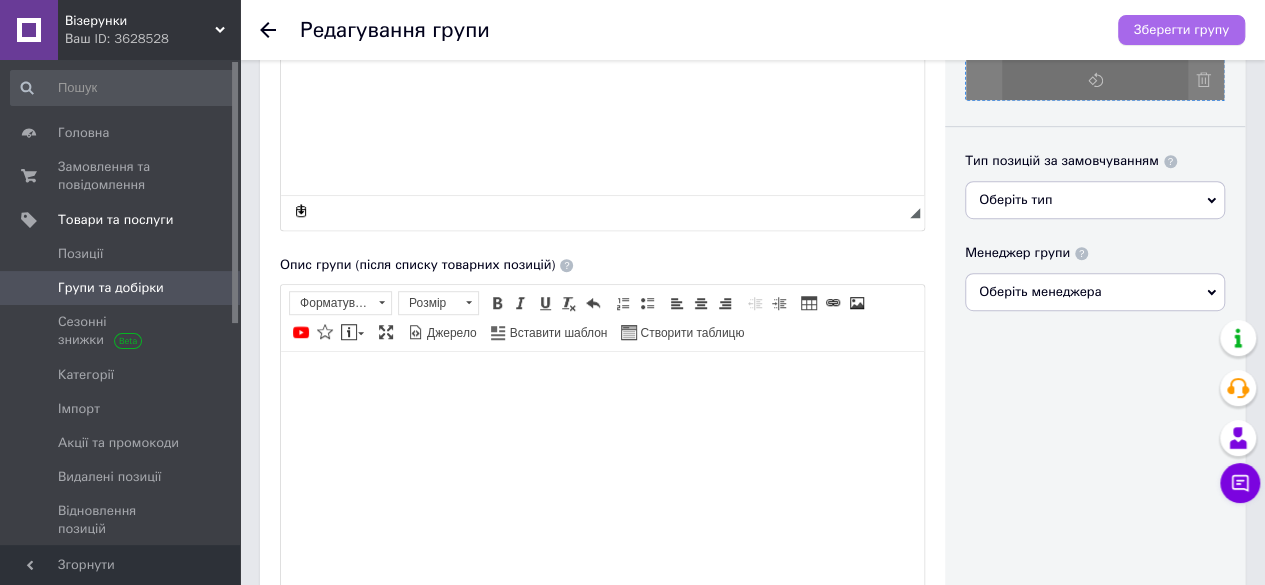 click on "Зберегти групу" at bounding box center (1181, 30) 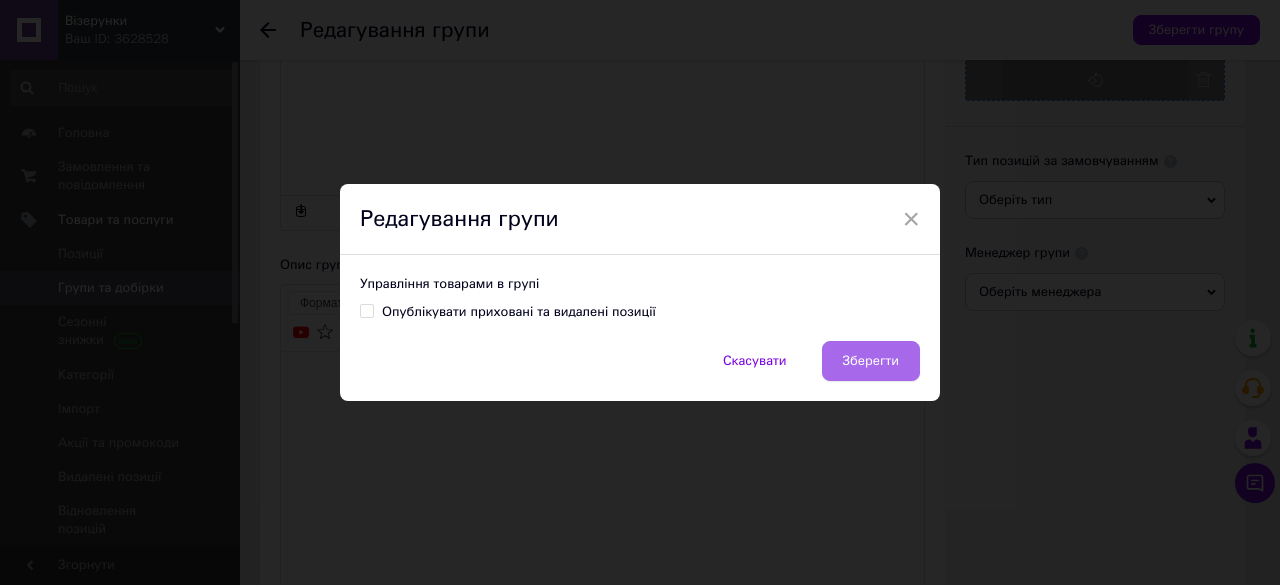 click on "Зберегти" at bounding box center (871, 361) 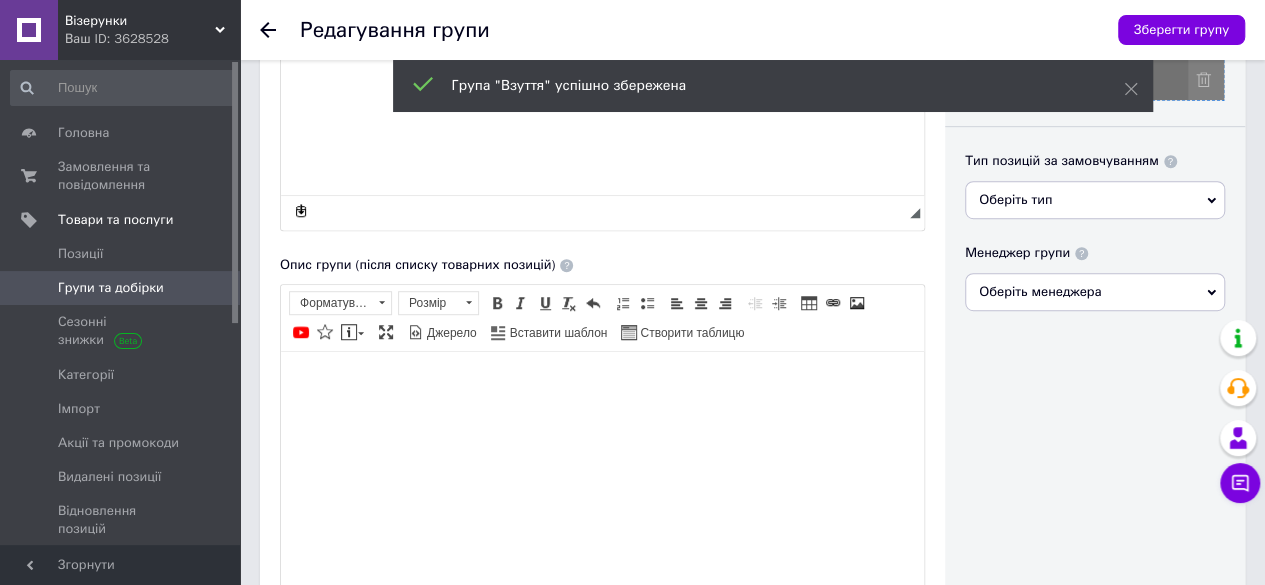 click on "Групи та добірки" at bounding box center [111, 288] 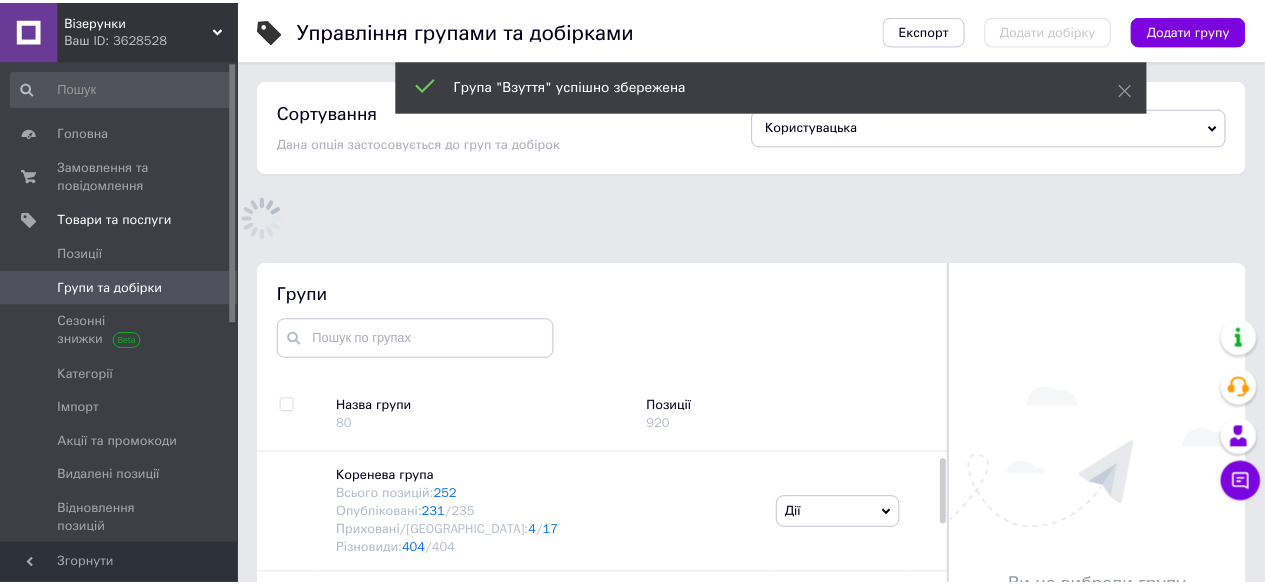 scroll, scrollTop: 154, scrollLeft: 0, axis: vertical 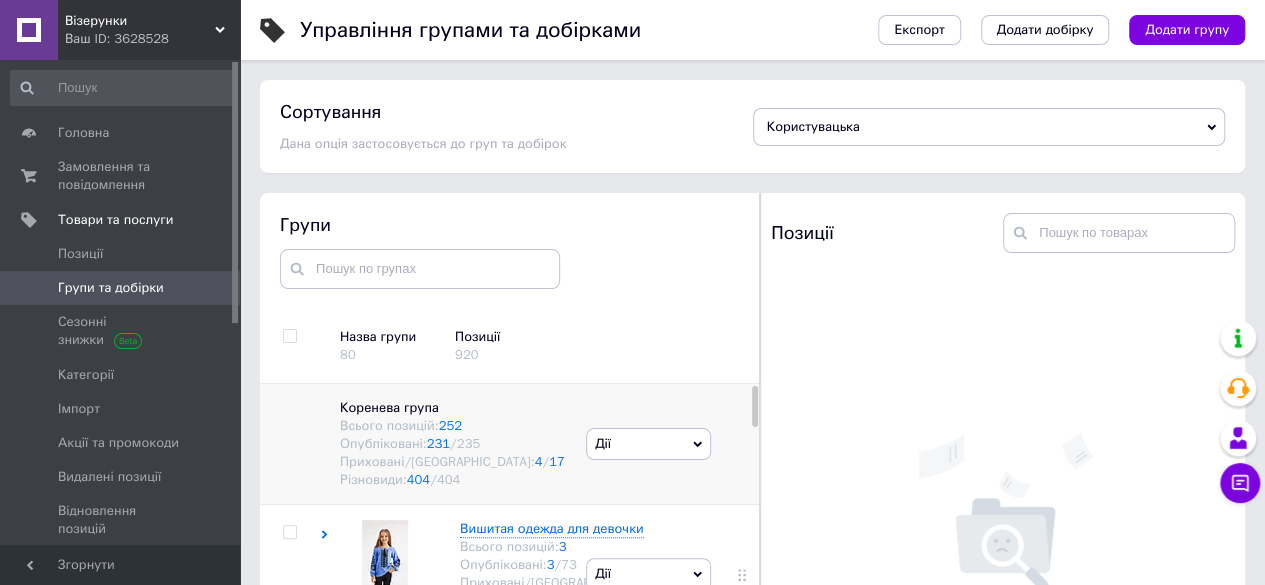 click on "Коренева група Всього позицій:  252 Опубліковані:  231  /  235 Приховані/Видалені:  4  /  17 Різновиди:  404  /  404" at bounding box center [450, 444] 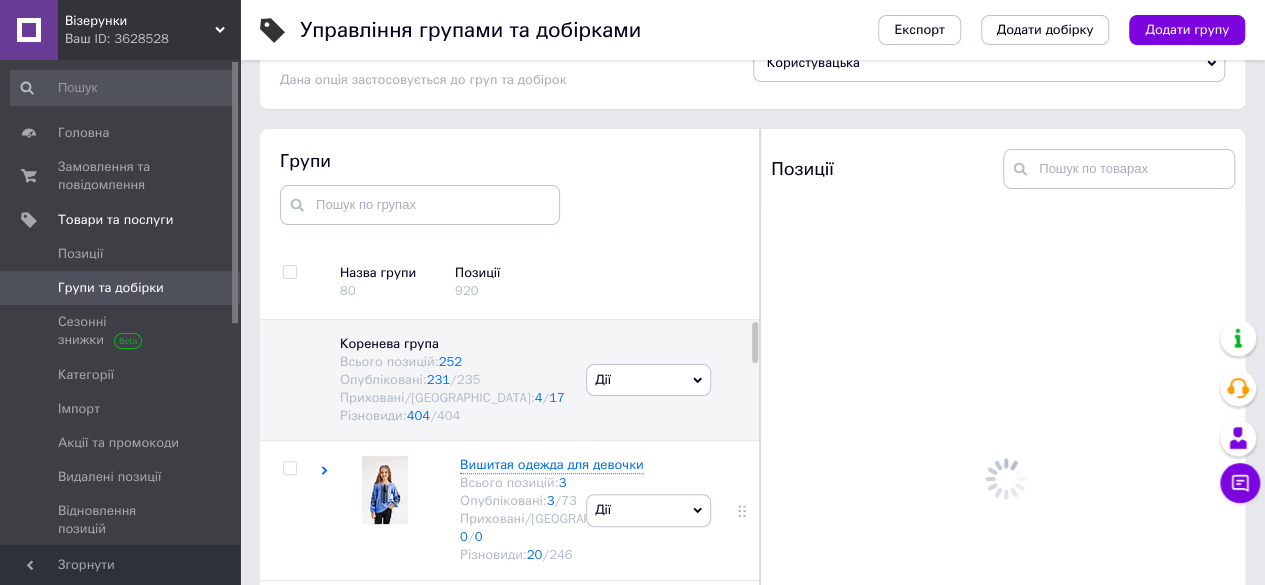 scroll, scrollTop: 113, scrollLeft: 0, axis: vertical 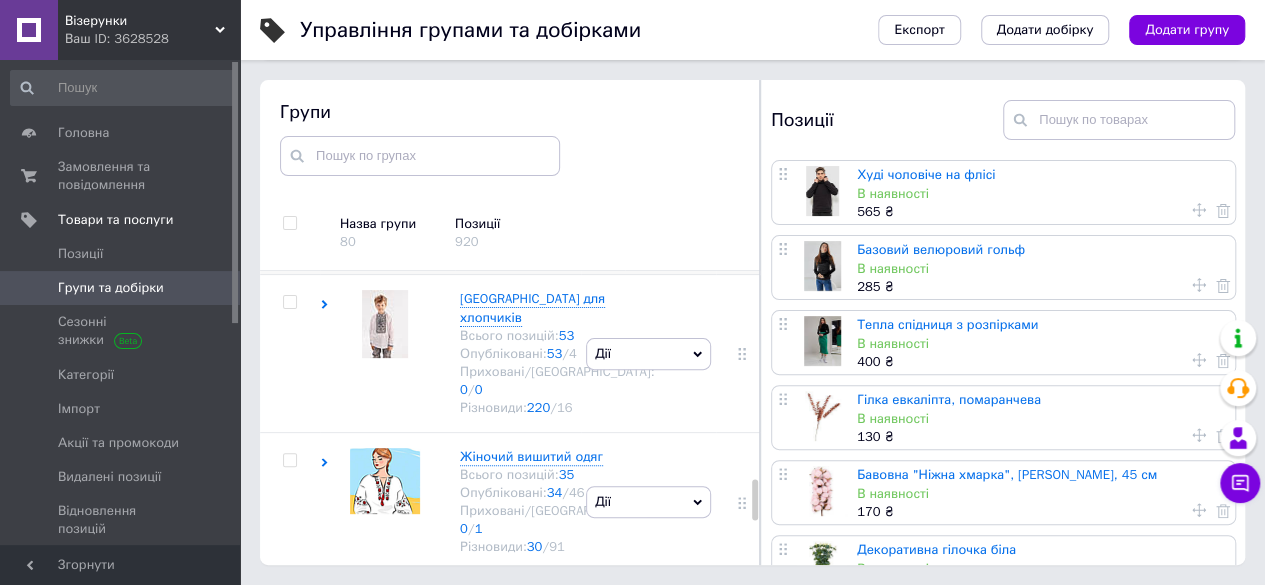 click on "Дії" at bounding box center (648, 205) 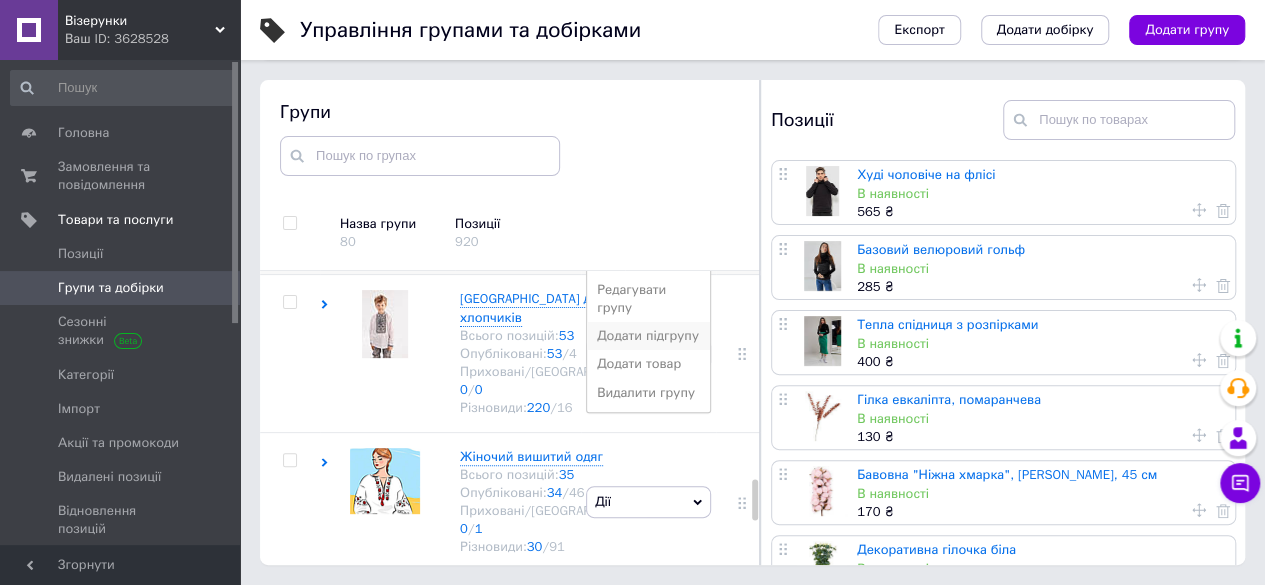 click on "Додати підгрупу" at bounding box center (648, 336) 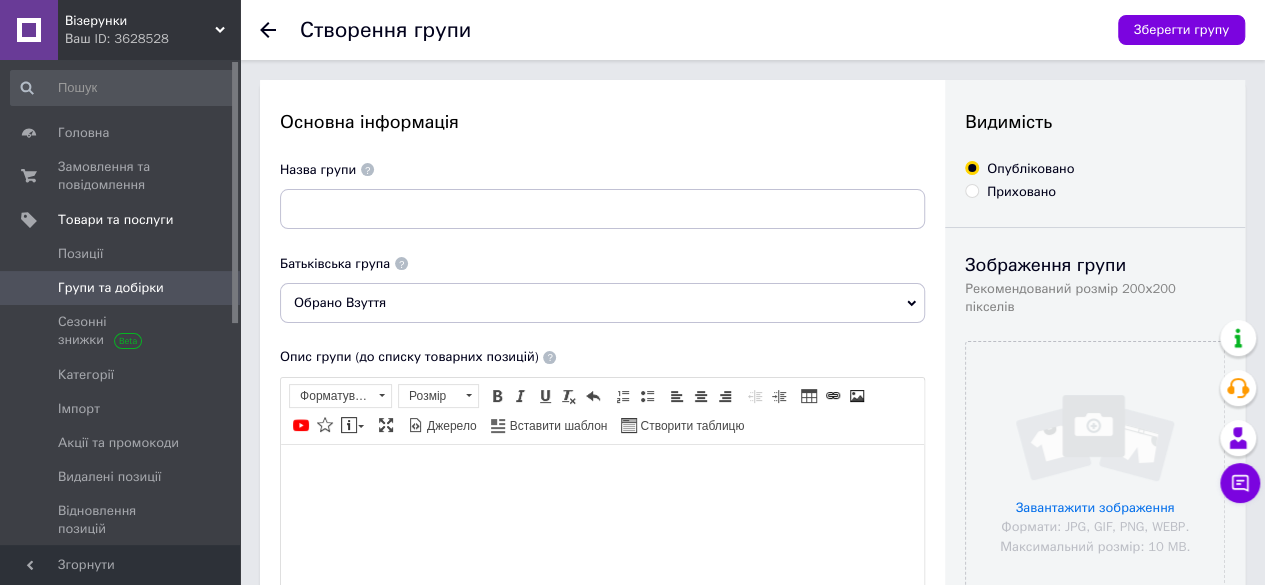 scroll, scrollTop: 0, scrollLeft: 0, axis: both 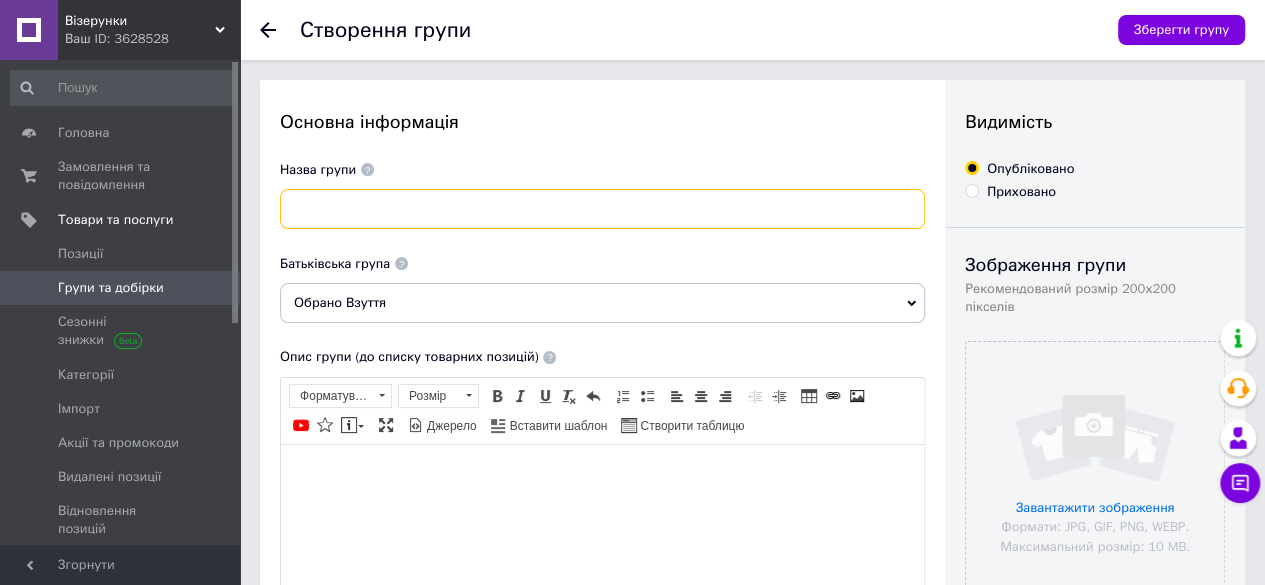click at bounding box center [602, 209] 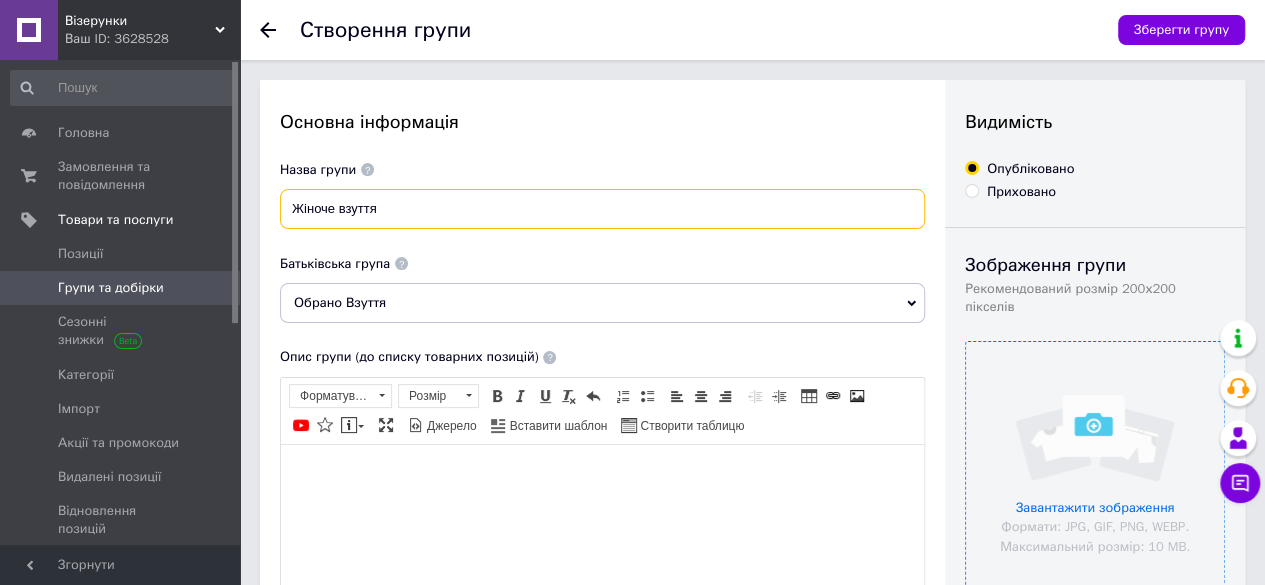 type on "Жіноче взуття" 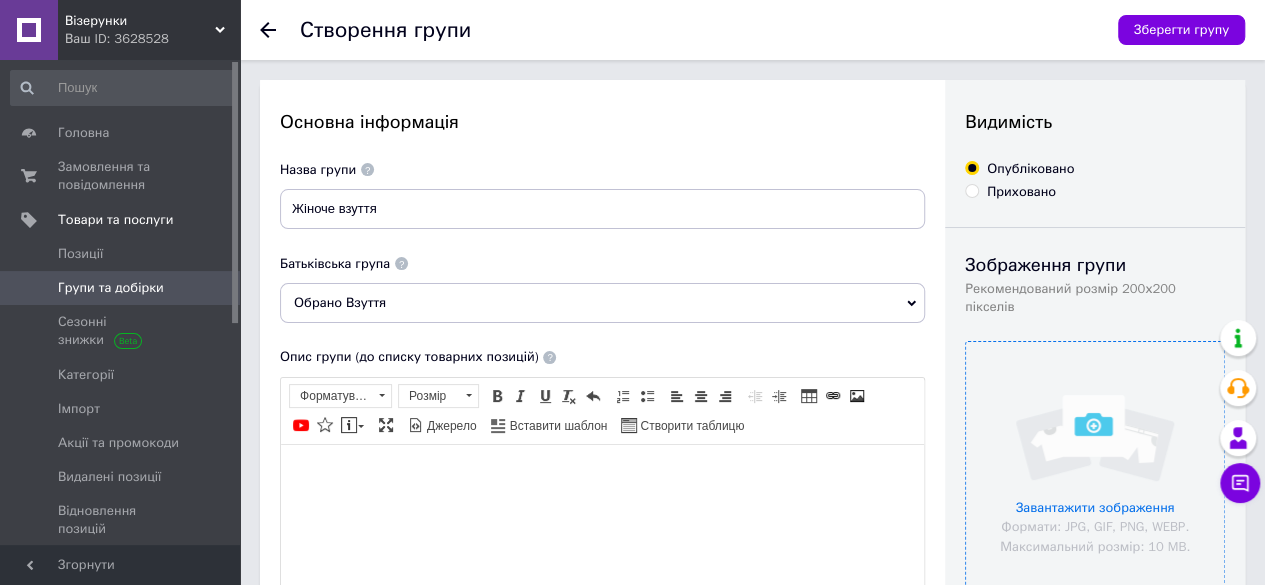 click at bounding box center (1095, 471) 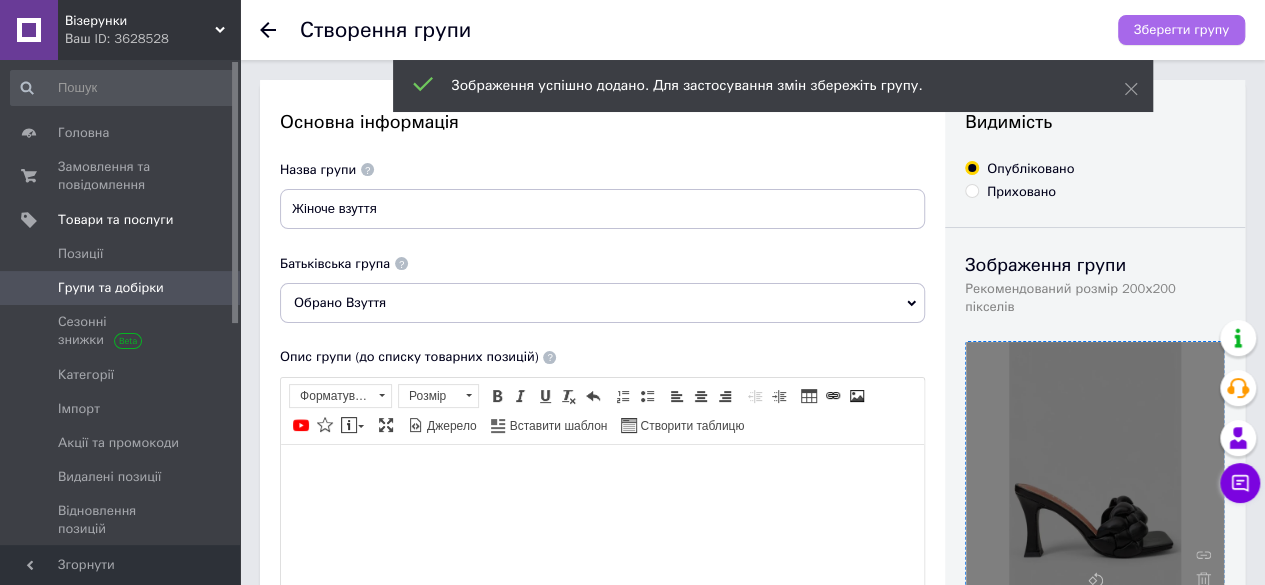 click on "Зберегти групу" at bounding box center [1181, 30] 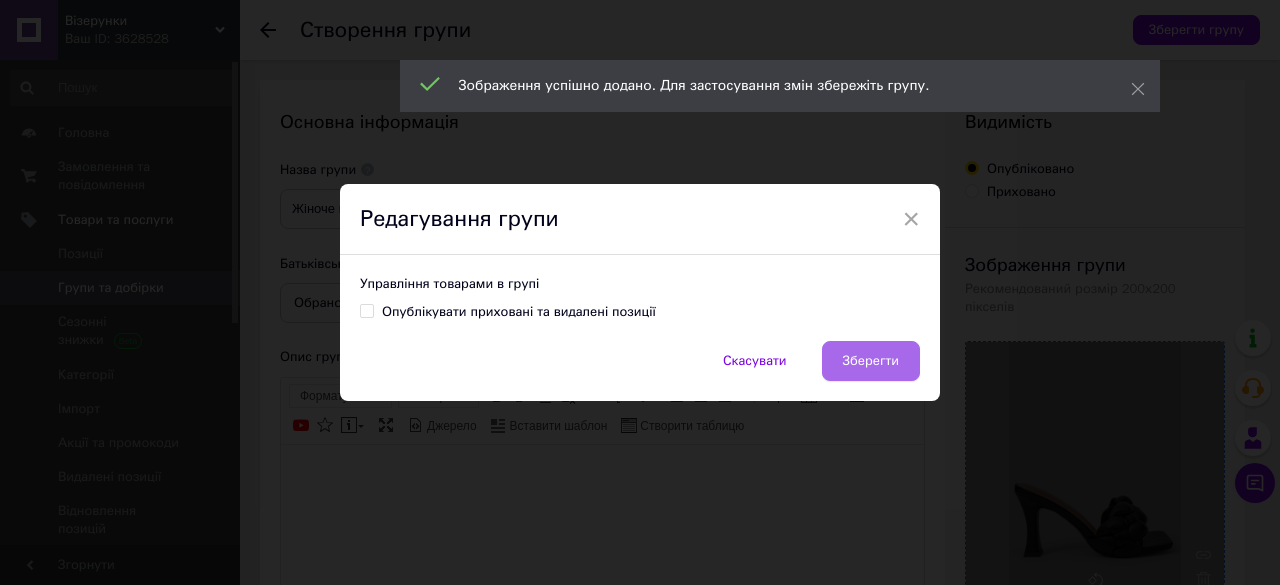 click on "Зберегти" at bounding box center [871, 361] 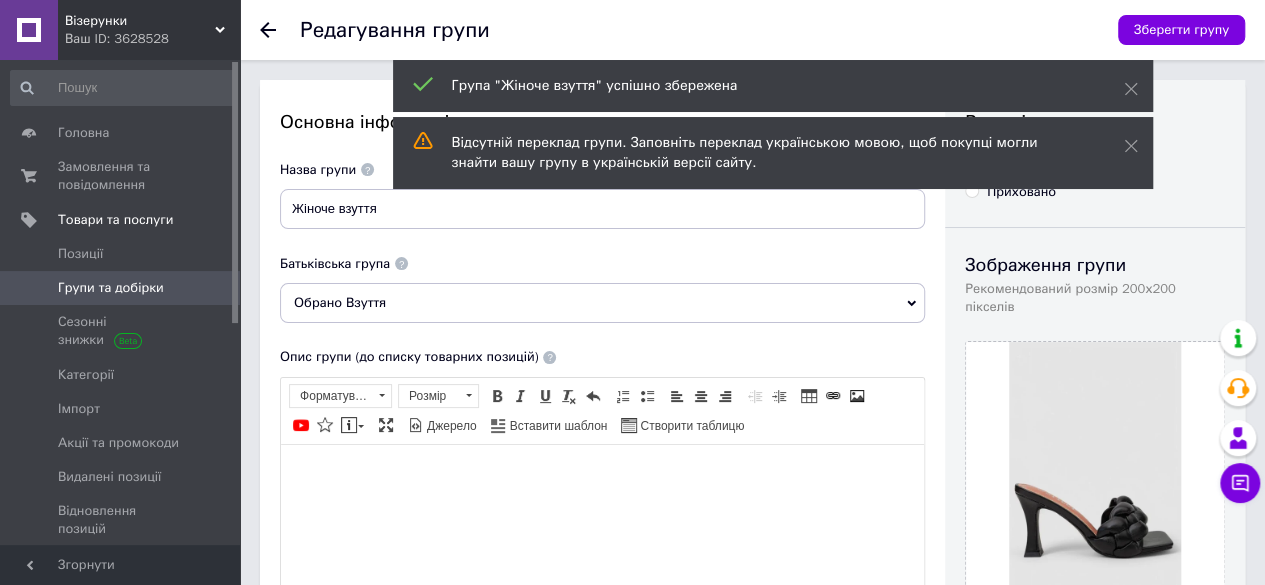 scroll, scrollTop: 0, scrollLeft: 0, axis: both 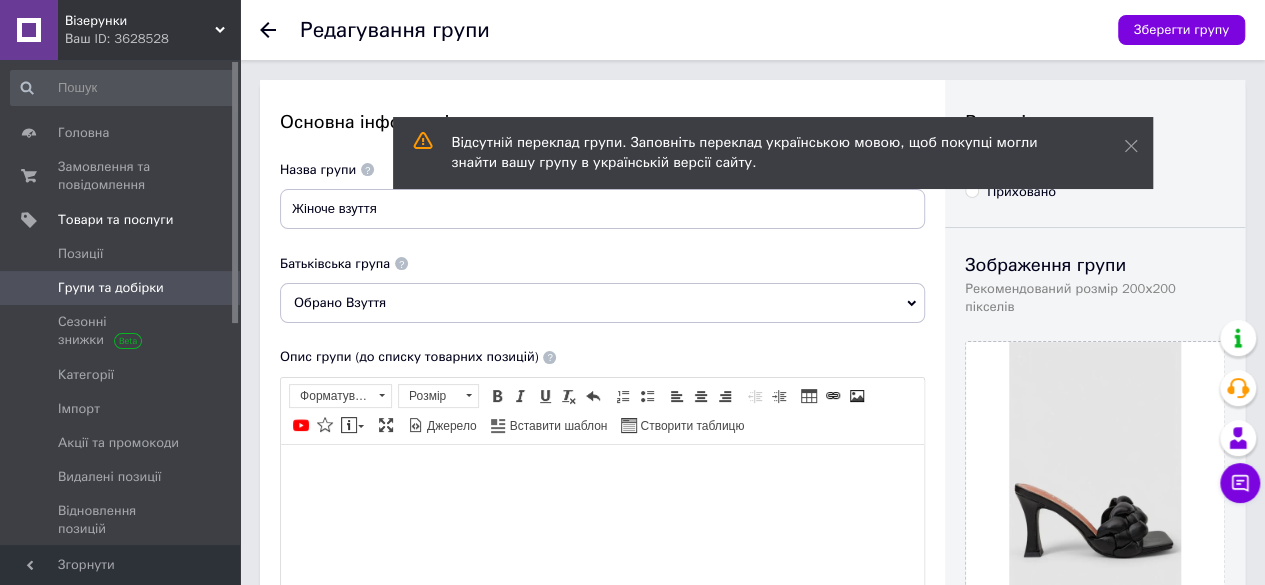click on "Групи та добірки" at bounding box center (111, 288) 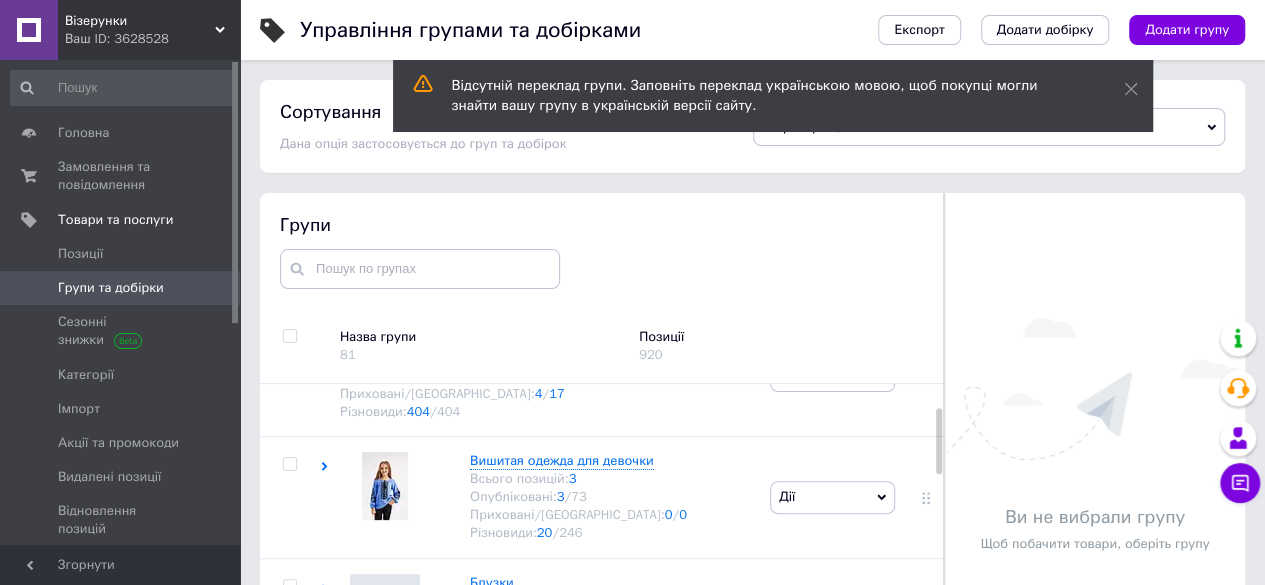 scroll, scrollTop: 100, scrollLeft: 0, axis: vertical 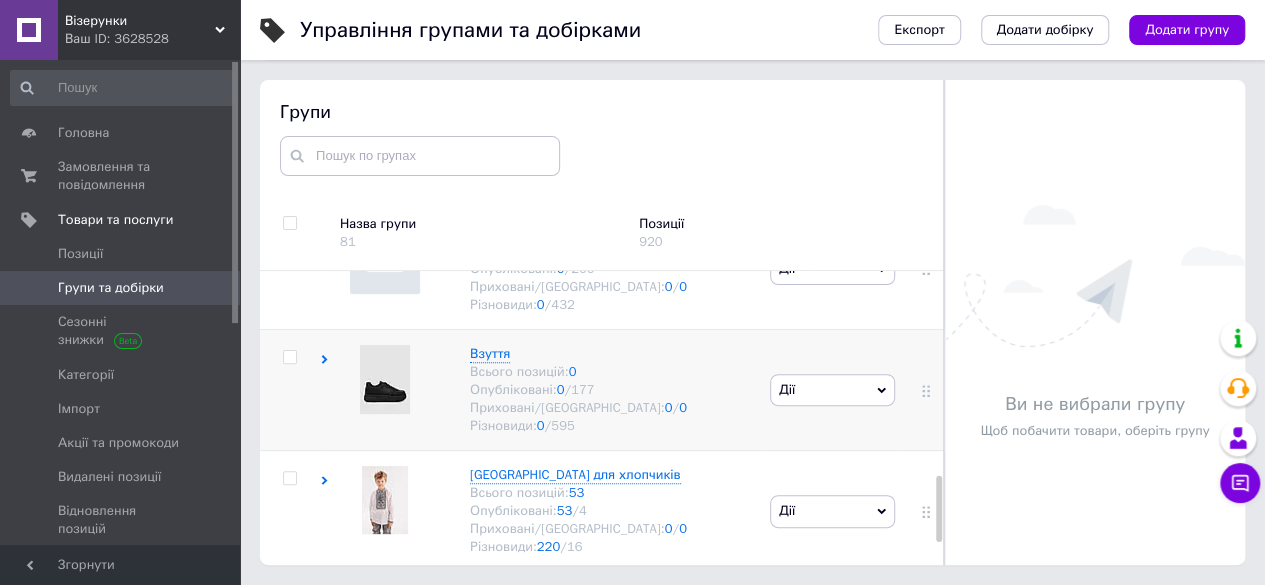 click 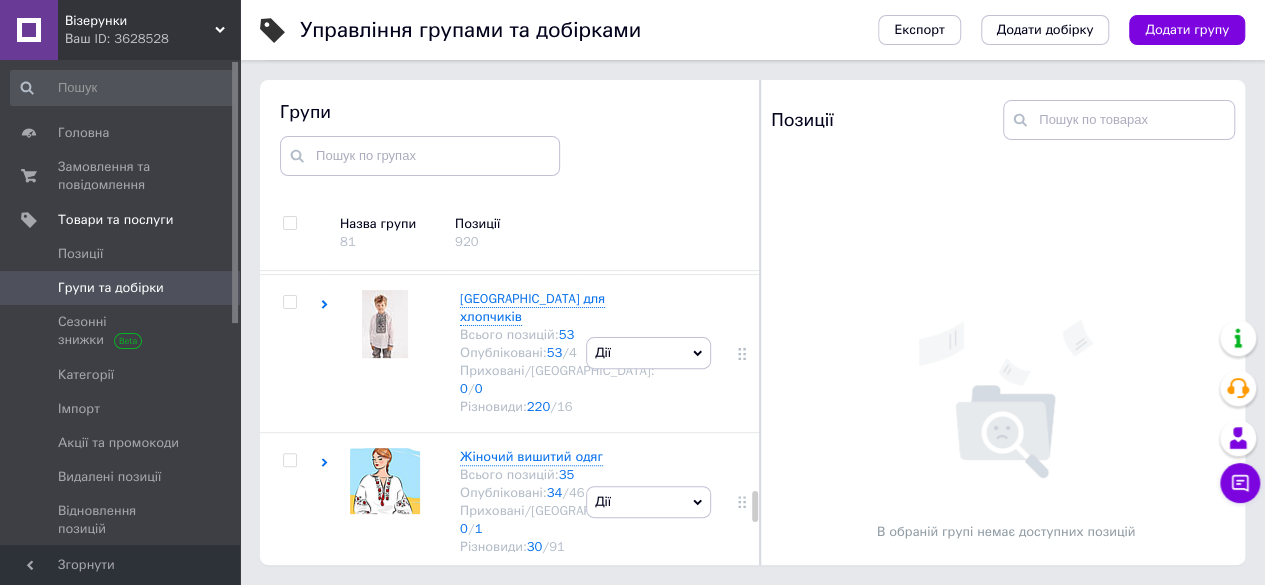 scroll, scrollTop: 2186, scrollLeft: 0, axis: vertical 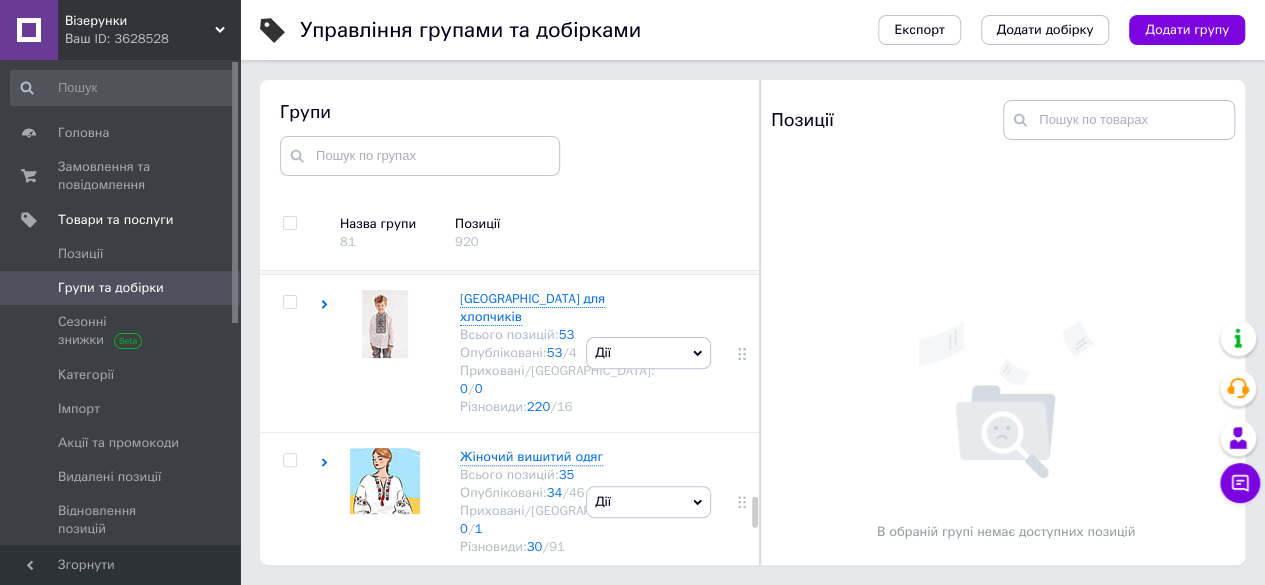 click 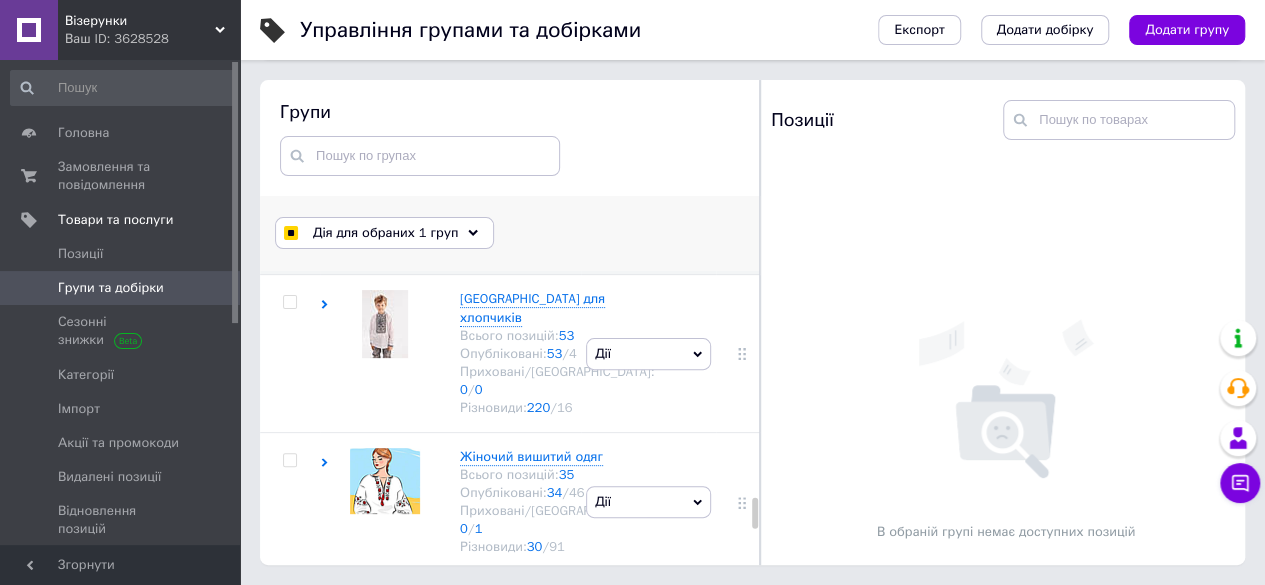 click on "Дія для обраних 1 груп" at bounding box center (385, 233) 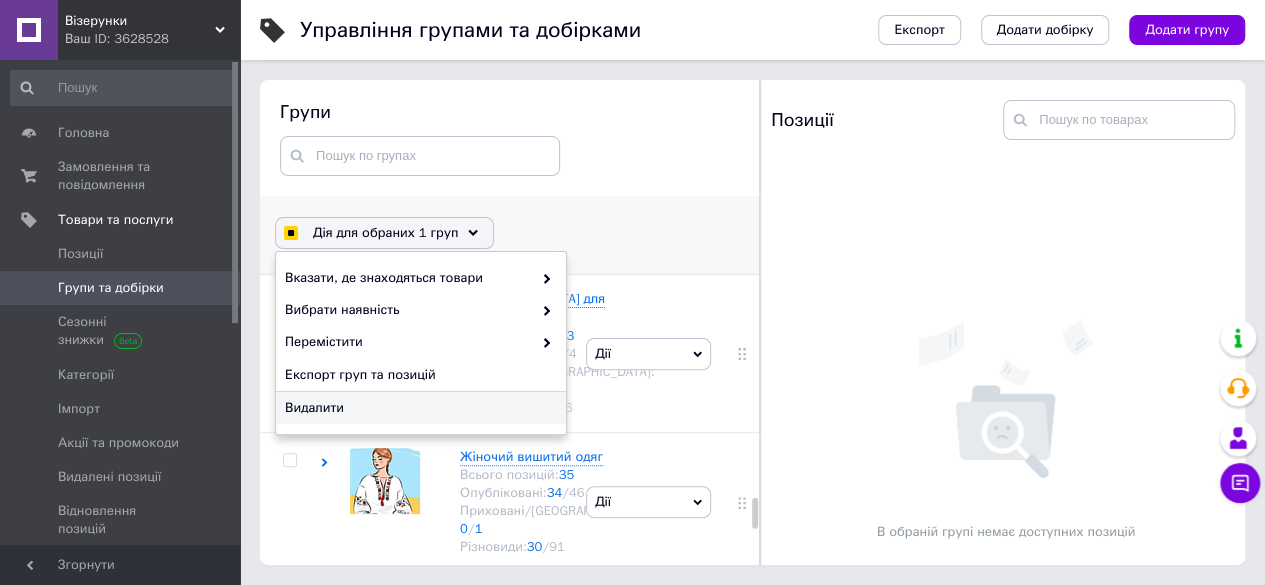 click on "Видалити" at bounding box center [418, 408] 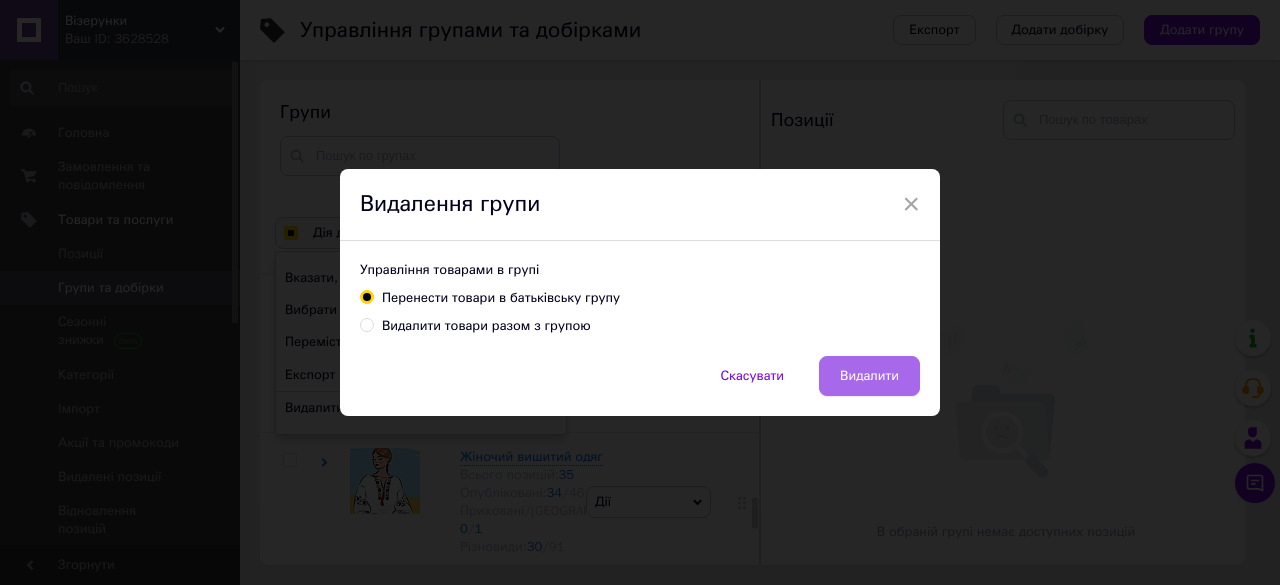click on "Видалити" at bounding box center [869, 376] 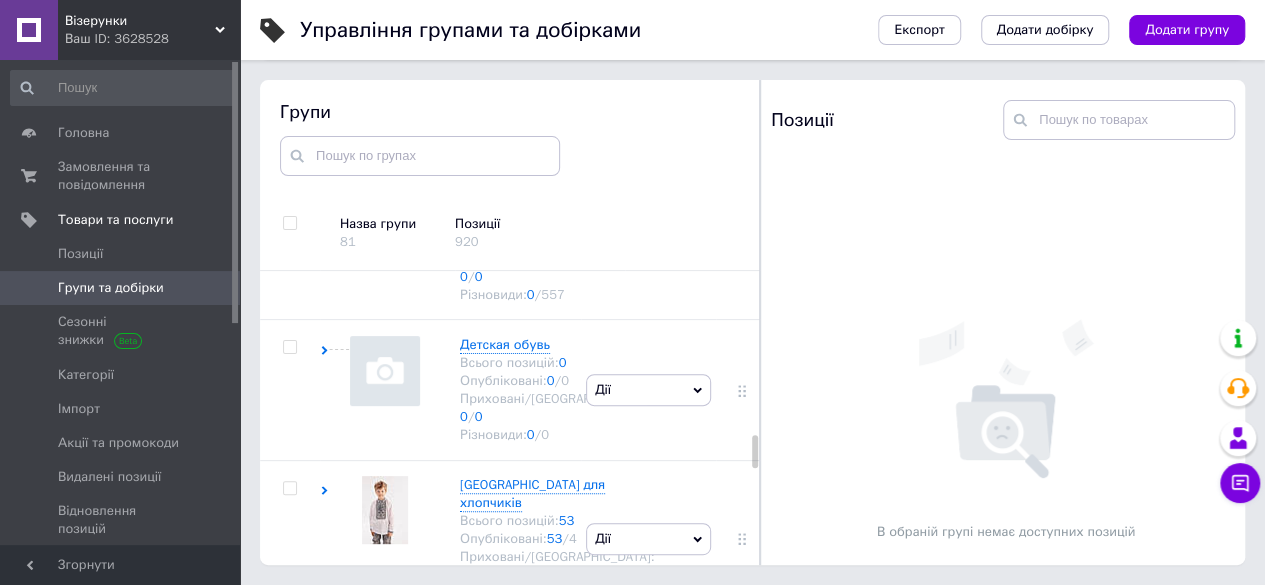 scroll, scrollTop: 1586, scrollLeft: 0, axis: vertical 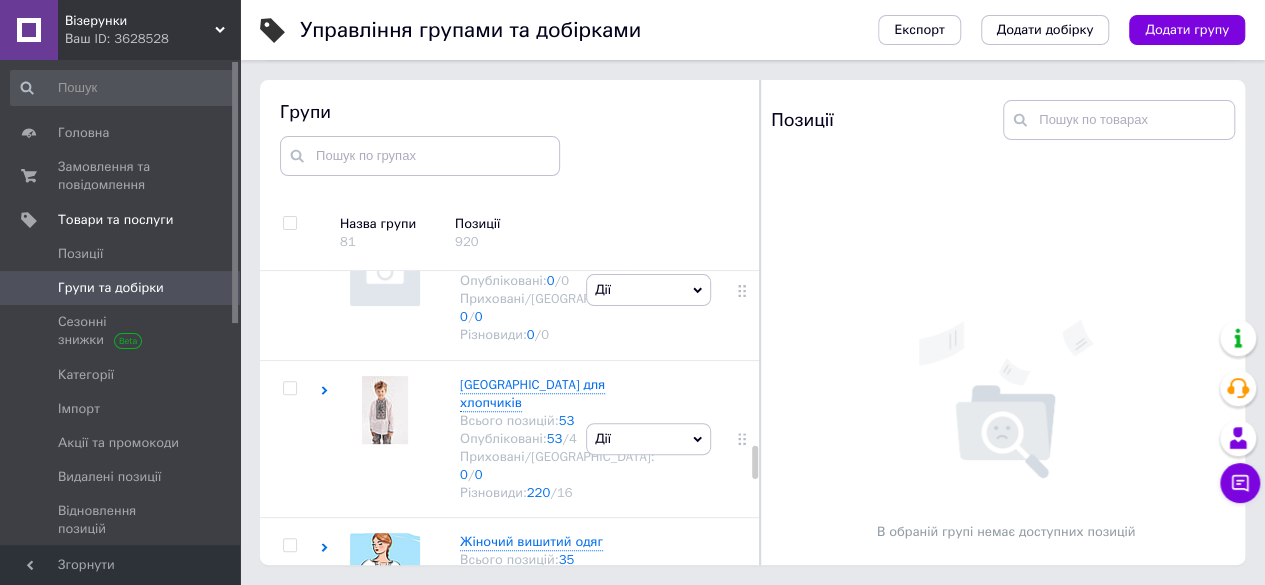 click on "Мужская обувь Всього позицій:  1 Опубліковані:  1  /  19 Приховані/Видалені:  0  /  0 Різновиди:  3  /  35" at bounding box center (557, 9) 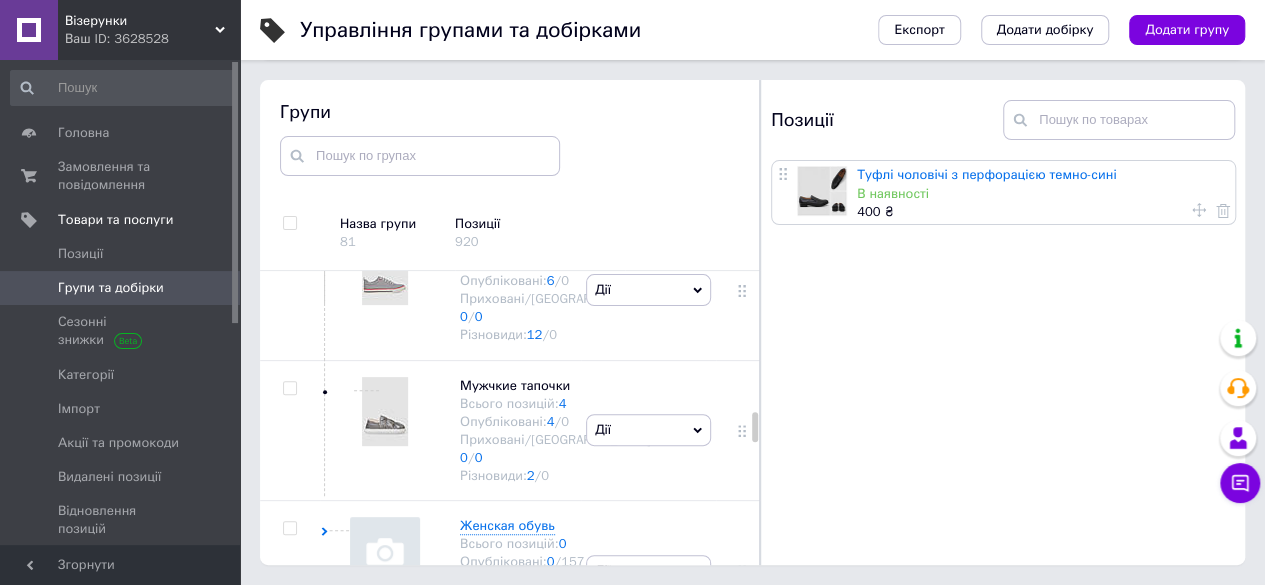 click 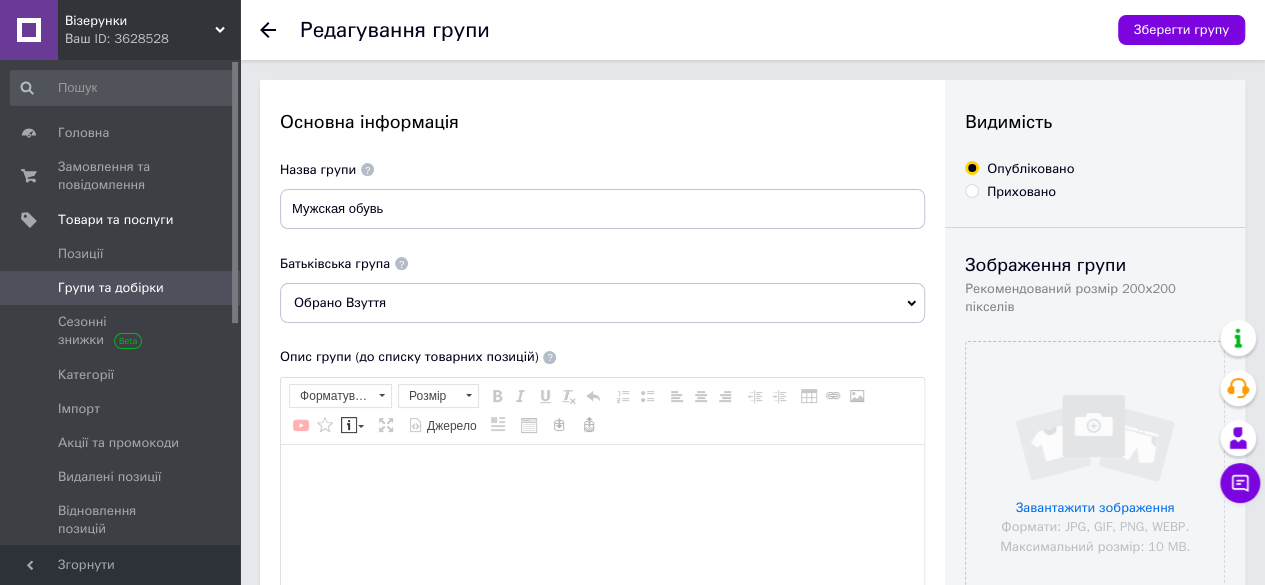 scroll, scrollTop: 0, scrollLeft: 0, axis: both 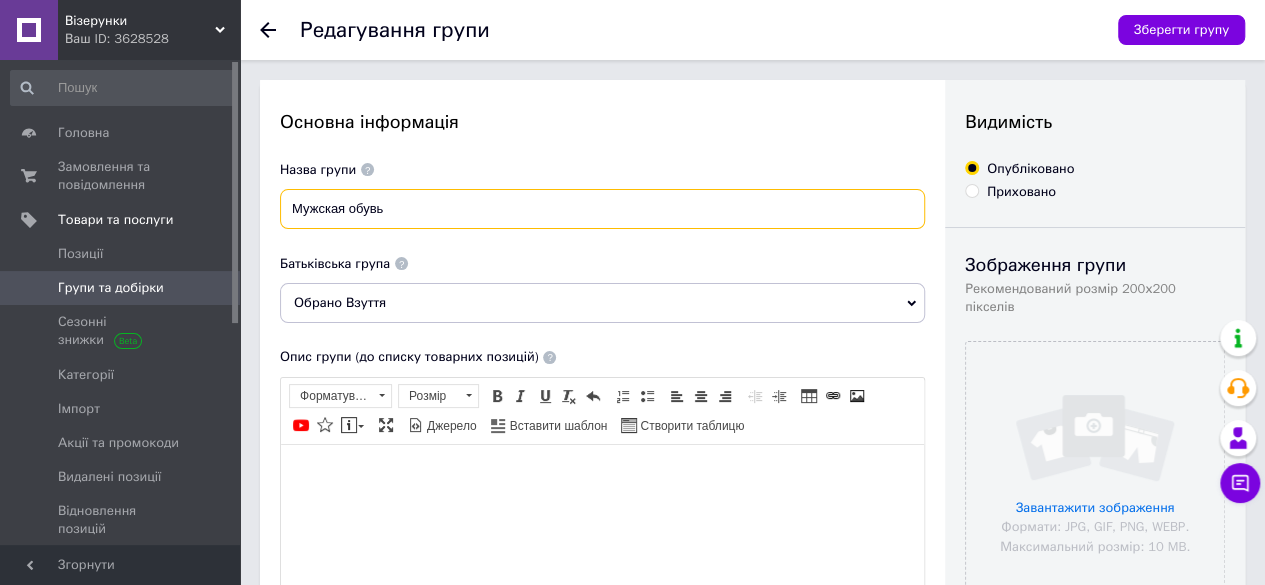 click on "Мужская обувь" at bounding box center (602, 209) 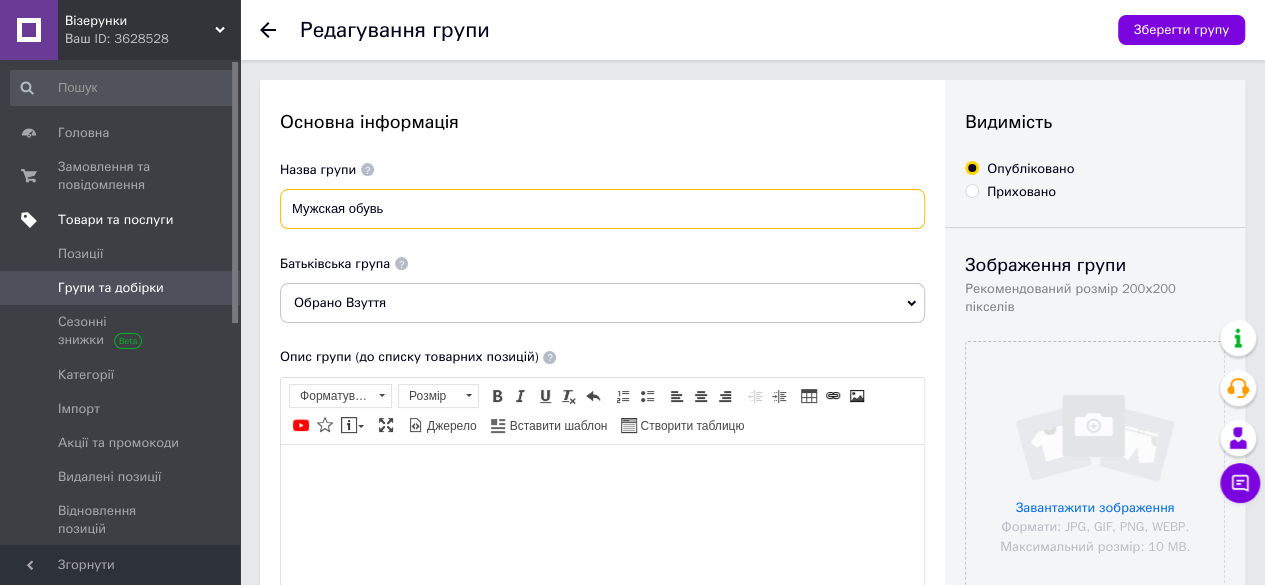 drag, startPoint x: 476, startPoint y: 214, endPoint x: 170, endPoint y: 202, distance: 306.2352 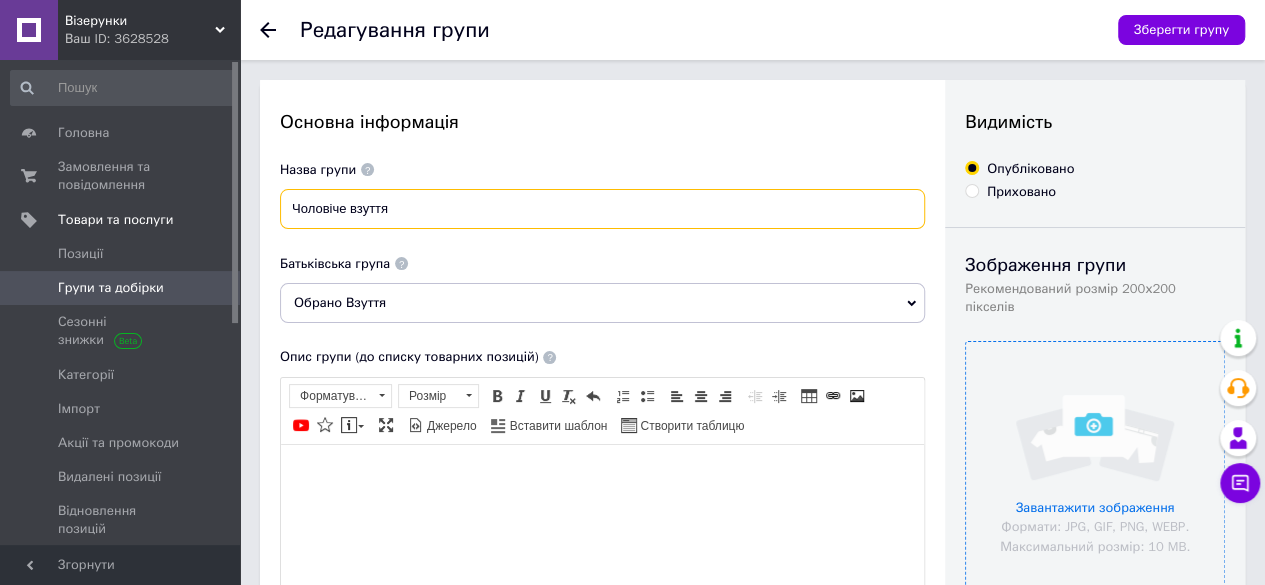 type on "Чоловіче взуття" 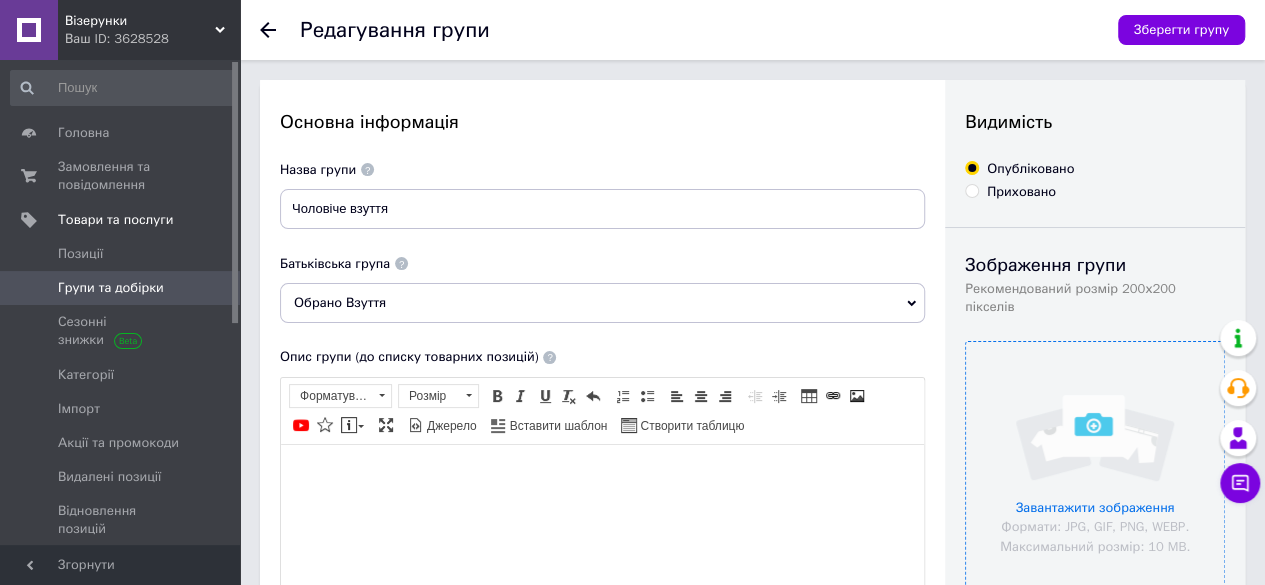 click at bounding box center [1095, 471] 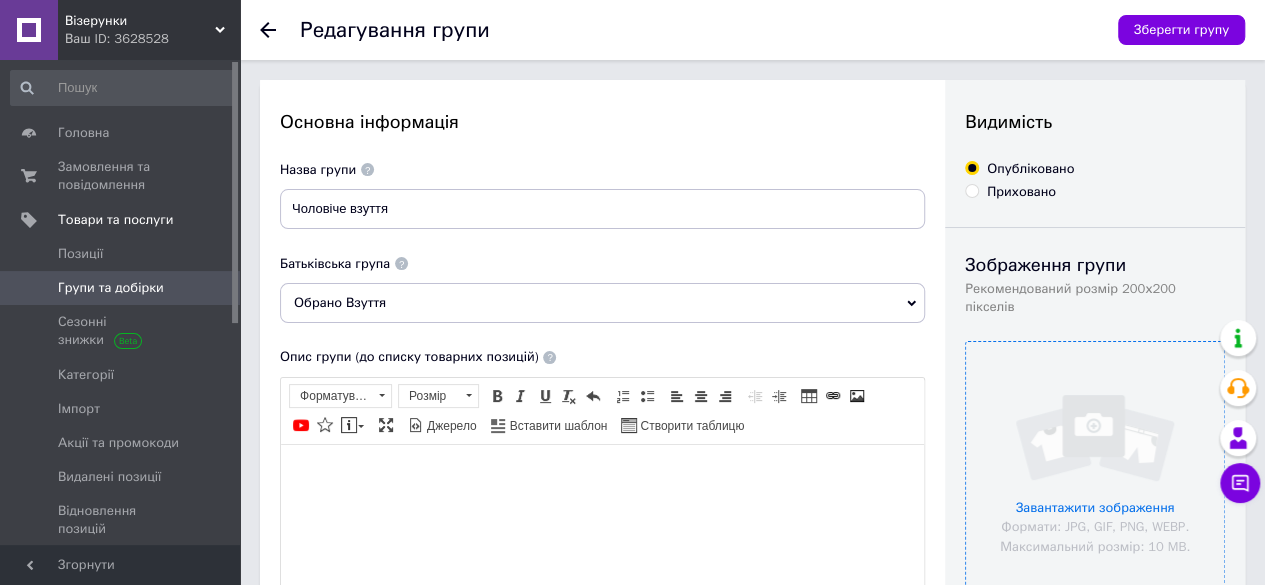 click on "Менеджер Чат з покупцем Тех підтримка
Чат з покупцем" at bounding box center (1240, 411) 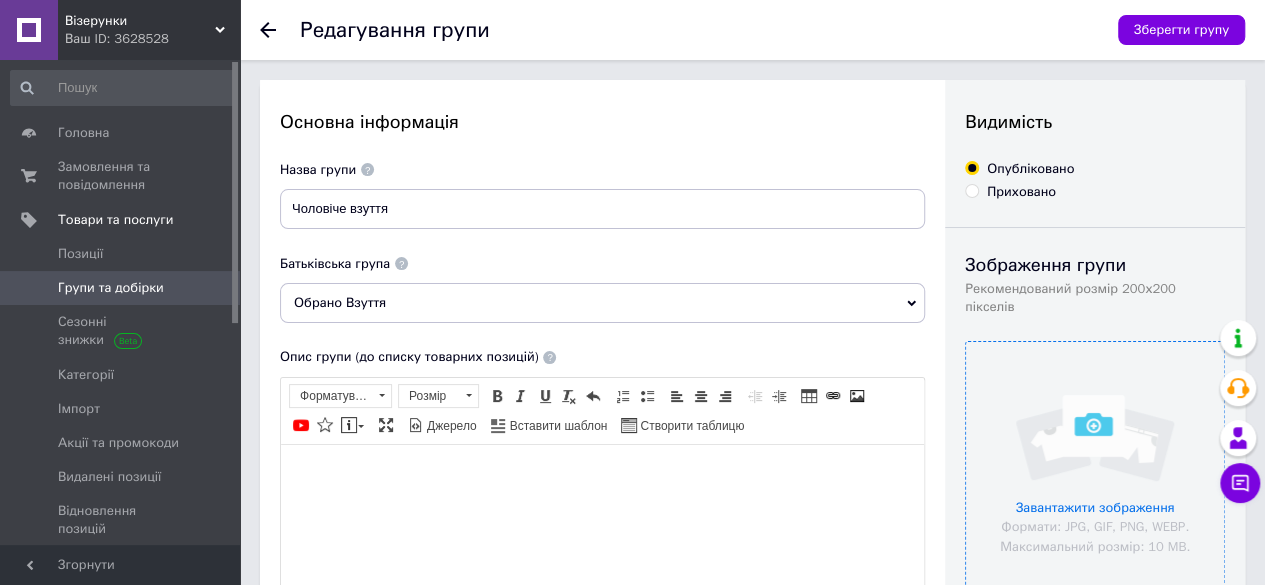 click at bounding box center (1095, 471) 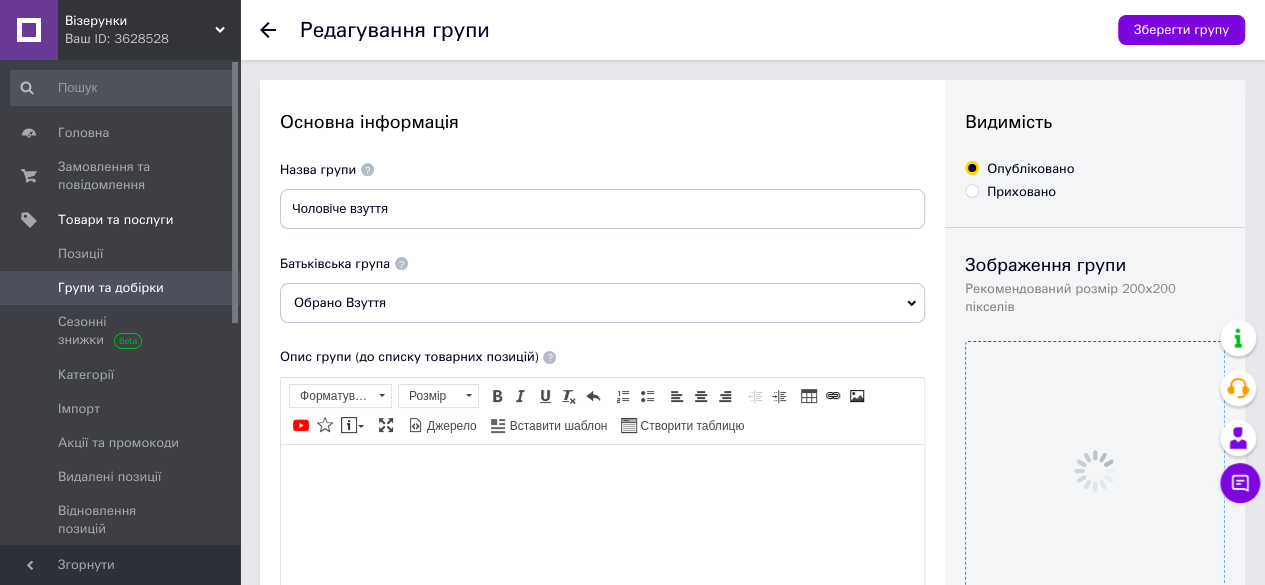 scroll, scrollTop: 100, scrollLeft: 0, axis: vertical 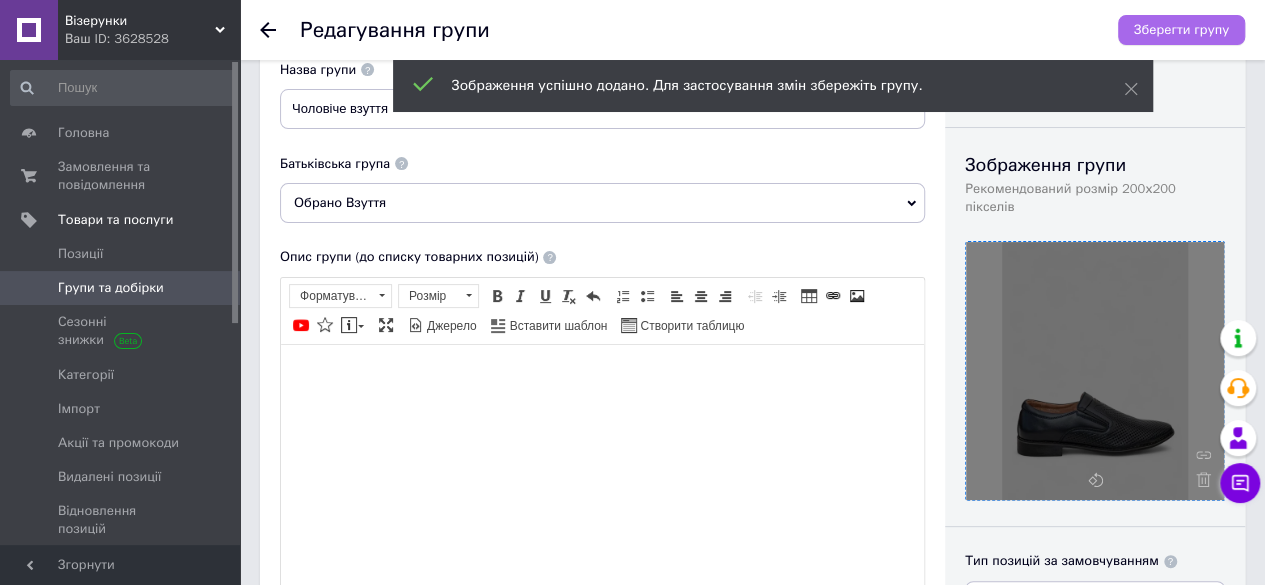 click on "Зберегти групу" at bounding box center (1181, 30) 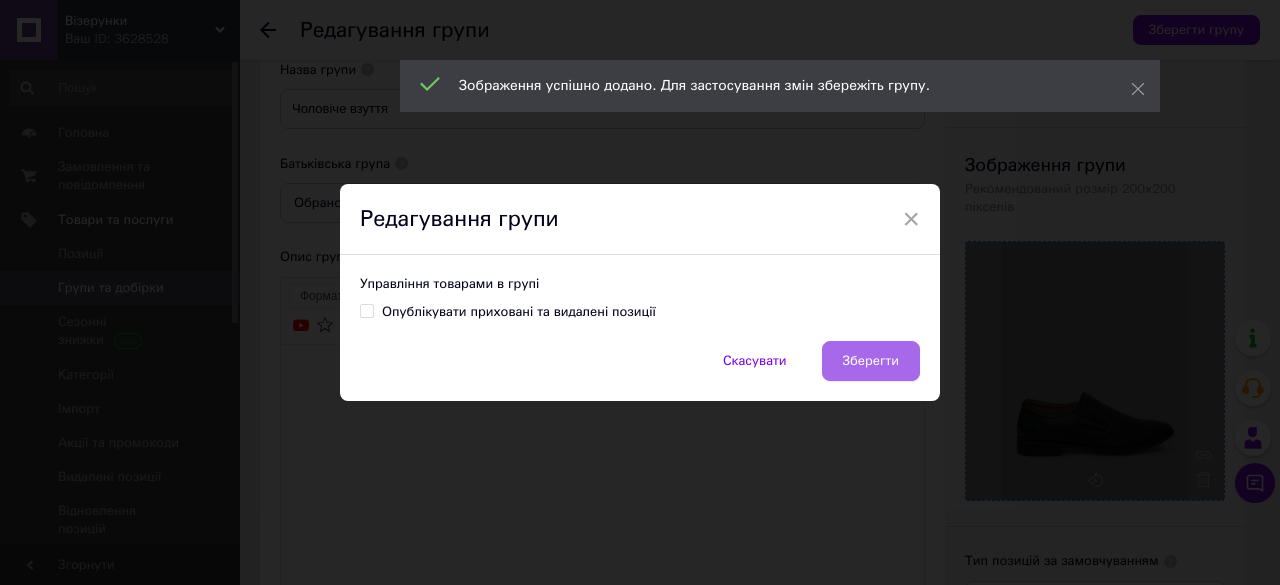 click on "Зберегти" at bounding box center (871, 361) 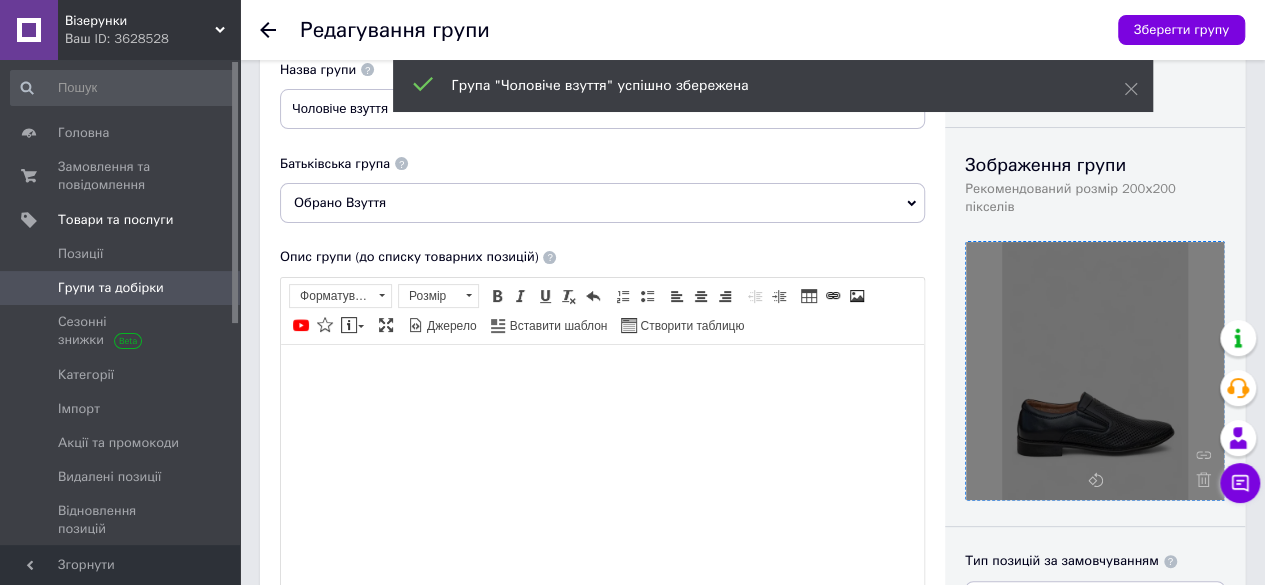click 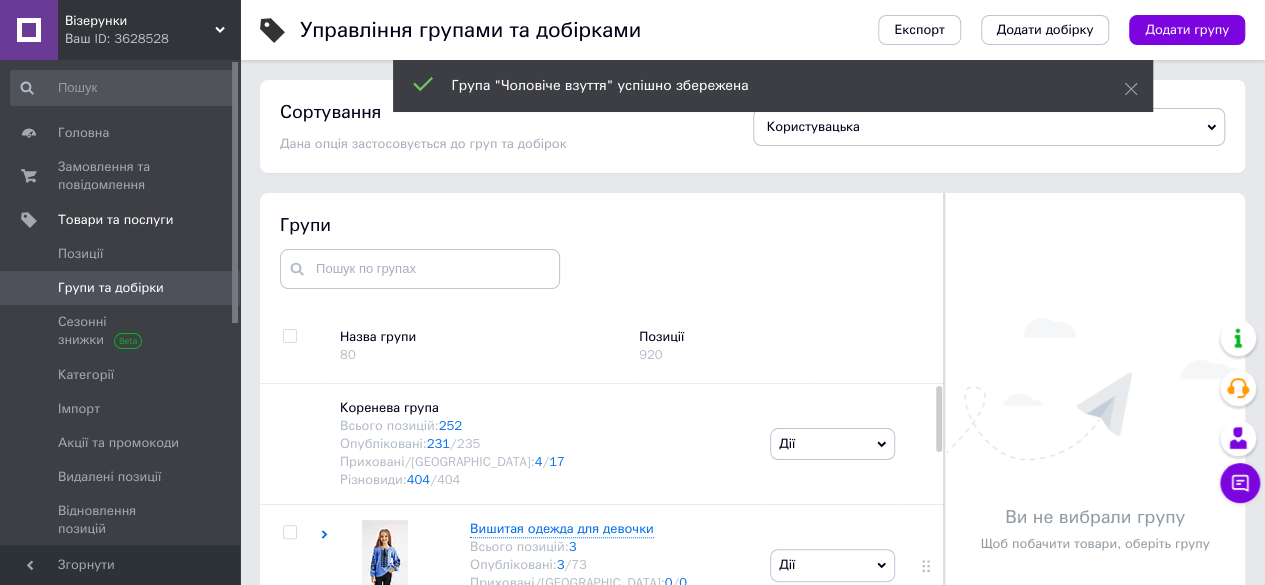 scroll, scrollTop: 101, scrollLeft: 0, axis: vertical 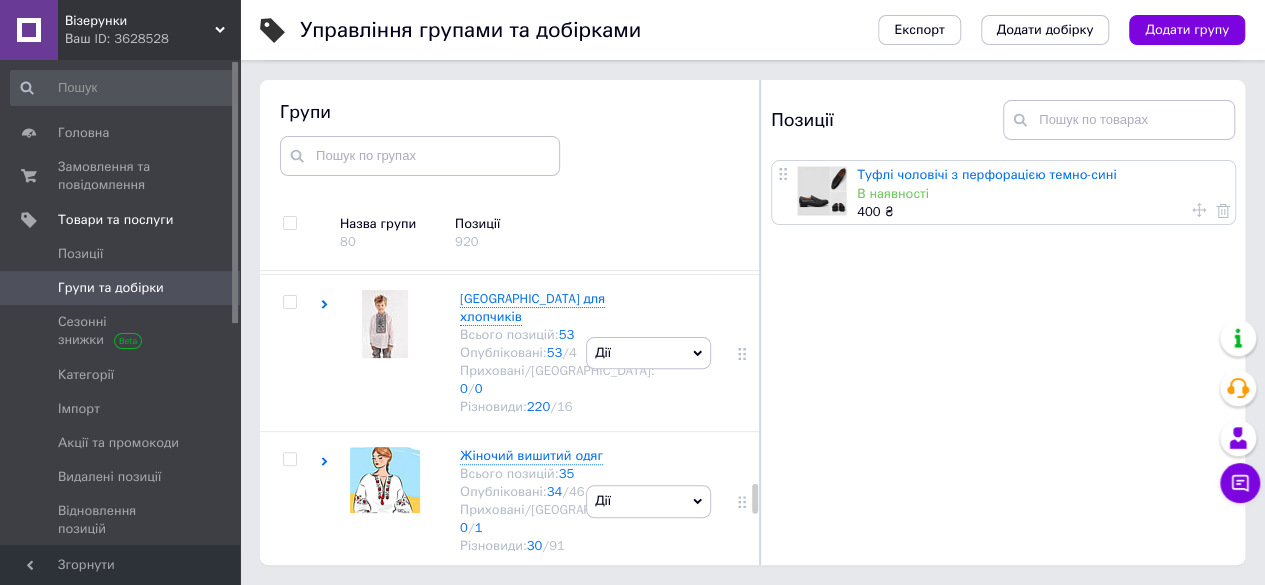 click 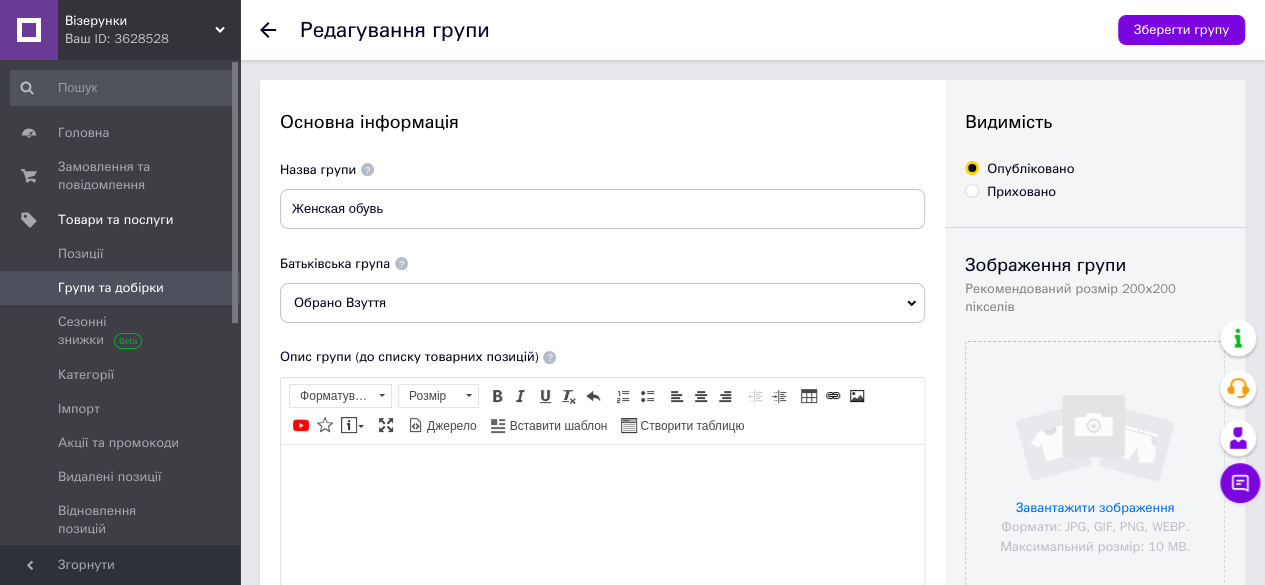 scroll, scrollTop: 0, scrollLeft: 0, axis: both 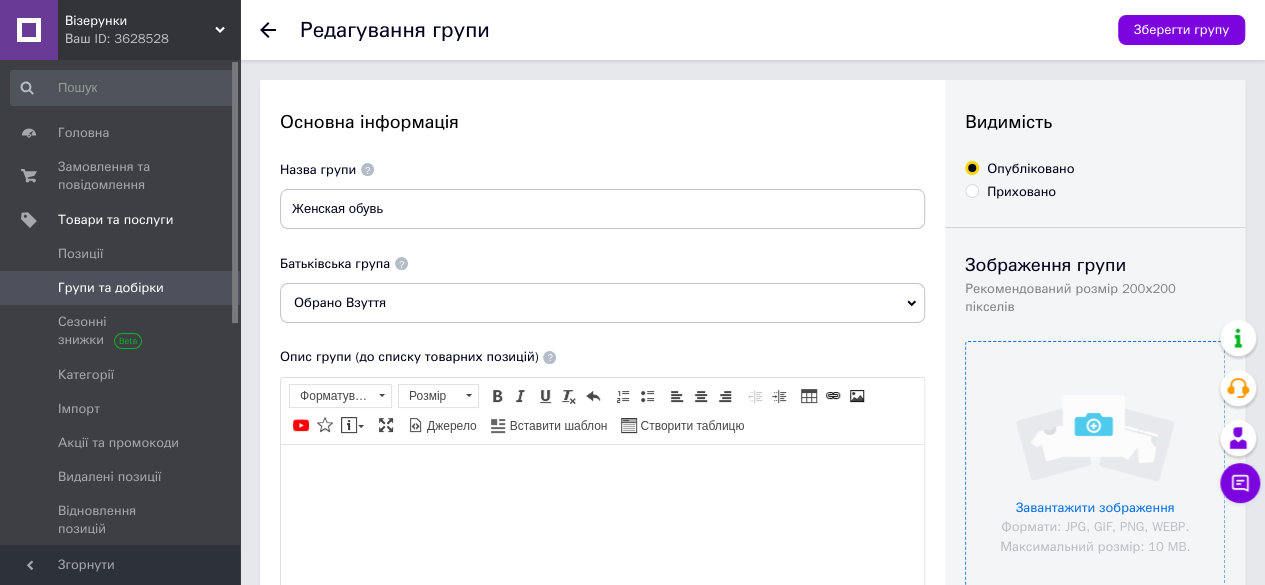 click at bounding box center [1095, 471] 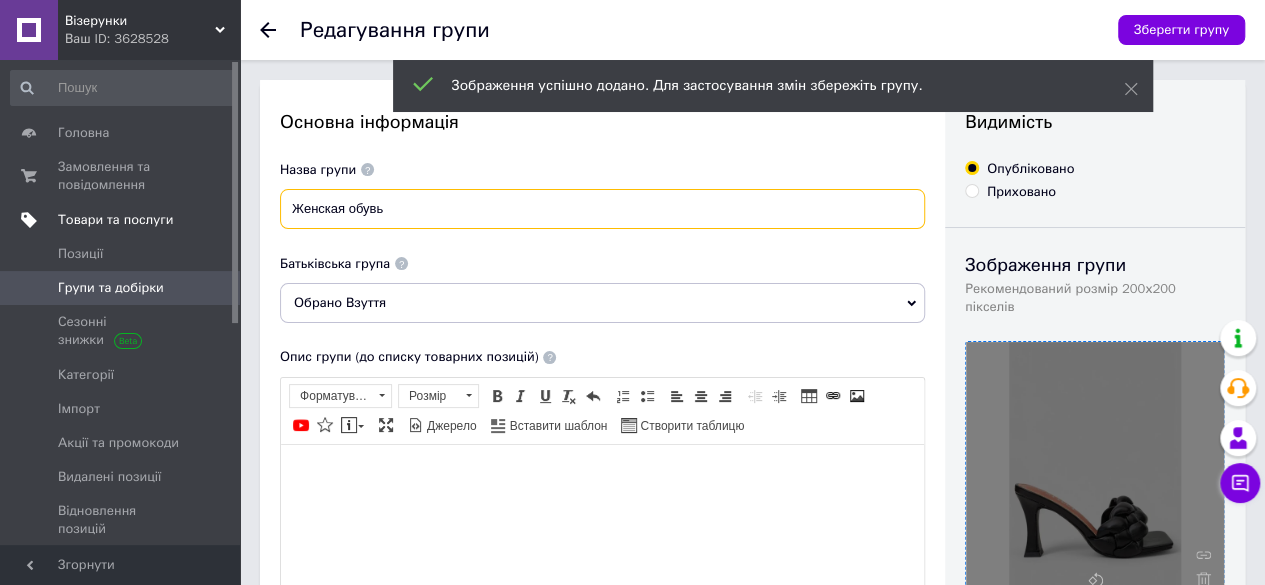 drag, startPoint x: 400, startPoint y: 206, endPoint x: 177, endPoint y: 219, distance: 223.3786 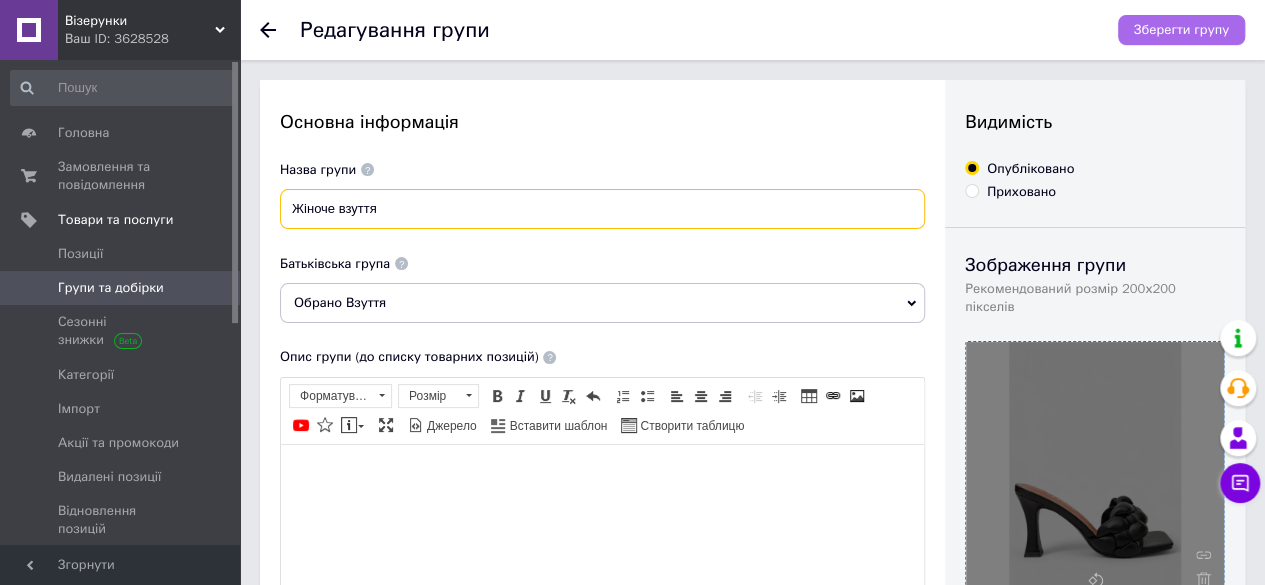 type on "Жіноче взуття" 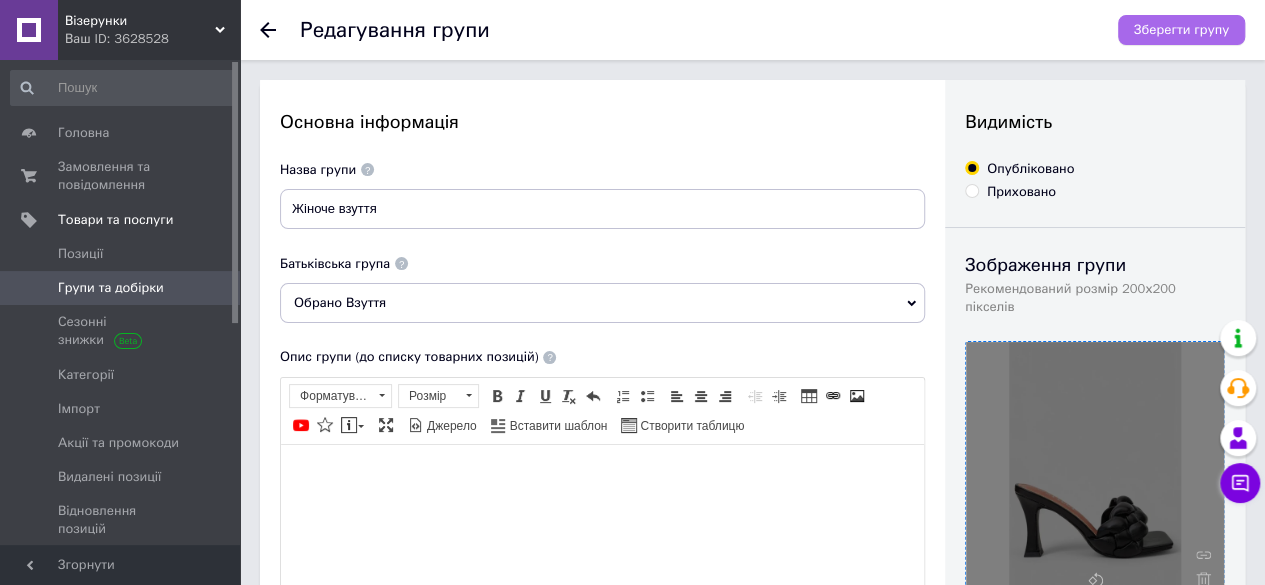 click on "Зберегти групу" at bounding box center [1181, 30] 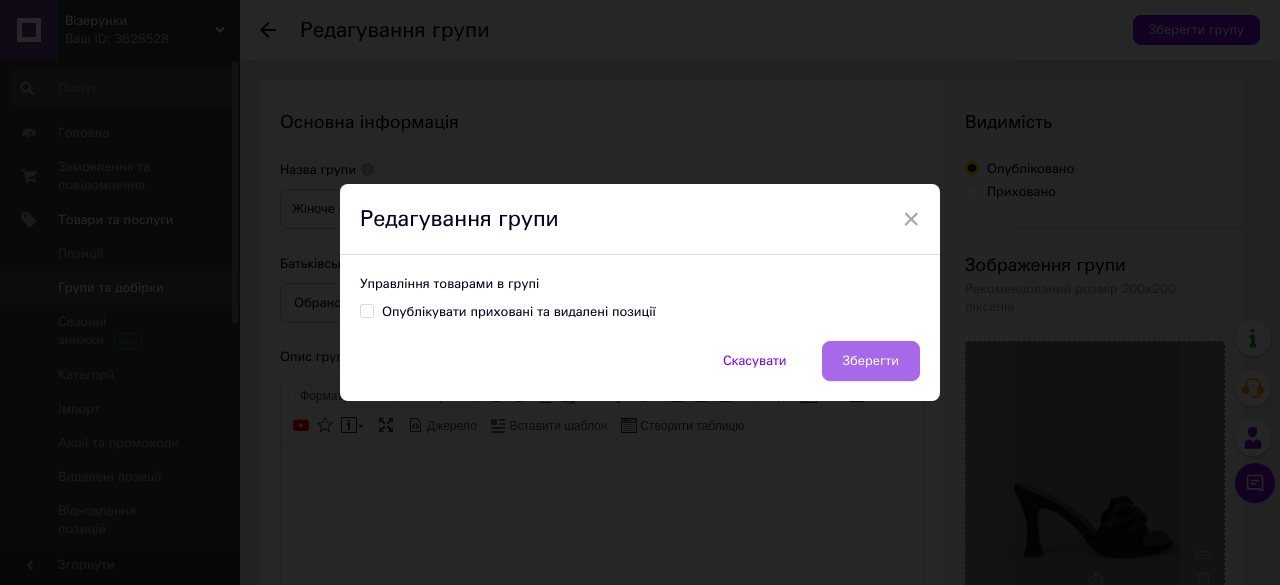 click on "Зберегти" at bounding box center [871, 361] 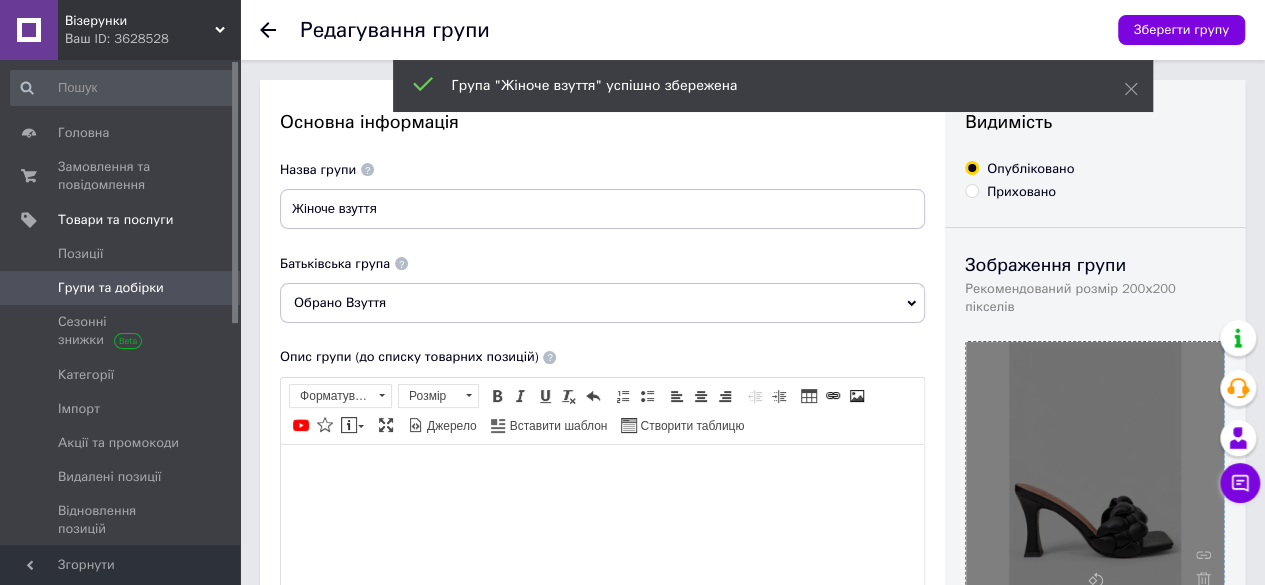 click at bounding box center (280, 30) 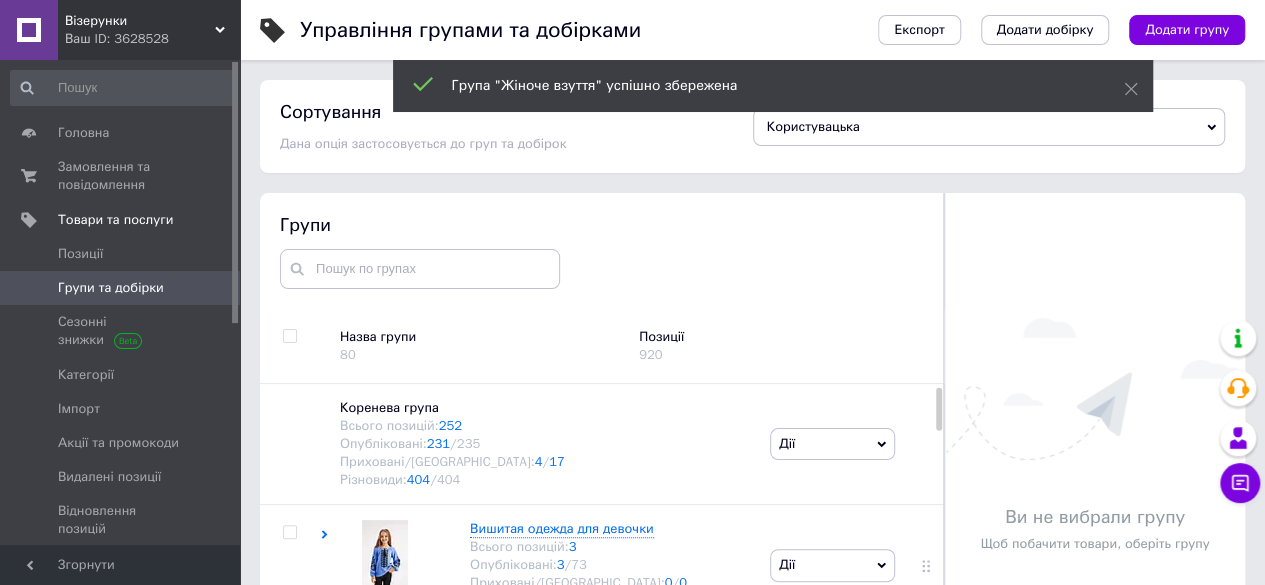 scroll, scrollTop: 113, scrollLeft: 0, axis: vertical 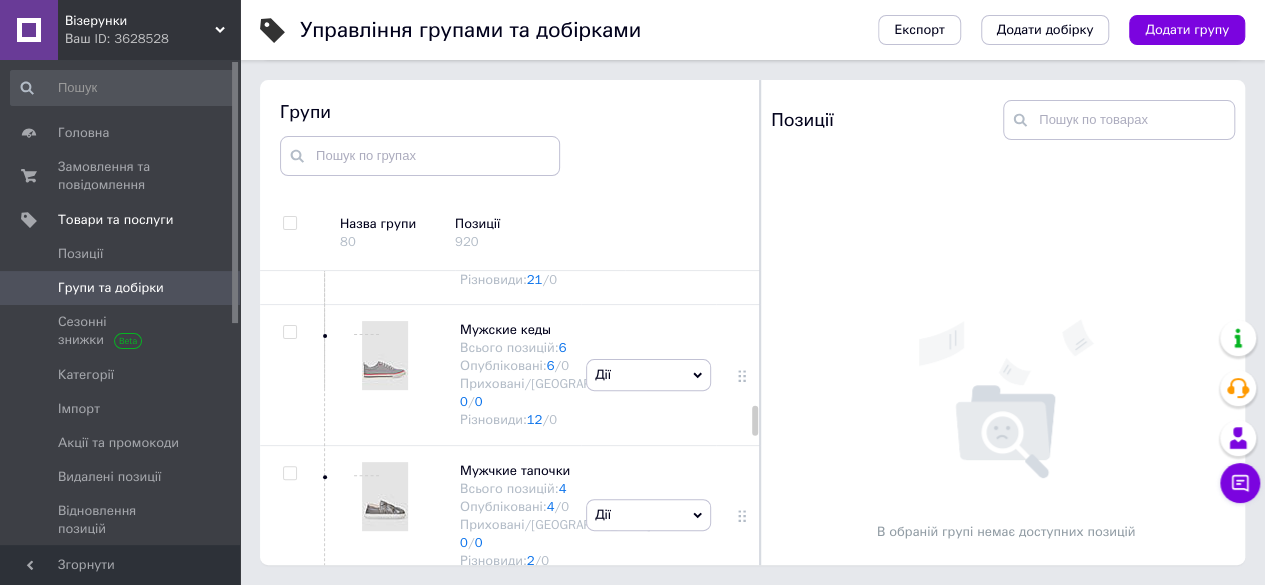 click 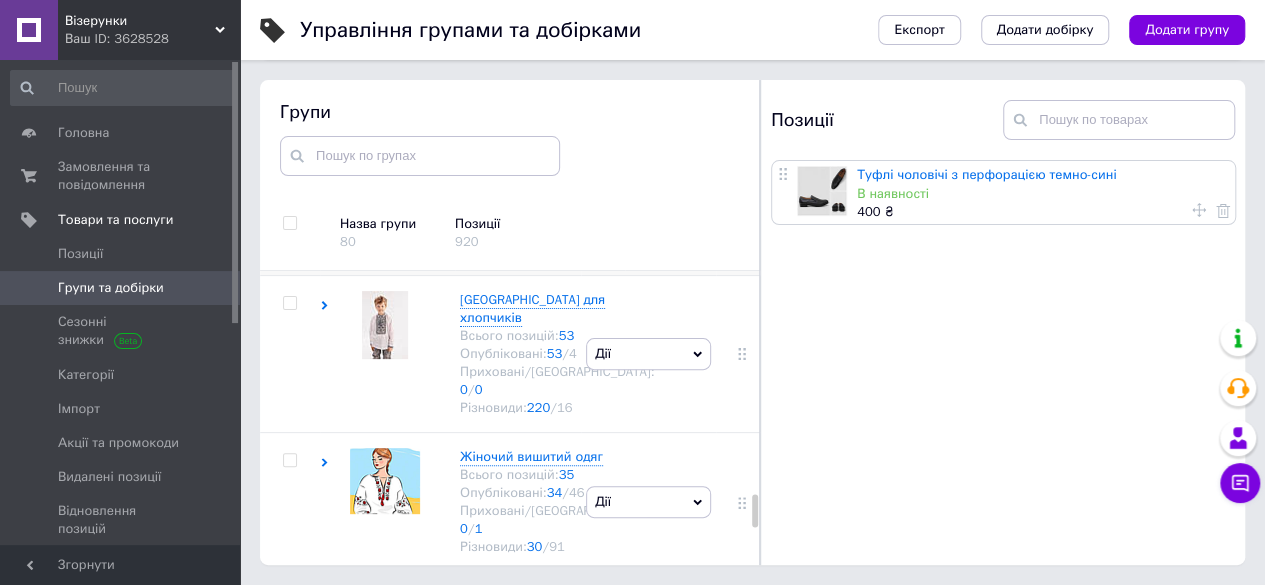 scroll, scrollTop: 2001, scrollLeft: 0, axis: vertical 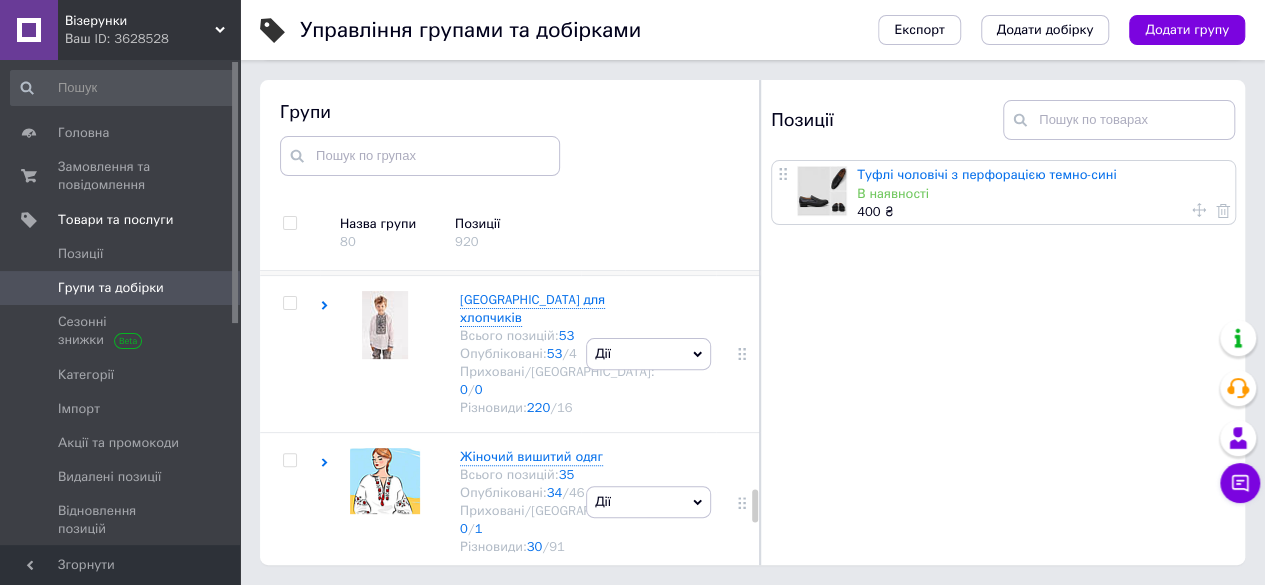 click on "Дії" at bounding box center [648, 205] 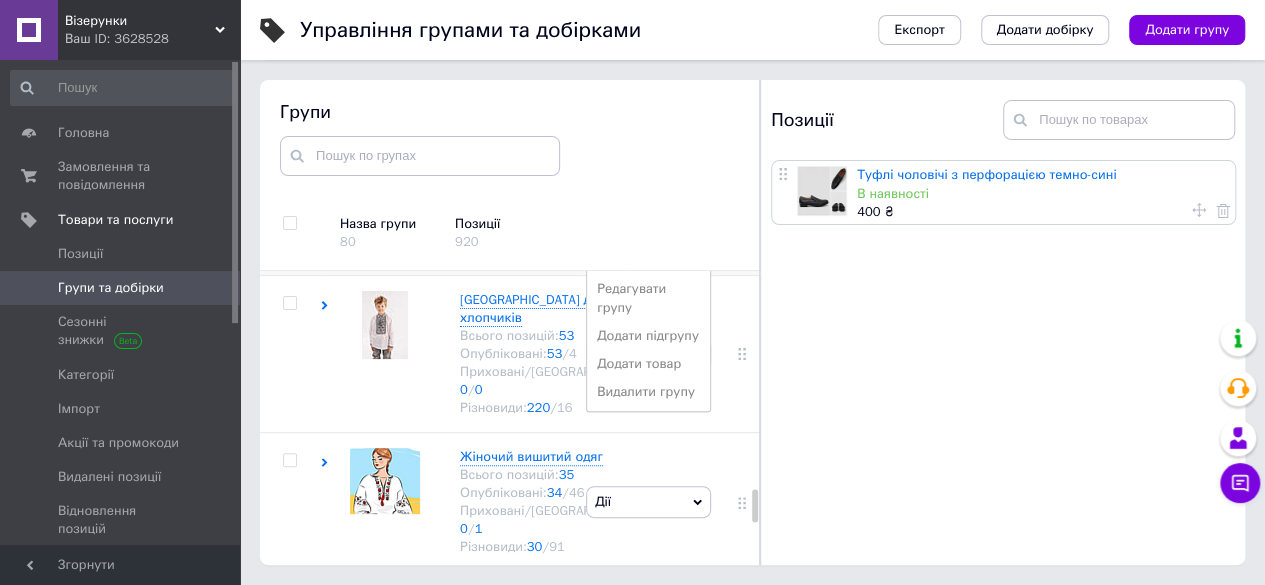 scroll, scrollTop: 2101, scrollLeft: 0, axis: vertical 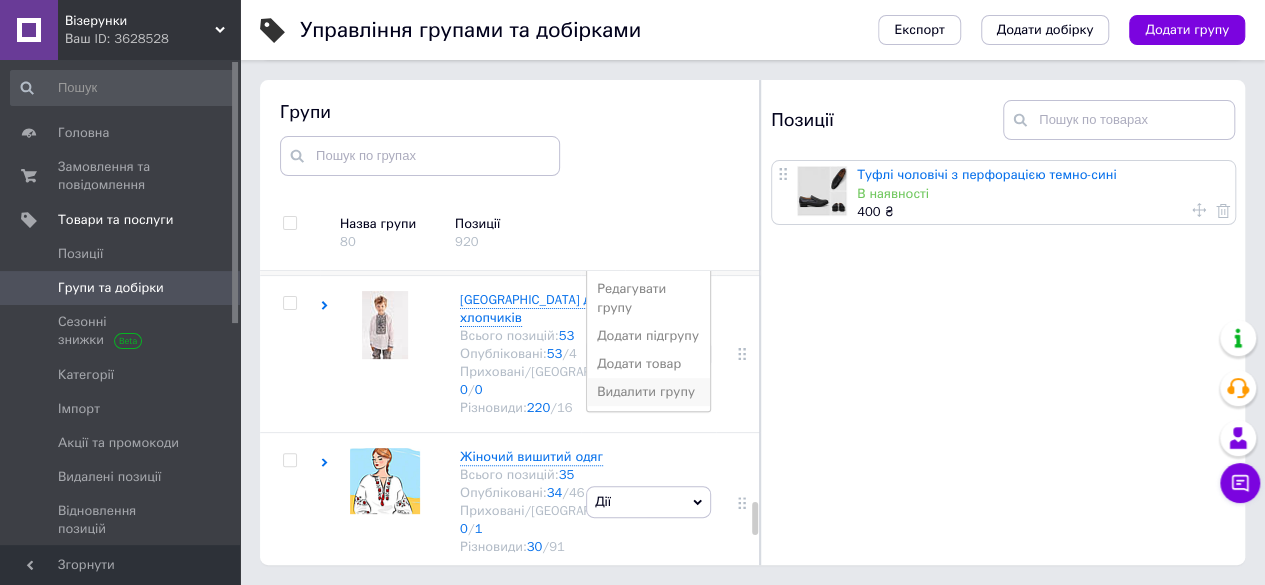 click on "Видалити групу" at bounding box center [648, 392] 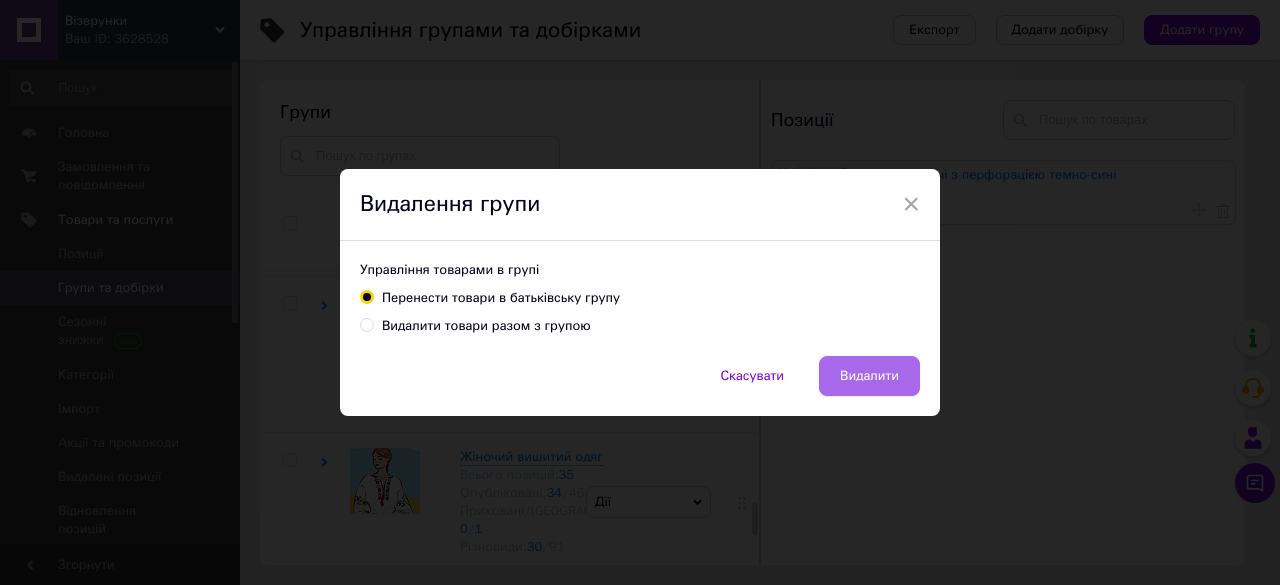 click on "Видалити" at bounding box center [869, 376] 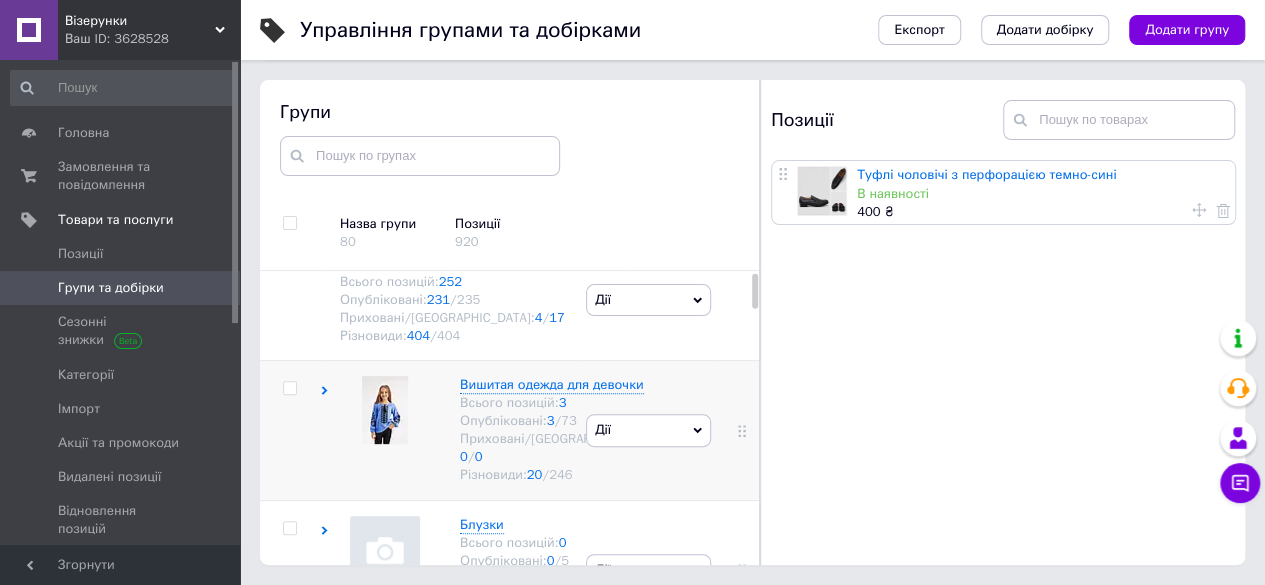 scroll, scrollTop: 0, scrollLeft: 0, axis: both 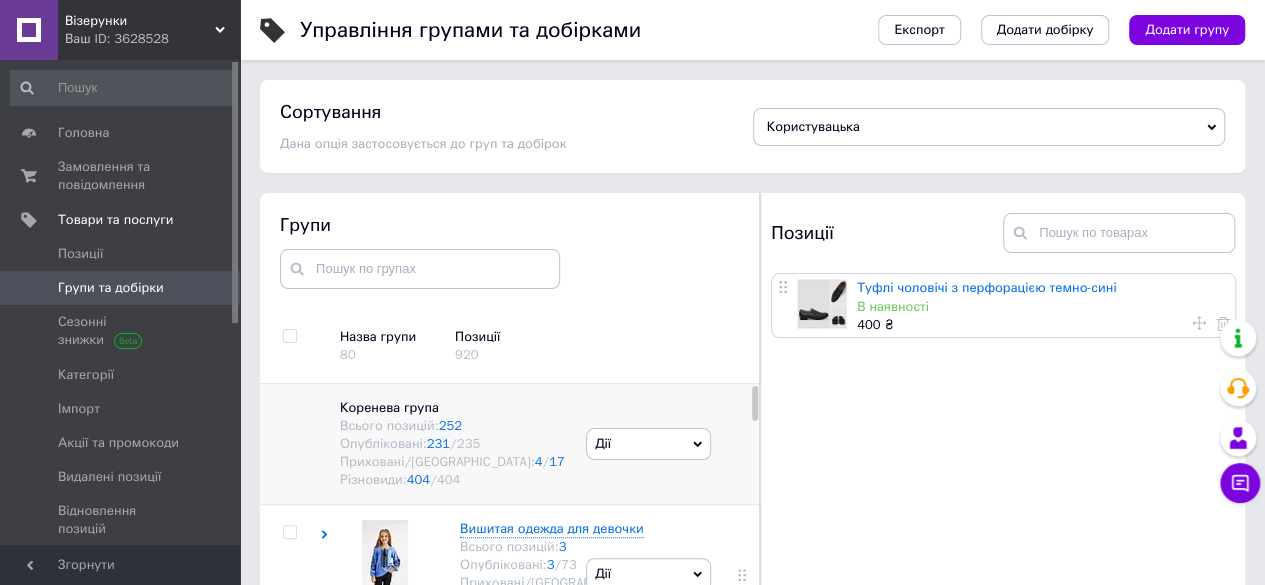 click at bounding box center (741, 444) 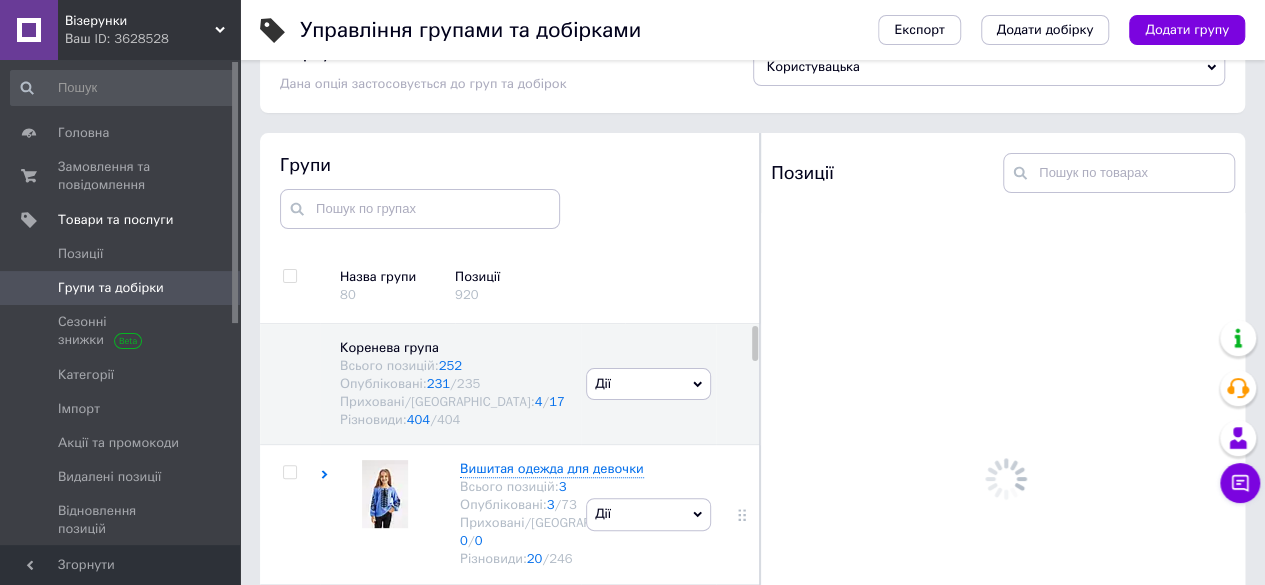 scroll, scrollTop: 113, scrollLeft: 0, axis: vertical 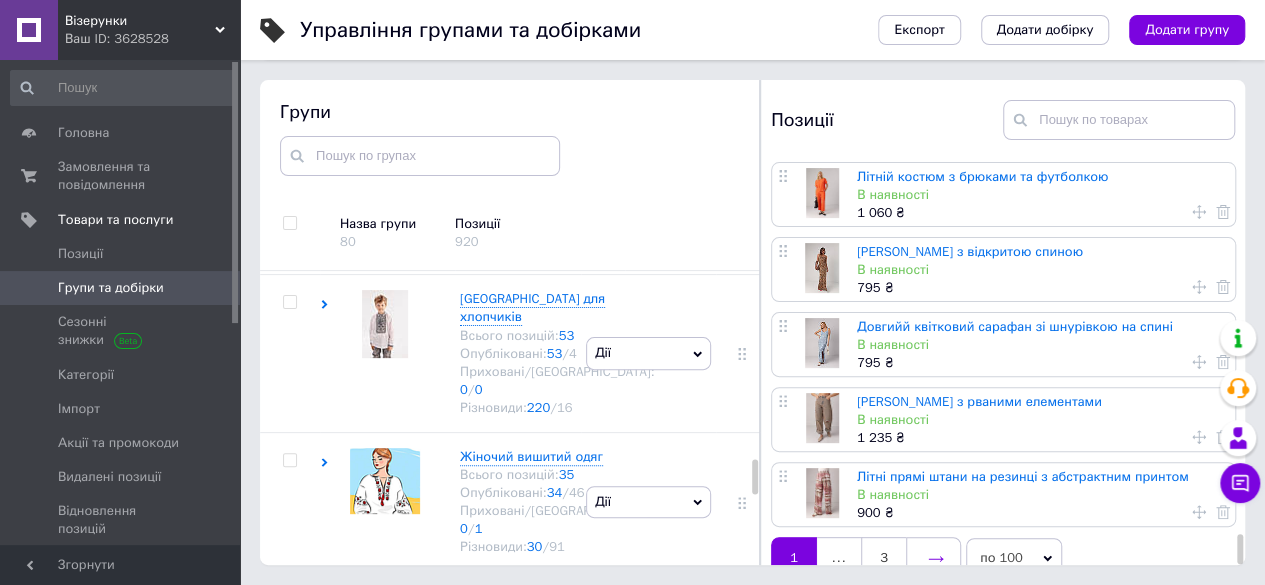 click at bounding box center (933, 558) 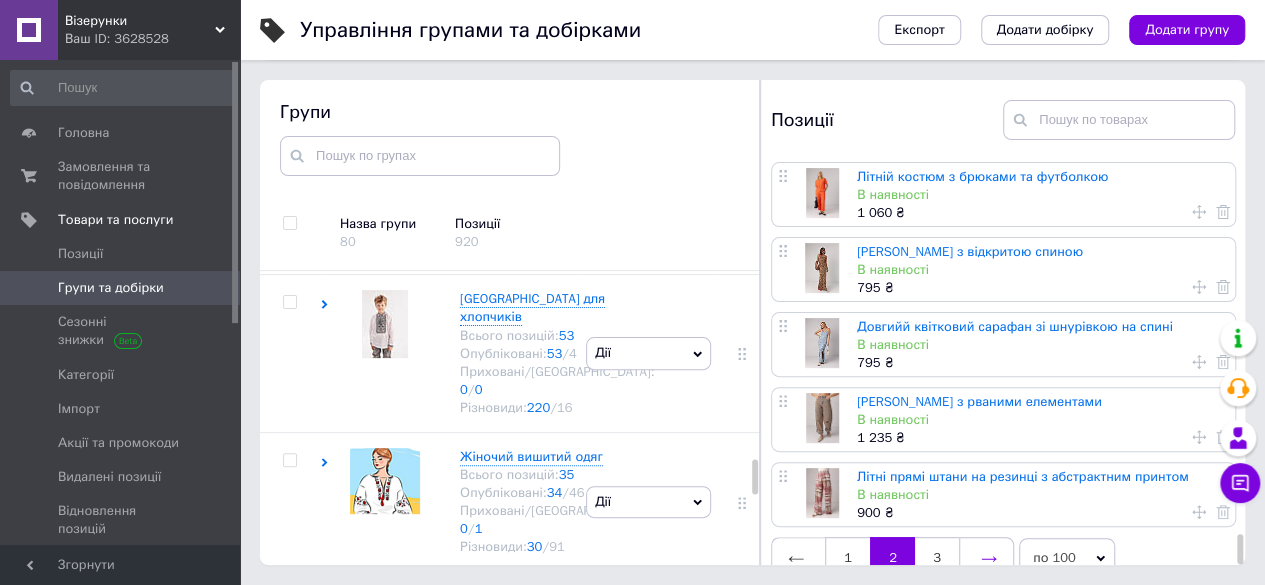 scroll, scrollTop: 0, scrollLeft: 0, axis: both 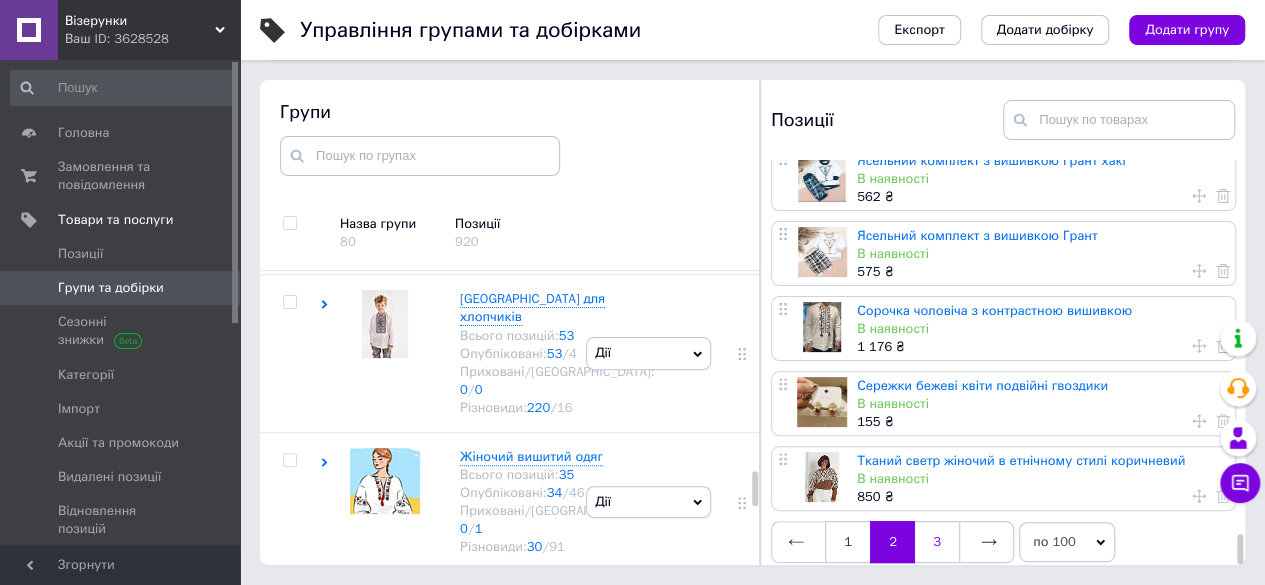 click on "3" at bounding box center [937, 542] 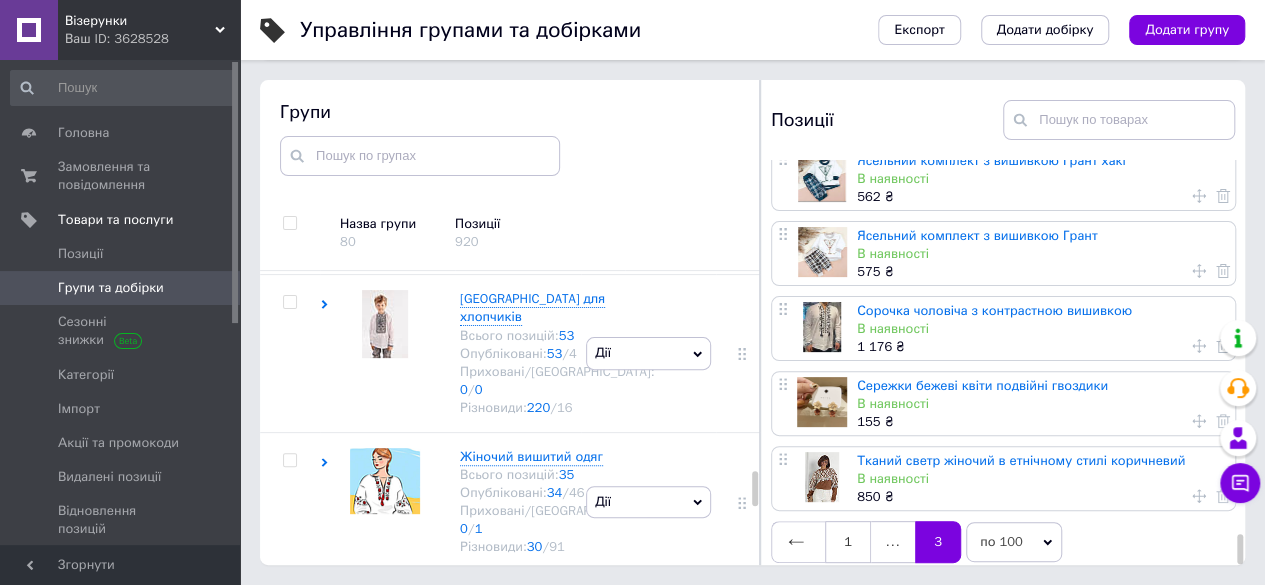scroll, scrollTop: 0, scrollLeft: 0, axis: both 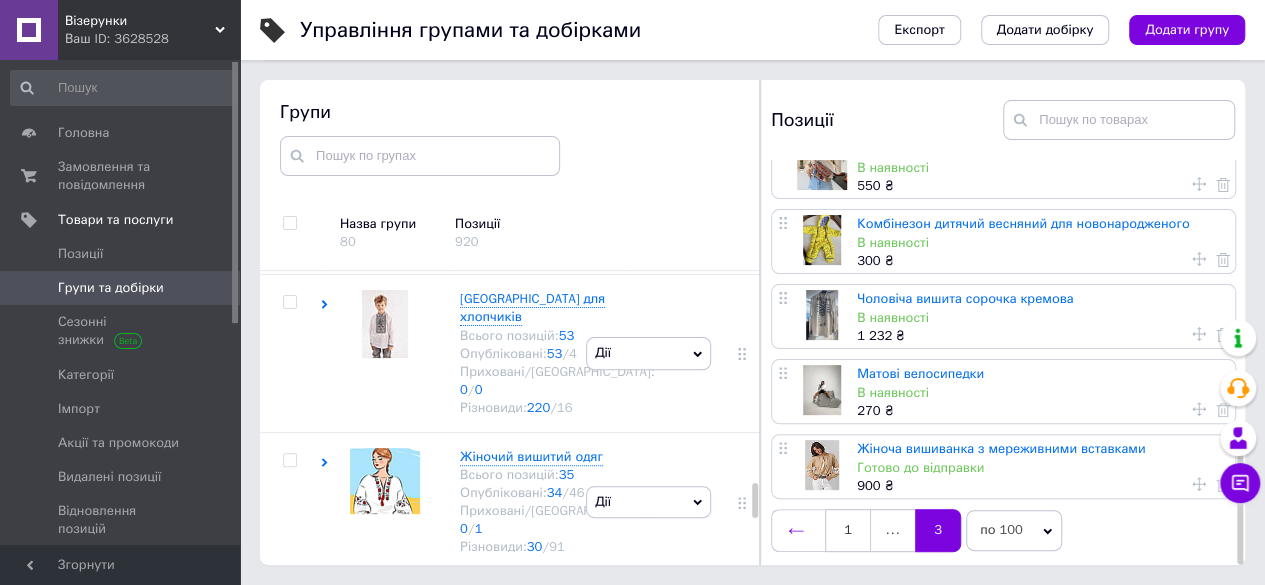 click at bounding box center [798, 530] 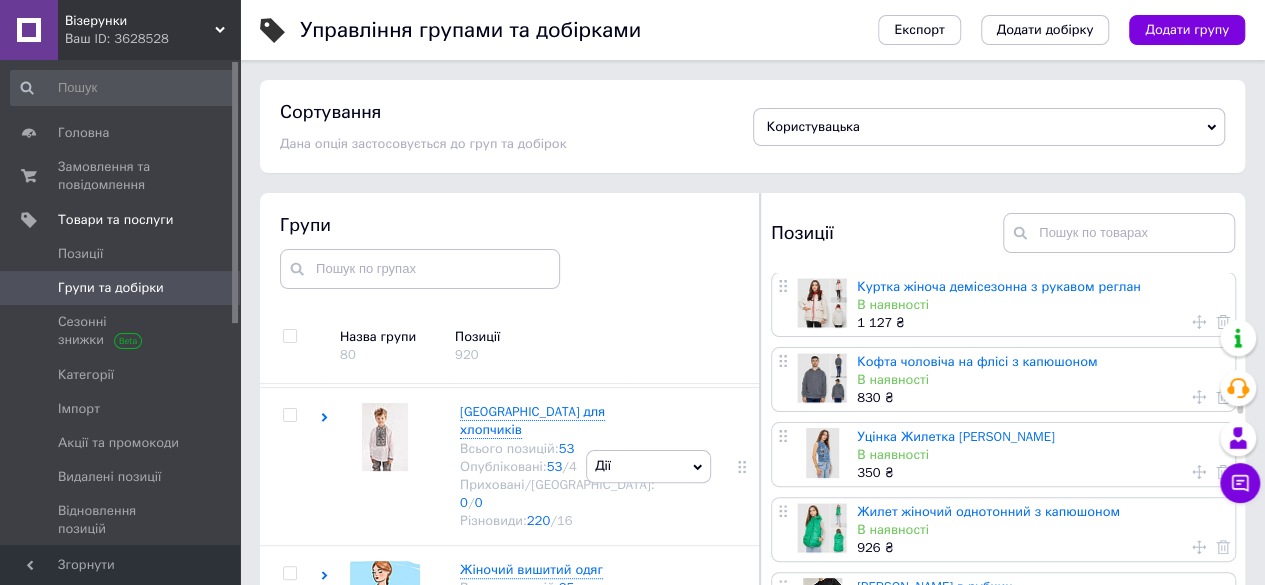 scroll, scrollTop: 2100, scrollLeft: 0, axis: vertical 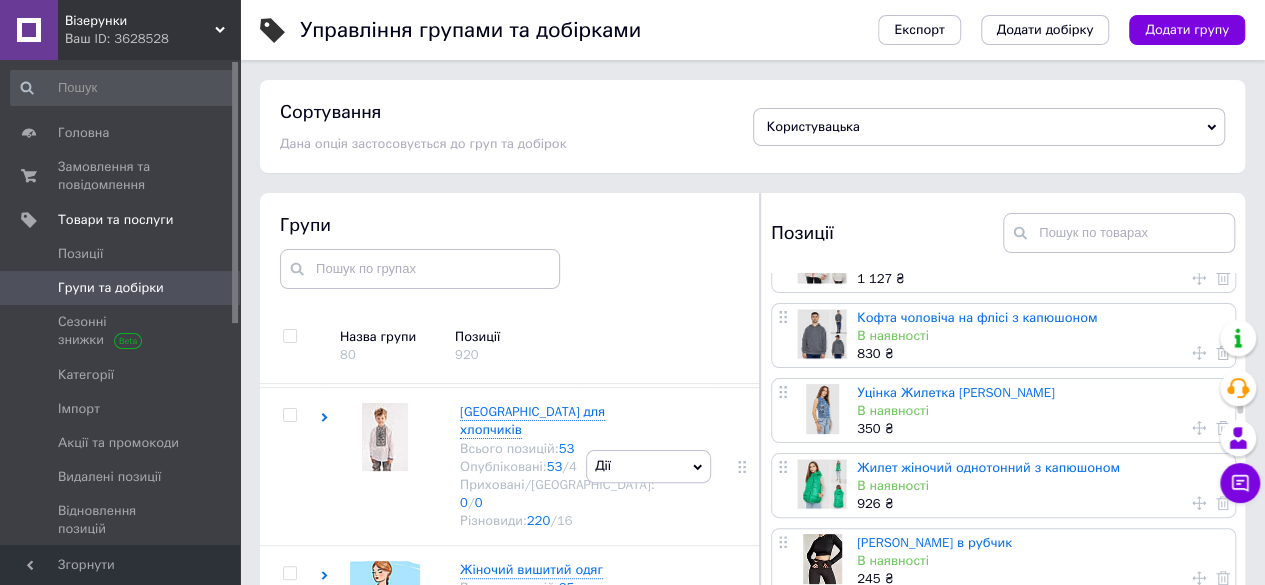 click on "Групи" at bounding box center (510, 250) 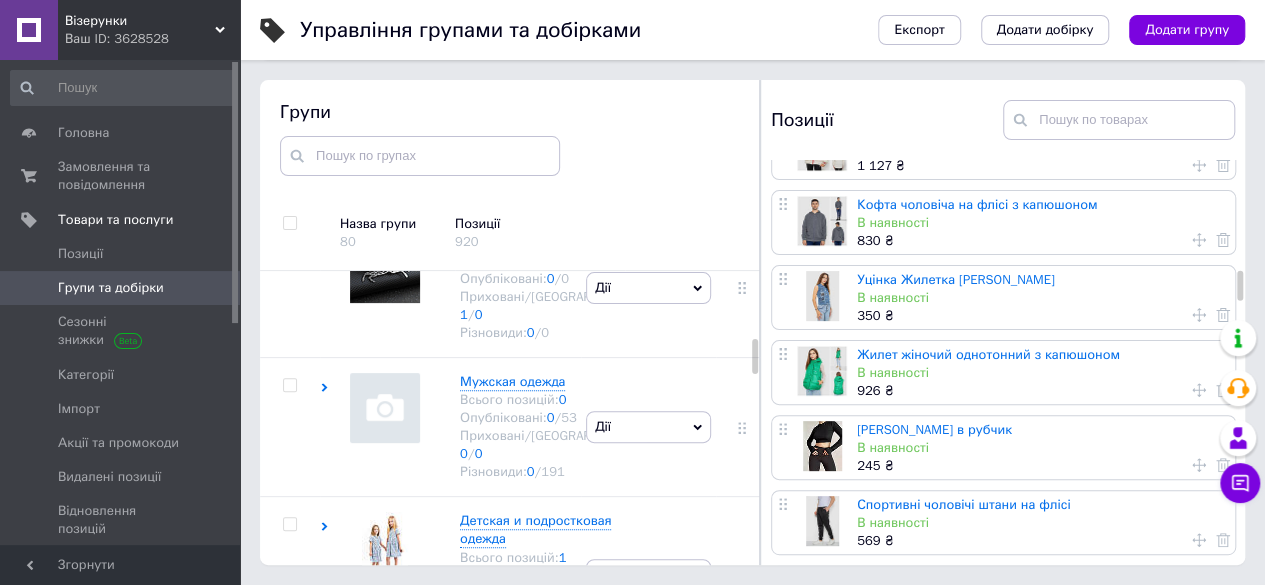 scroll, scrollTop: 500, scrollLeft: 0, axis: vertical 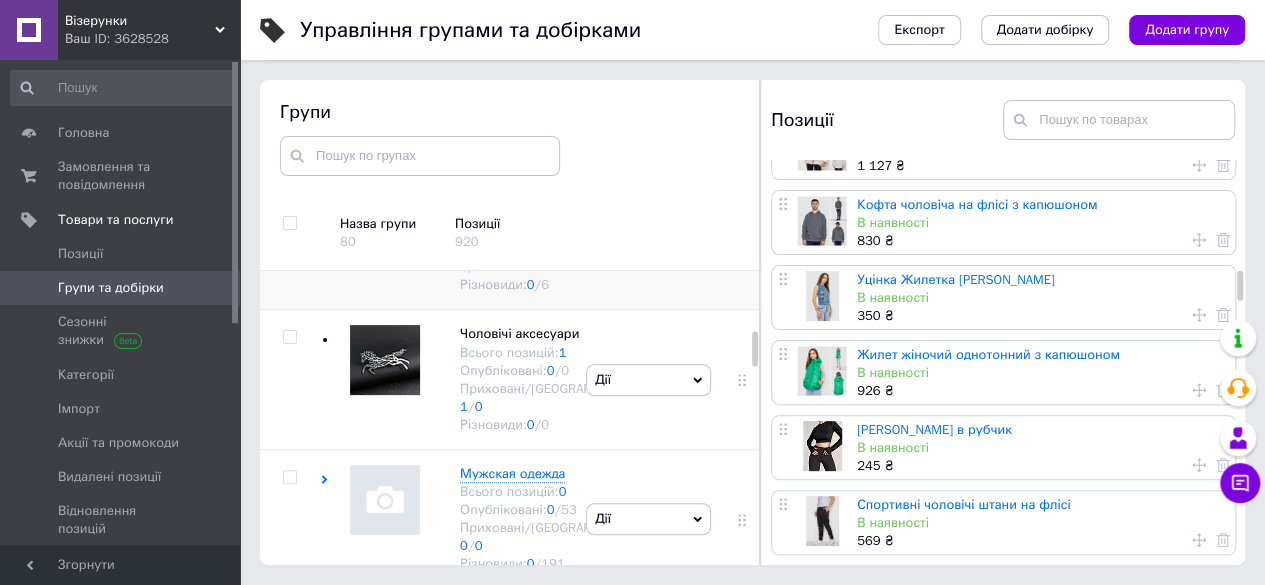 click on "[PERSON_NAME] групу Редагувати групу Додати підгрупу Додати товар Видалити групу" at bounding box center (648, 240) 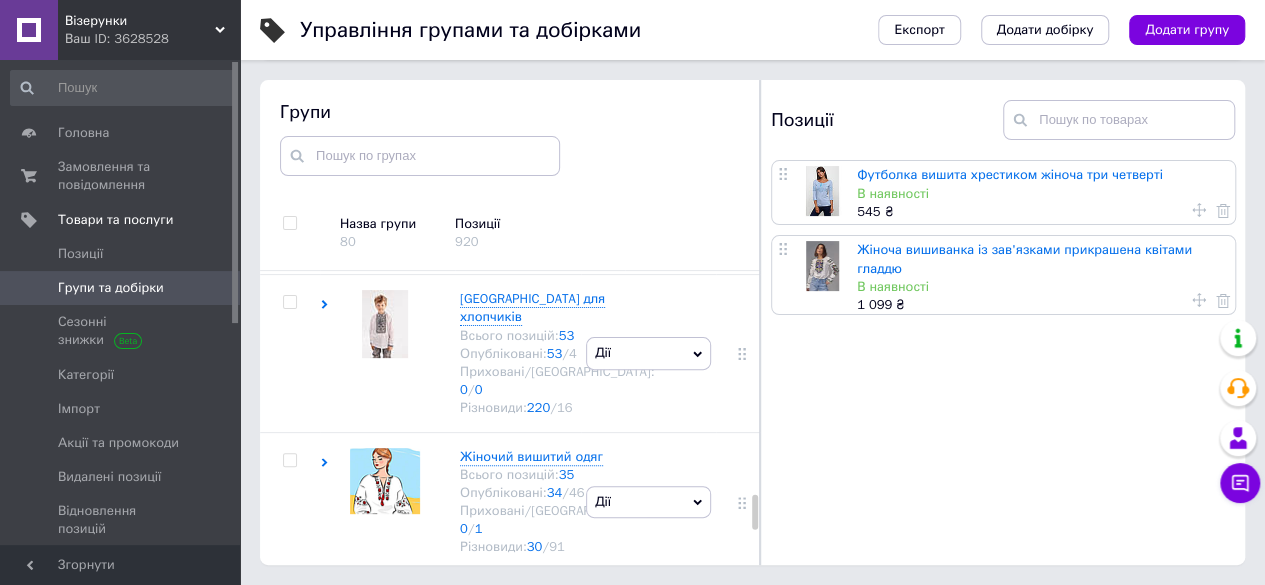 scroll, scrollTop: 2196, scrollLeft: 0, axis: vertical 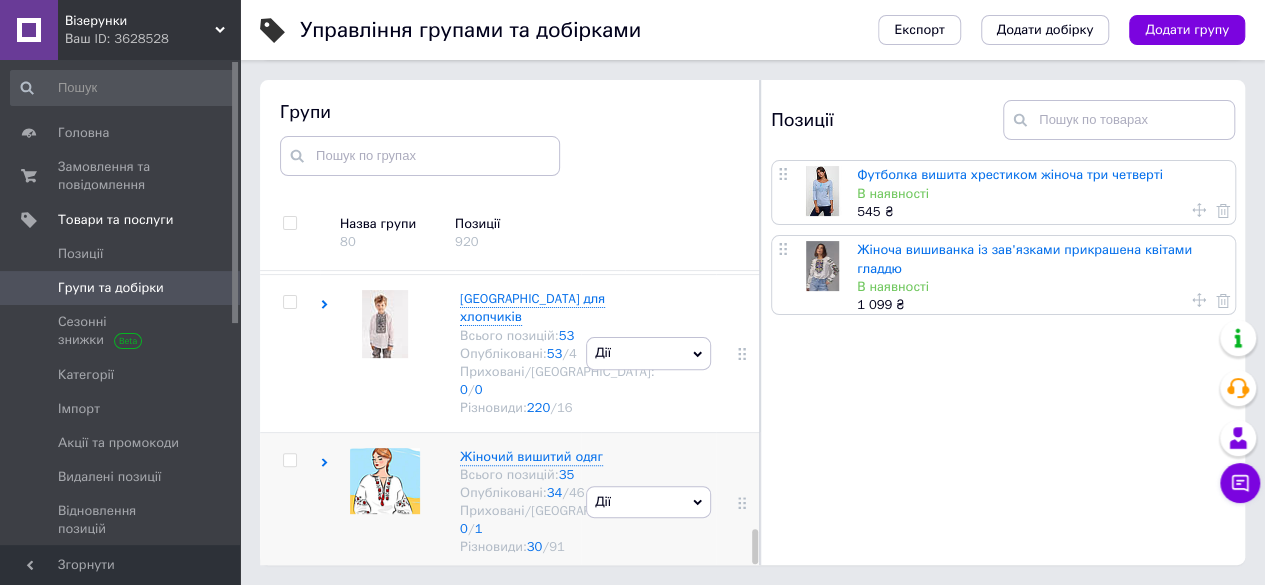 click 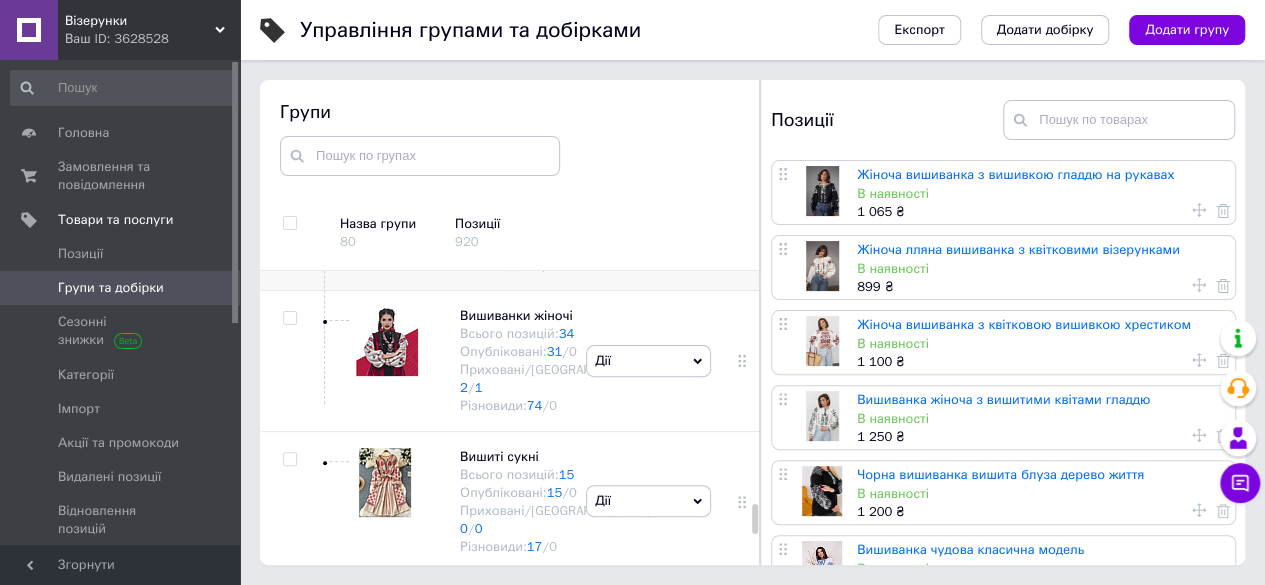 scroll, scrollTop: 2393, scrollLeft: 0, axis: vertical 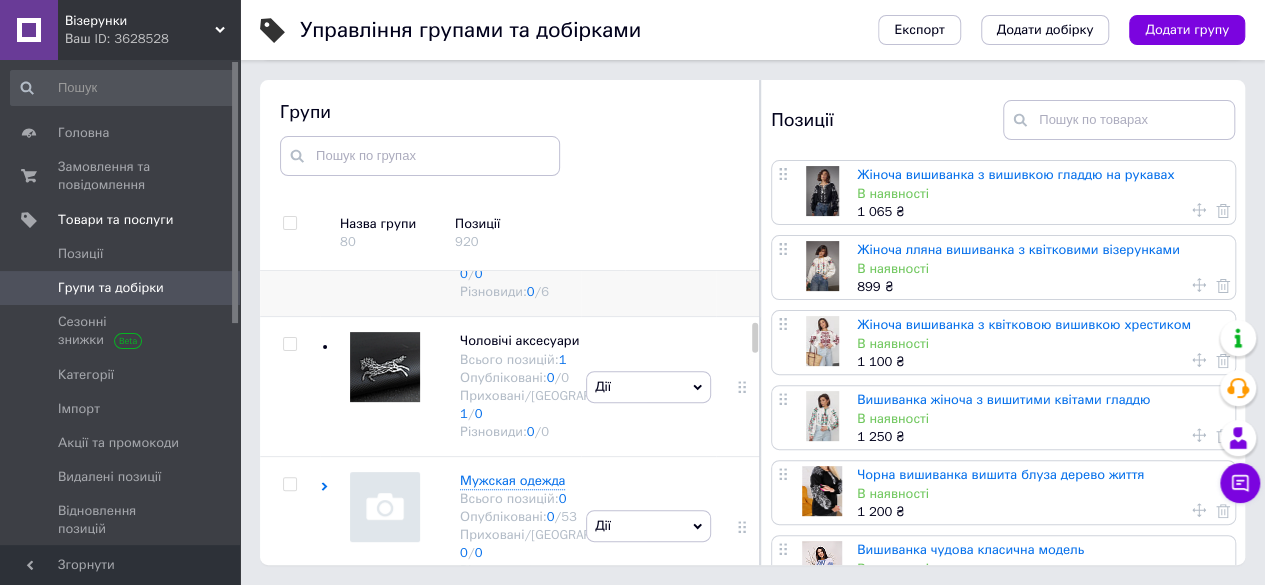 click on "[PERSON_NAME] групу Редагувати групу Додати підгрупу Додати товар Видалити групу" at bounding box center [648, 247] 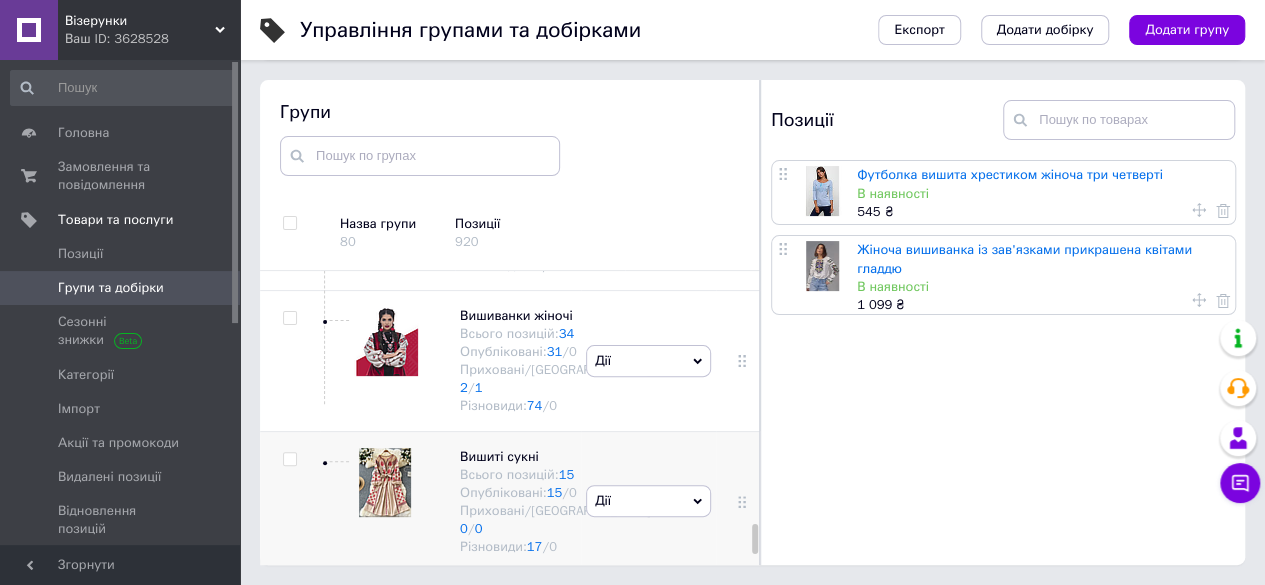 scroll, scrollTop: 2493, scrollLeft: 0, axis: vertical 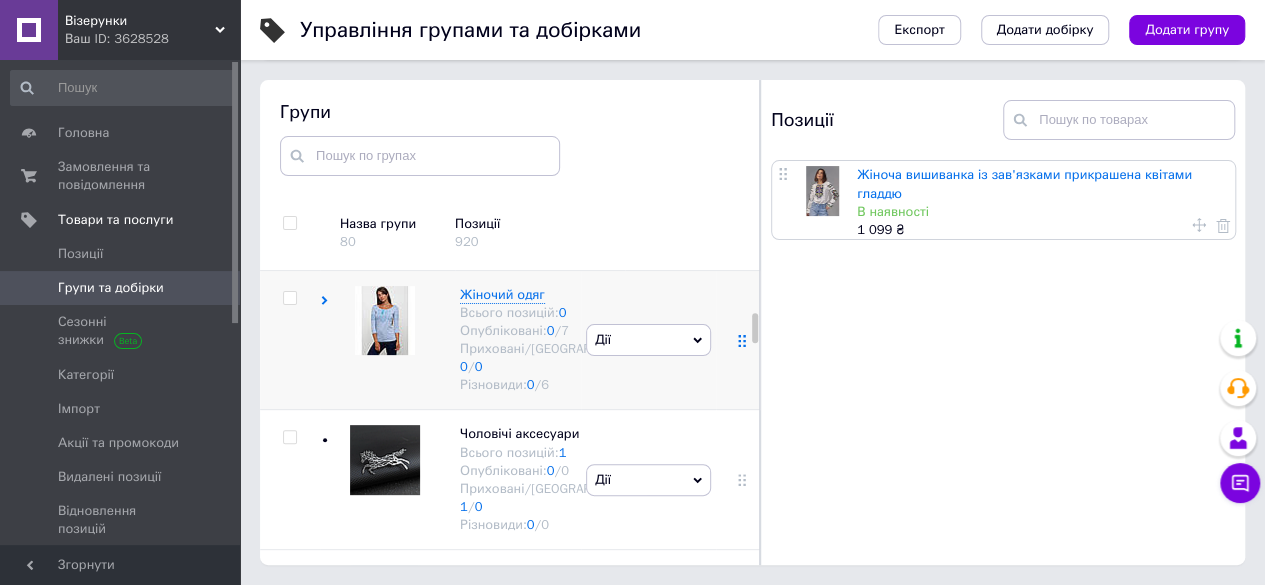 click 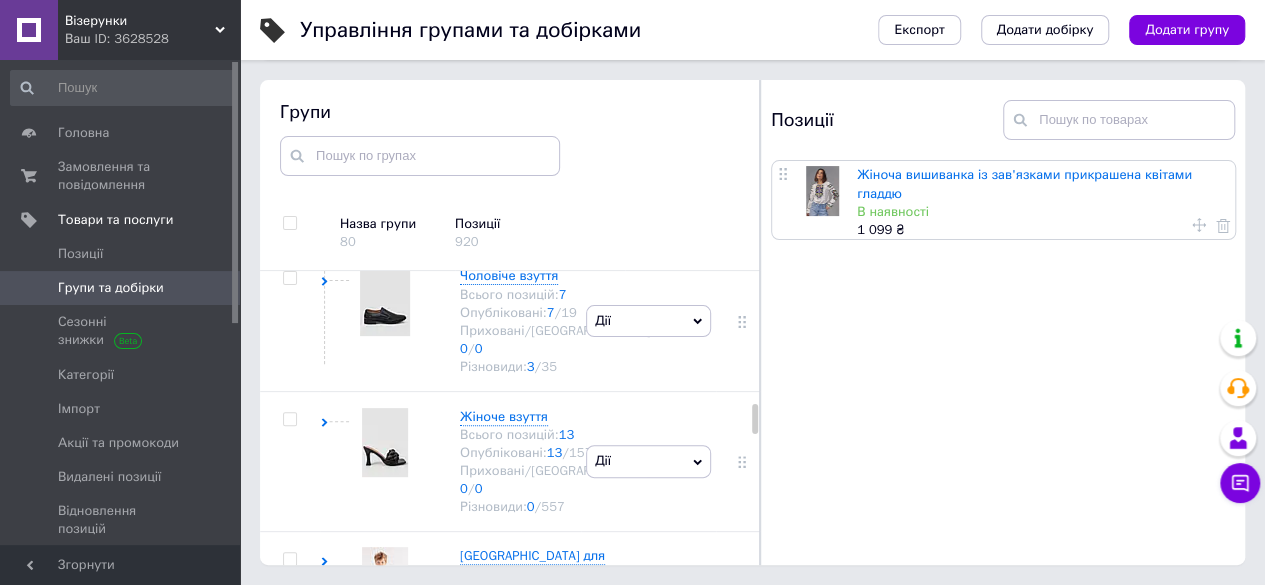 scroll, scrollTop: 1300, scrollLeft: 0, axis: vertical 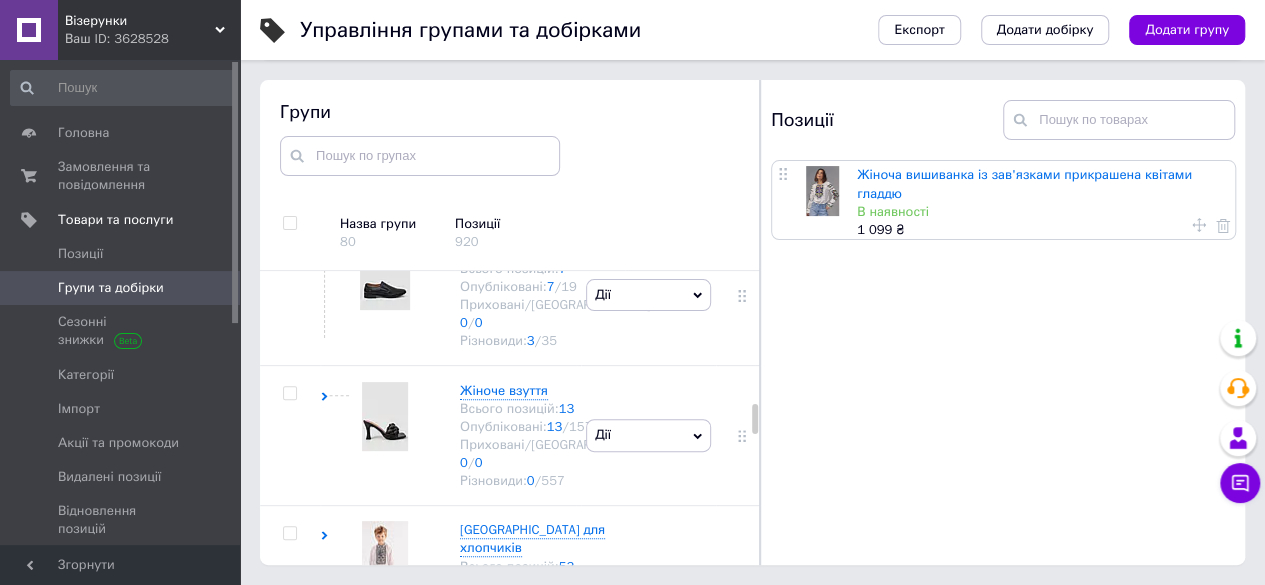 click 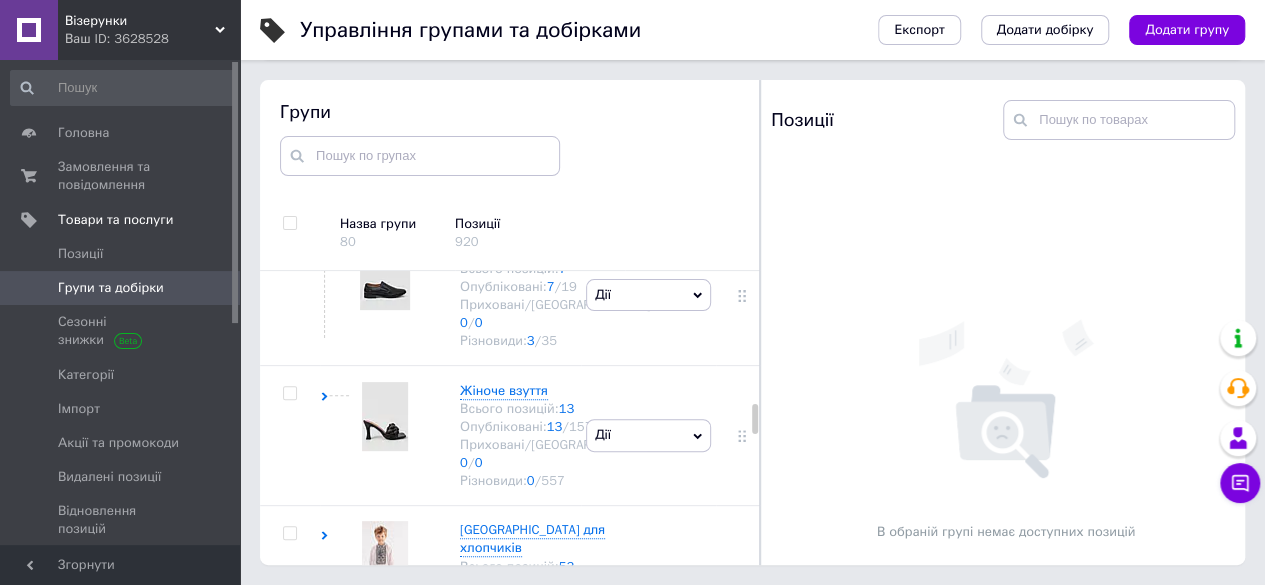 click on "Дії" at bounding box center (648, 16) 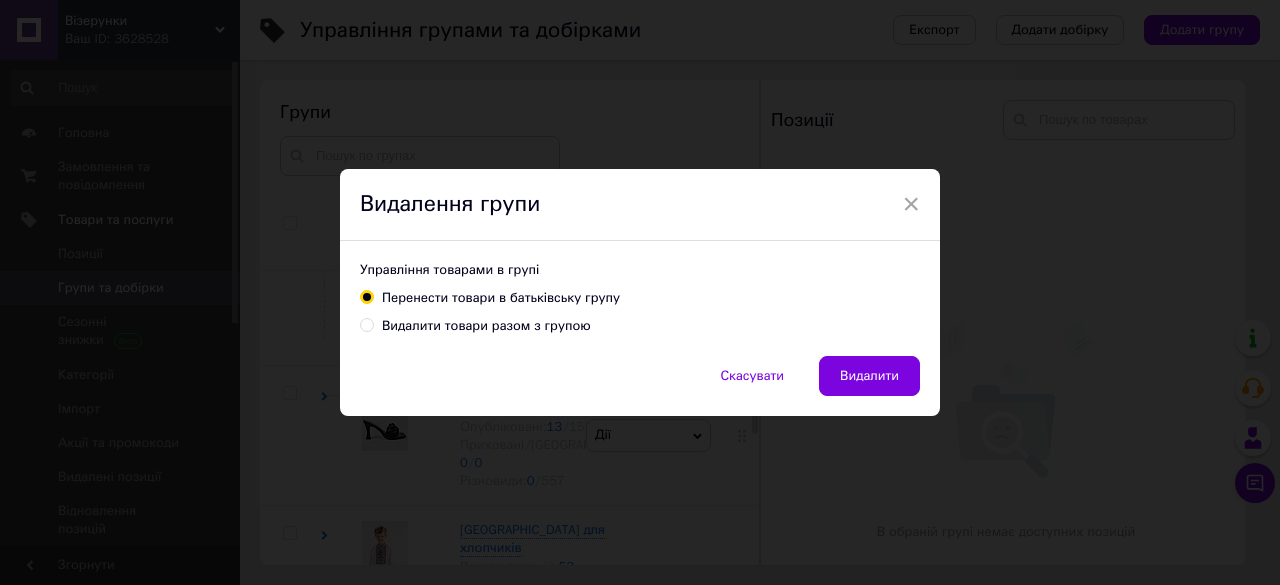 click on "Видалити" at bounding box center (869, 376) 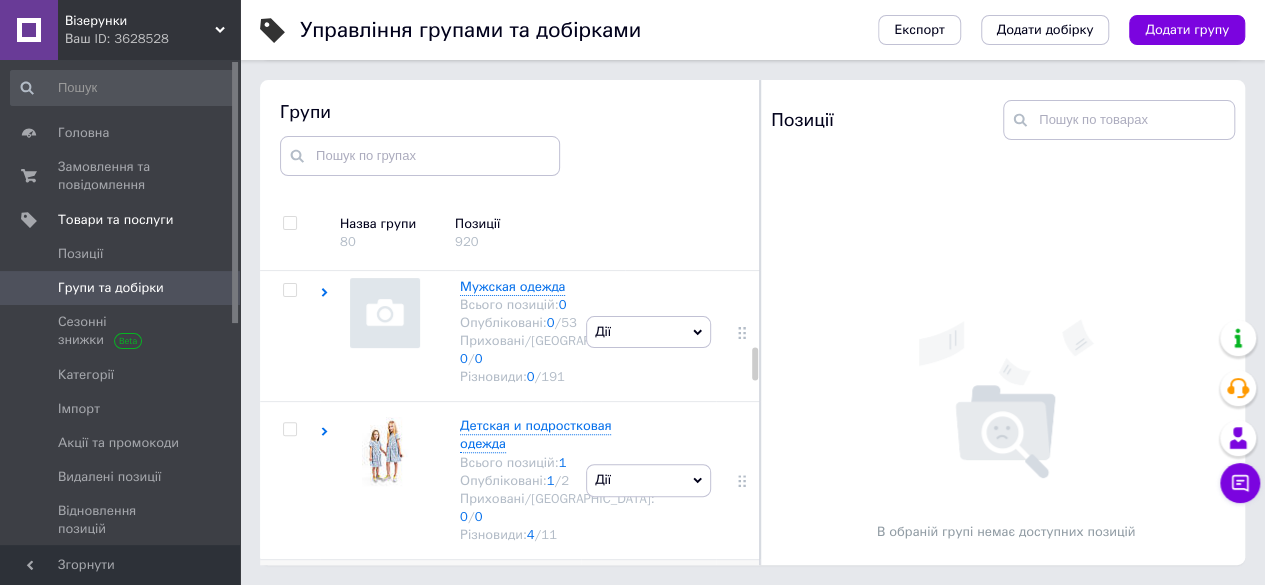 scroll, scrollTop: 0, scrollLeft: 0, axis: both 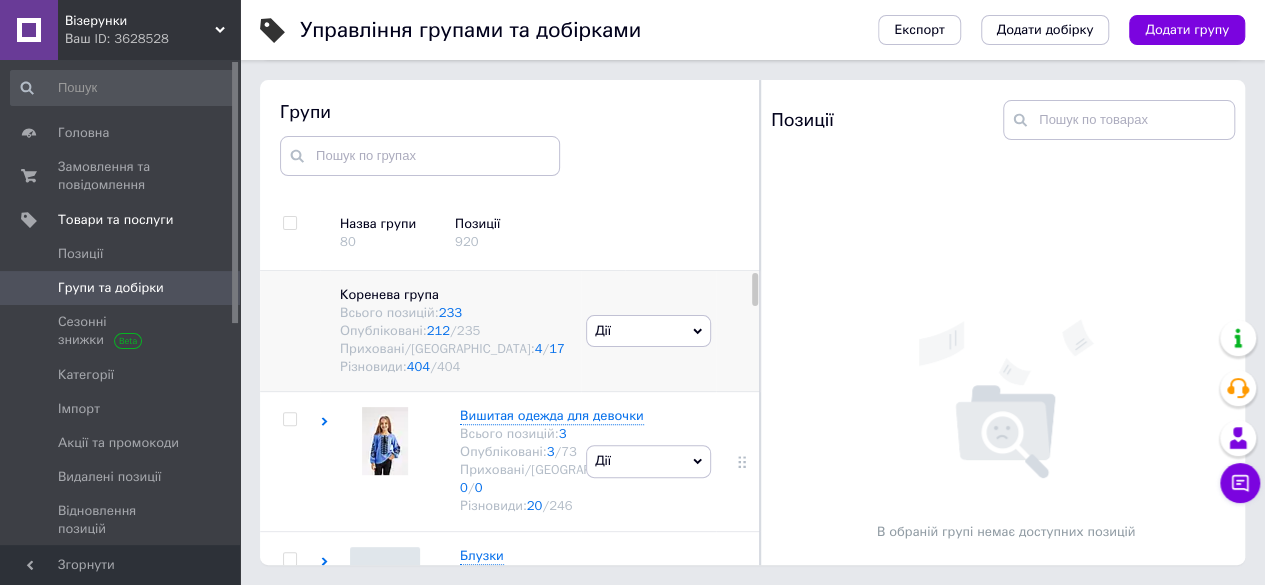 click on "Дії" at bounding box center (648, 331) 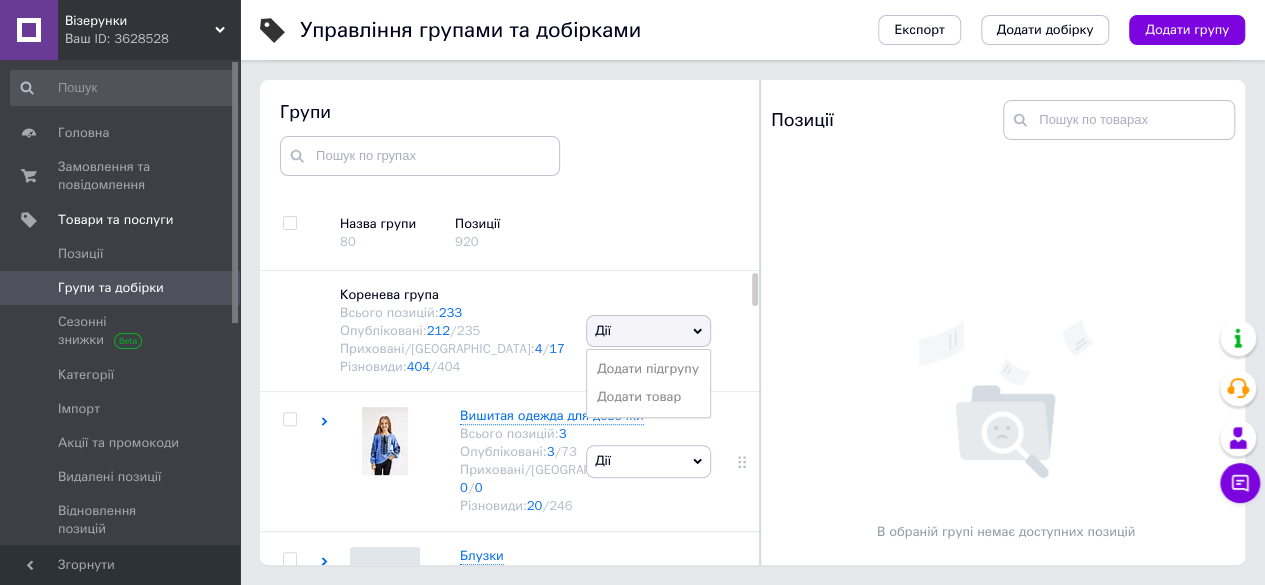 click on "Групи" at bounding box center [510, 137] 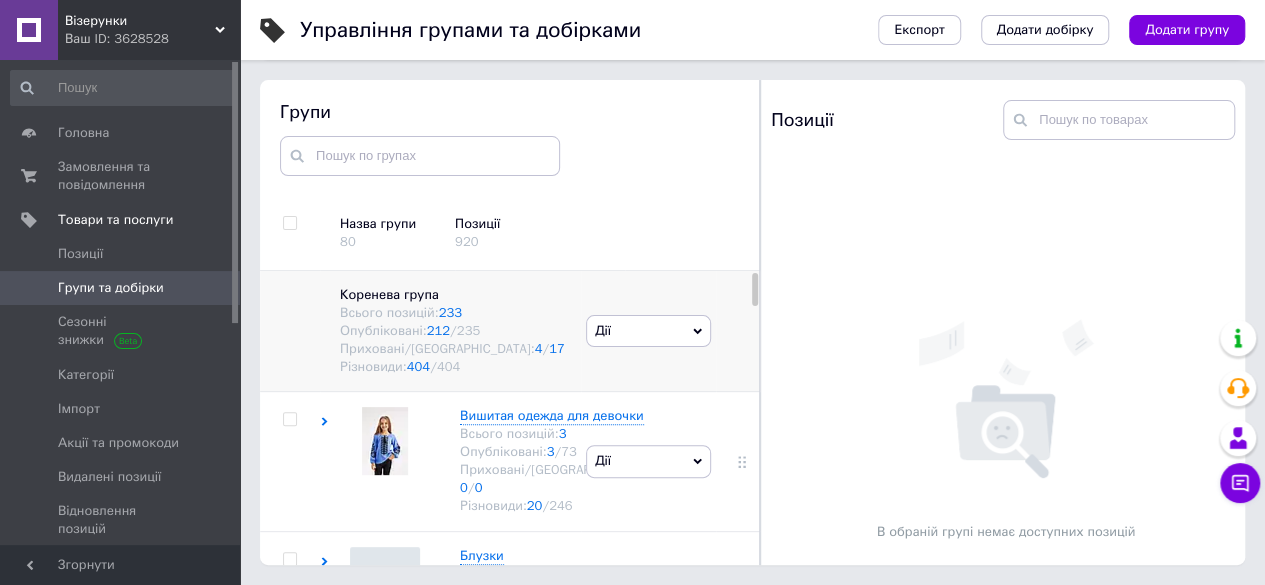 click on "Дії" at bounding box center [648, 331] 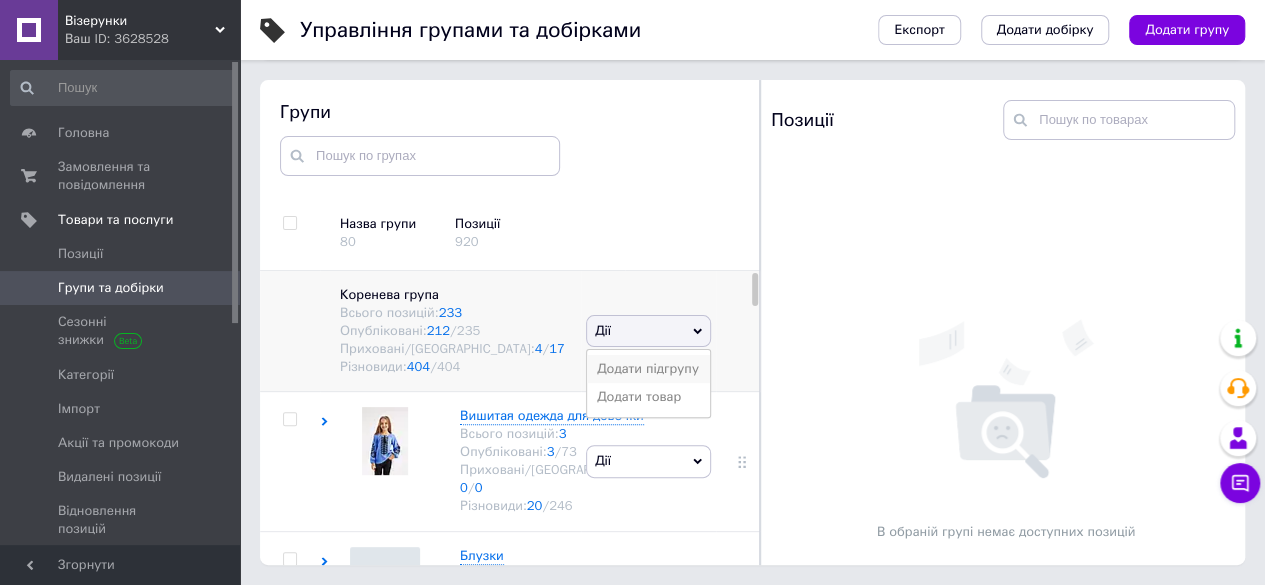 click on "Додати підгрупу" at bounding box center [648, 369] 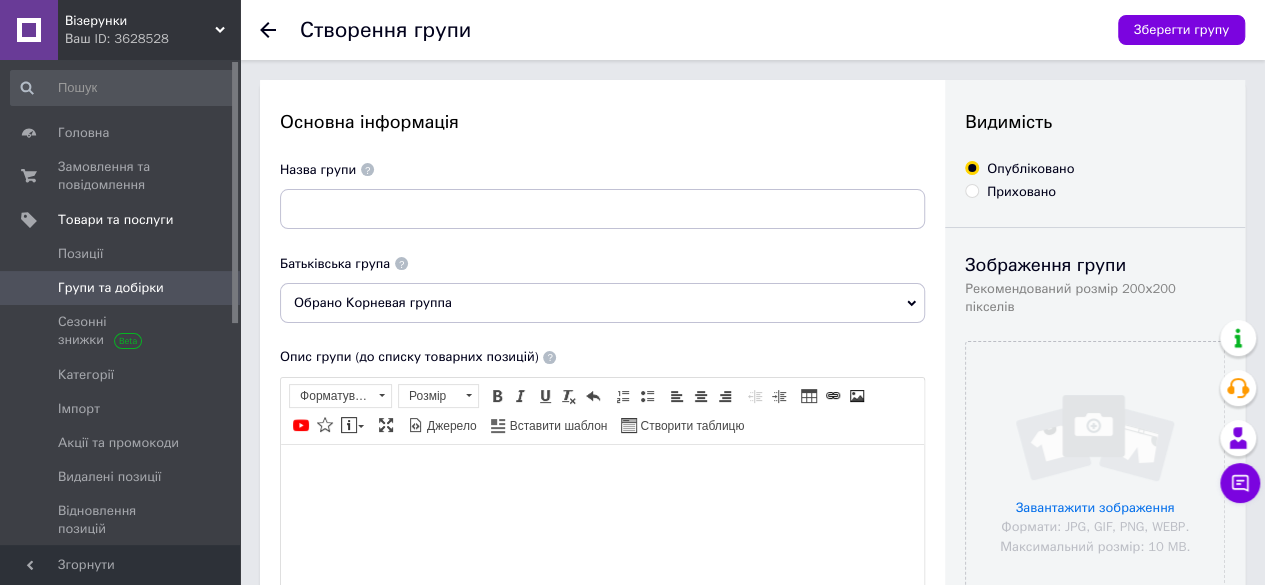 scroll, scrollTop: 0, scrollLeft: 0, axis: both 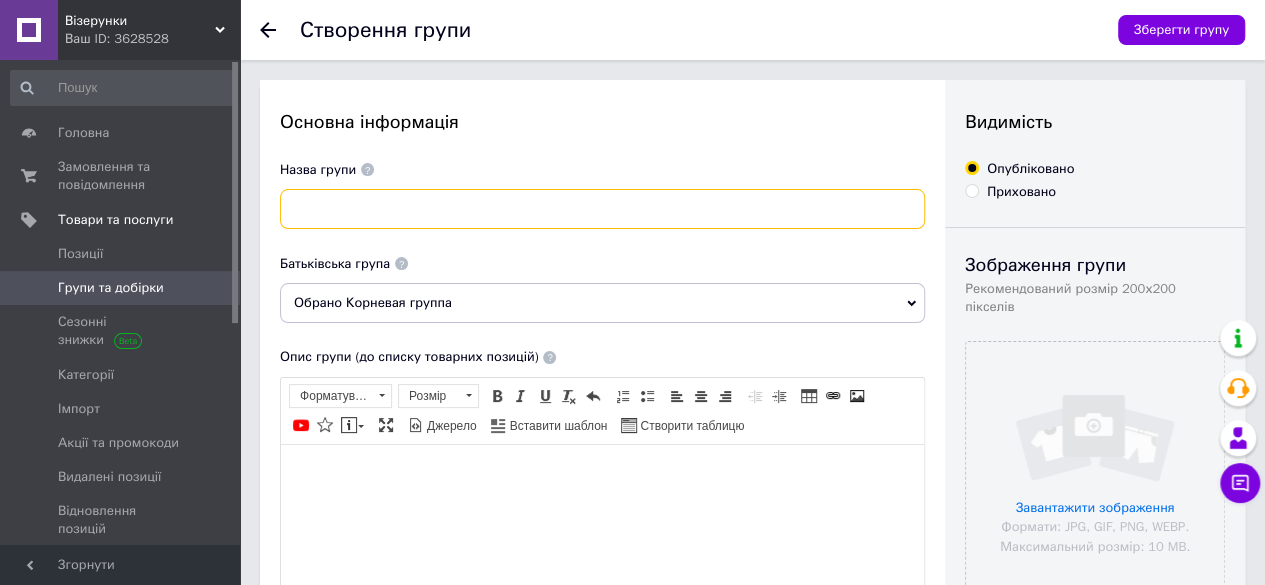click at bounding box center (602, 209) 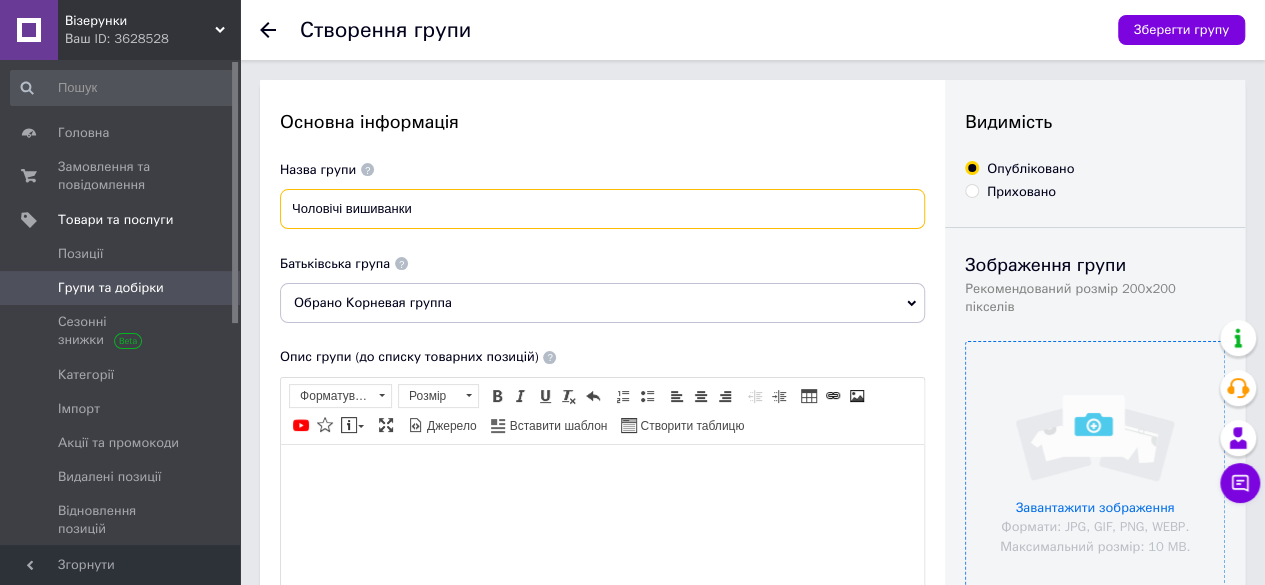 type on "Чоловічі вишиванки" 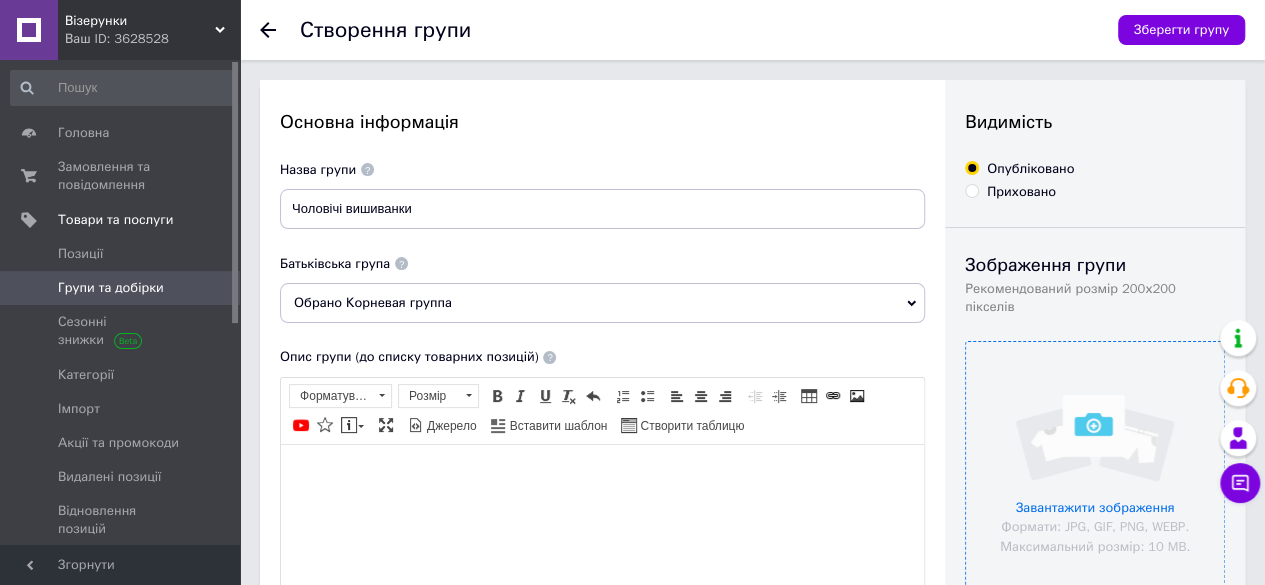 click at bounding box center (1095, 471) 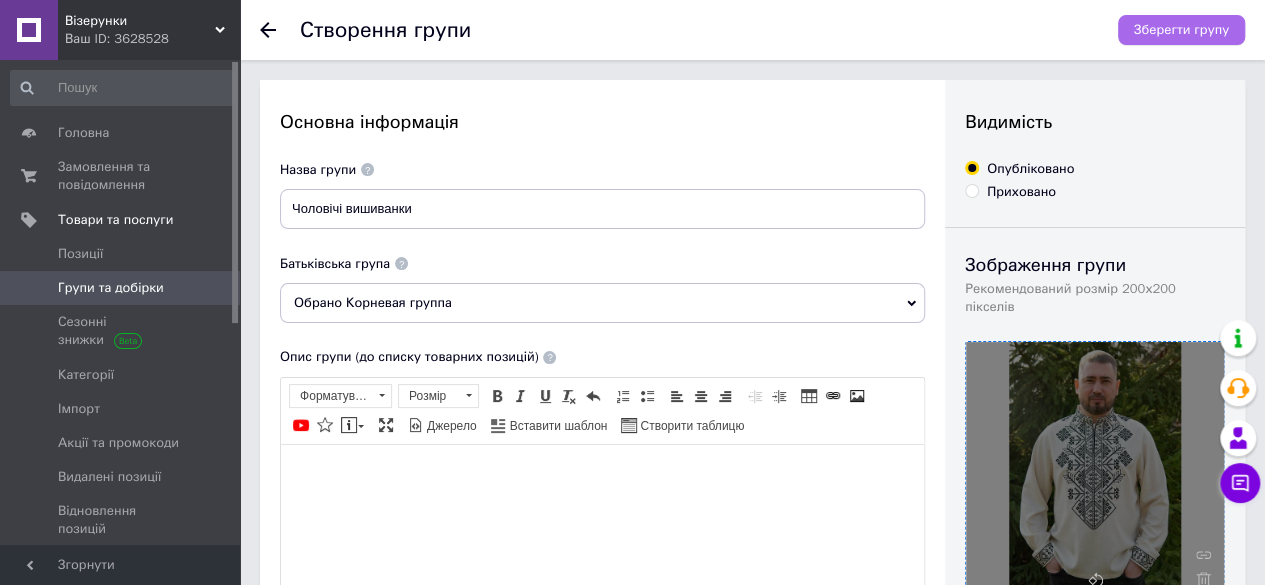 click on "Зберегти групу" at bounding box center (1181, 30) 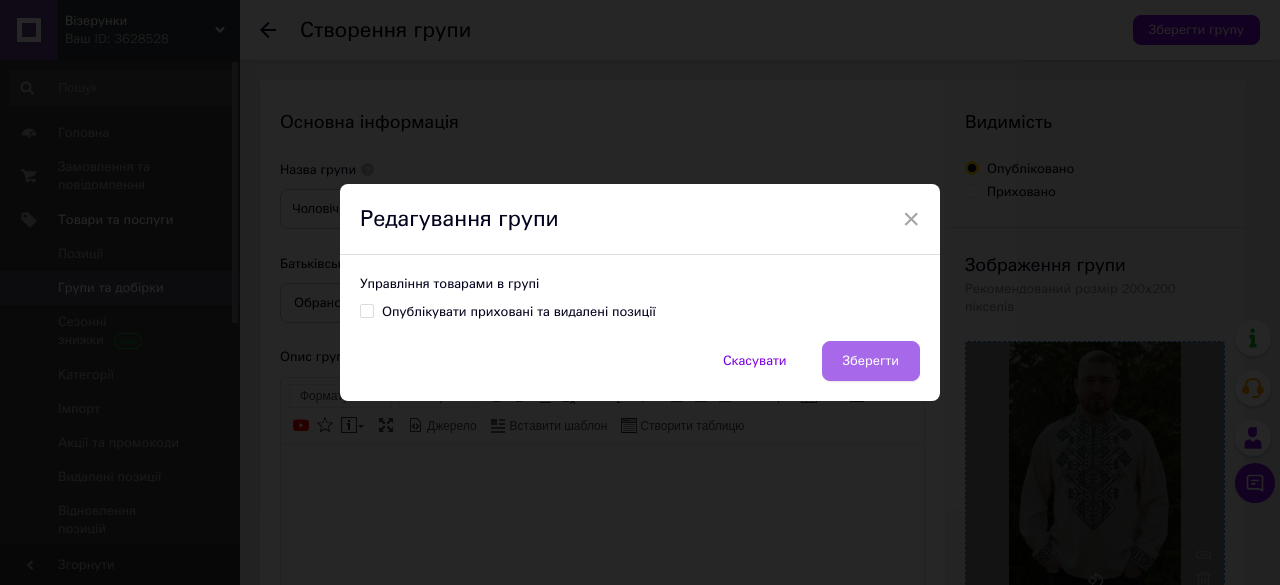 click on "Зберегти" at bounding box center (871, 361) 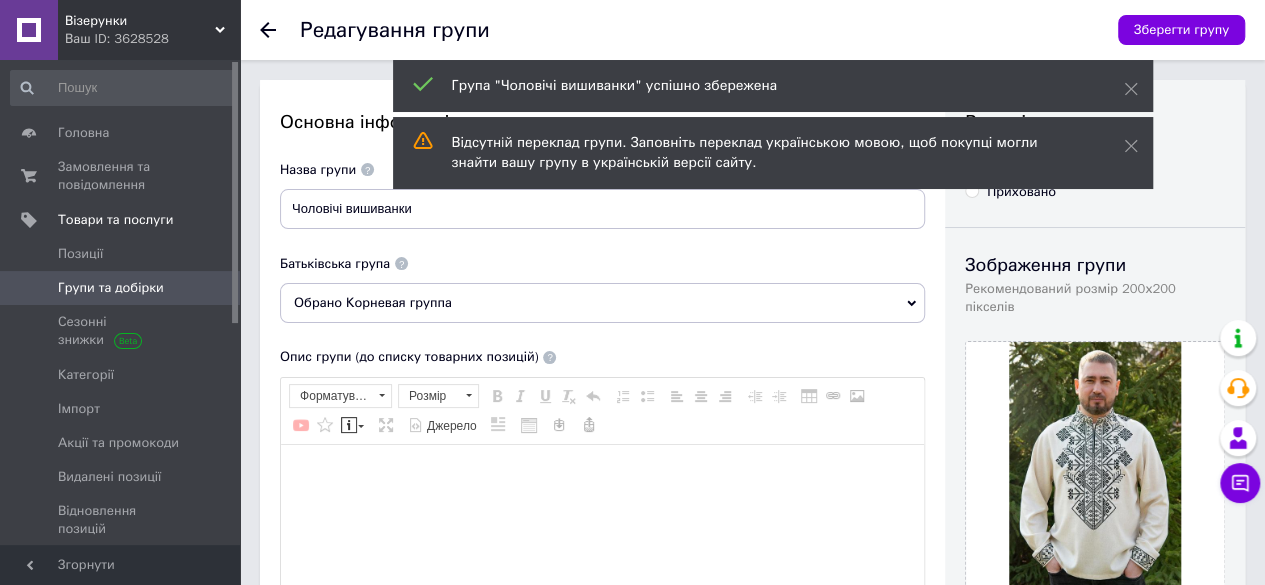 scroll, scrollTop: 0, scrollLeft: 0, axis: both 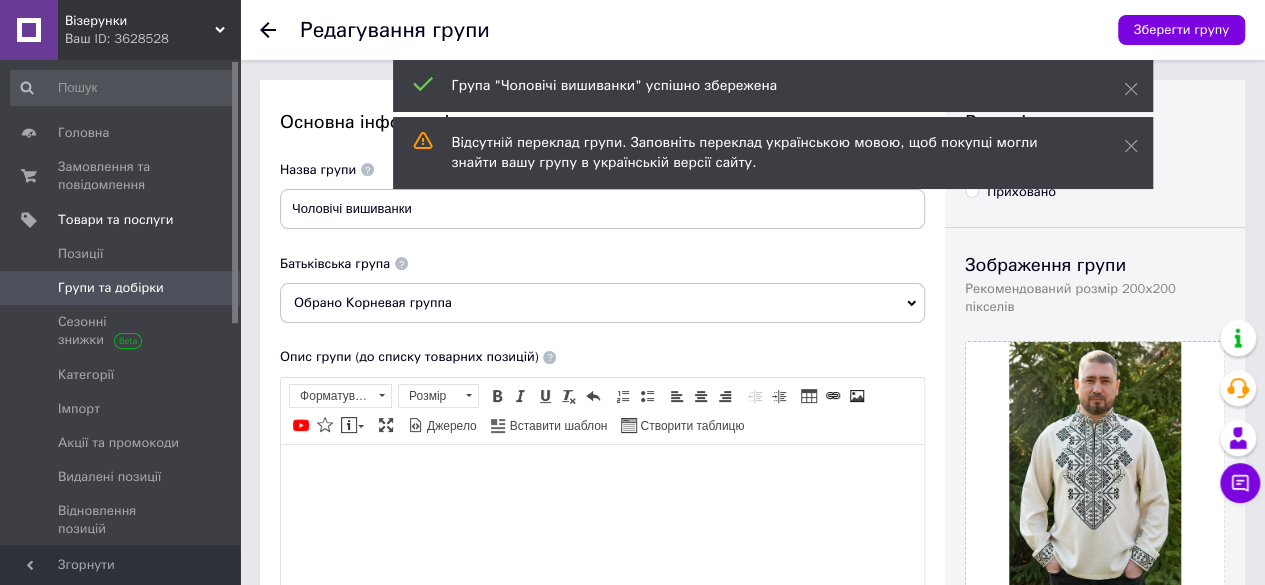 click 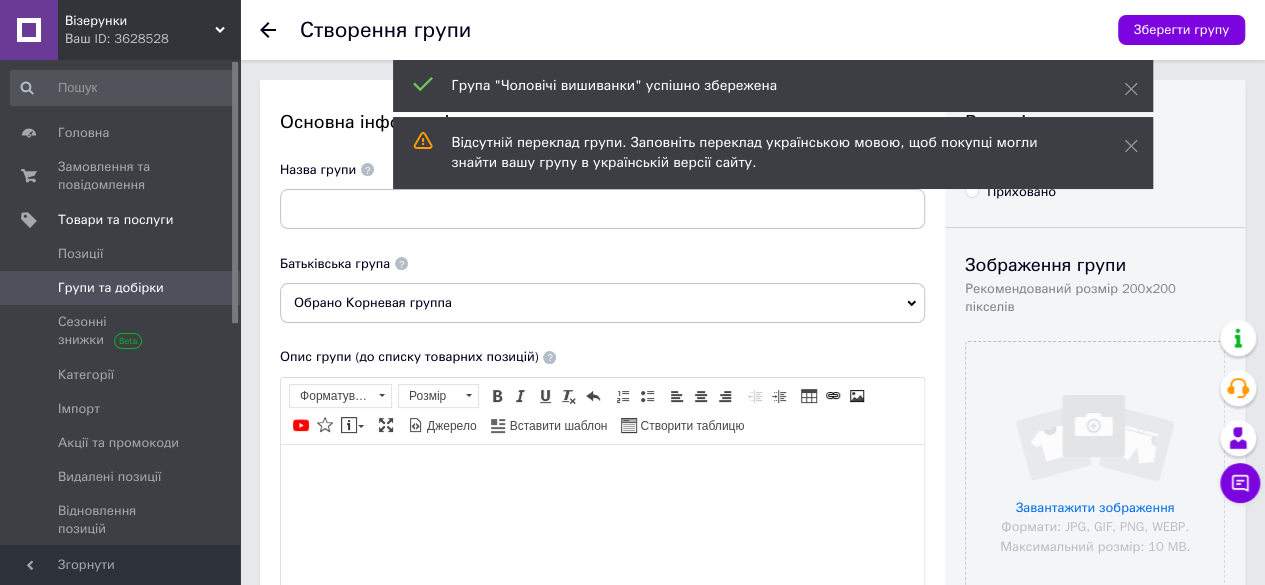 scroll, scrollTop: 0, scrollLeft: 0, axis: both 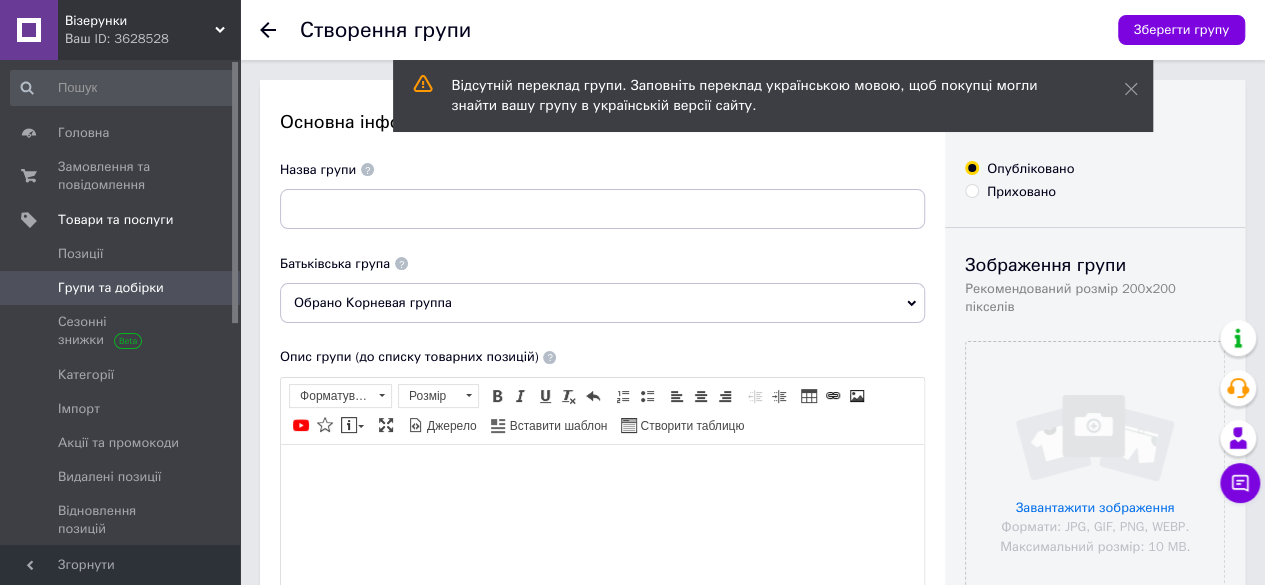 click 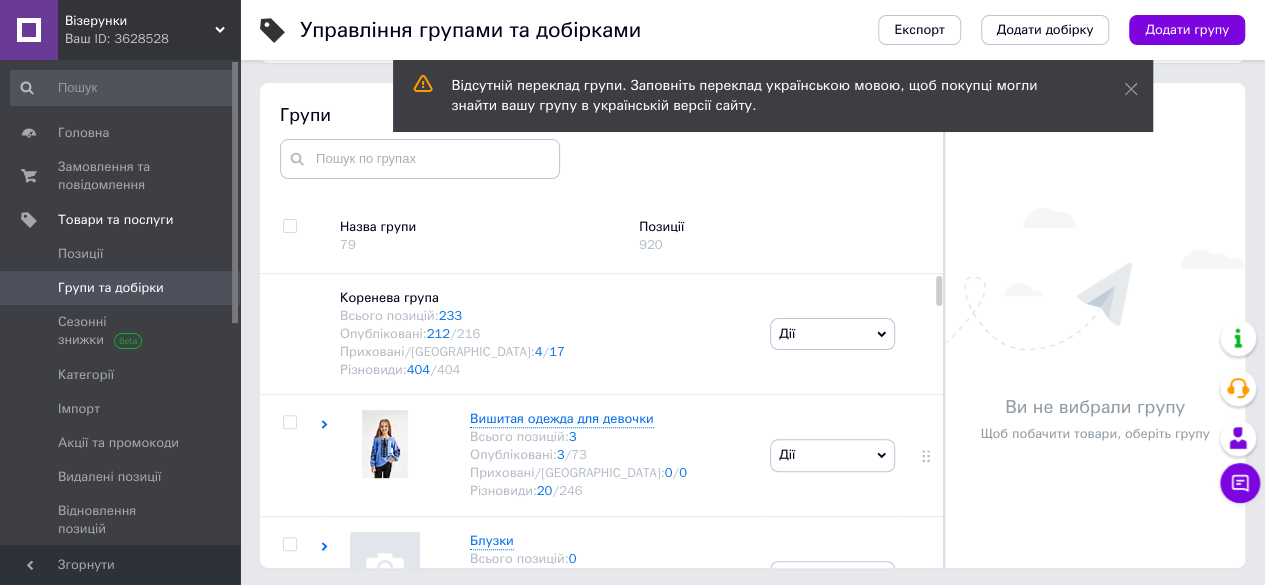 scroll, scrollTop: 113, scrollLeft: 0, axis: vertical 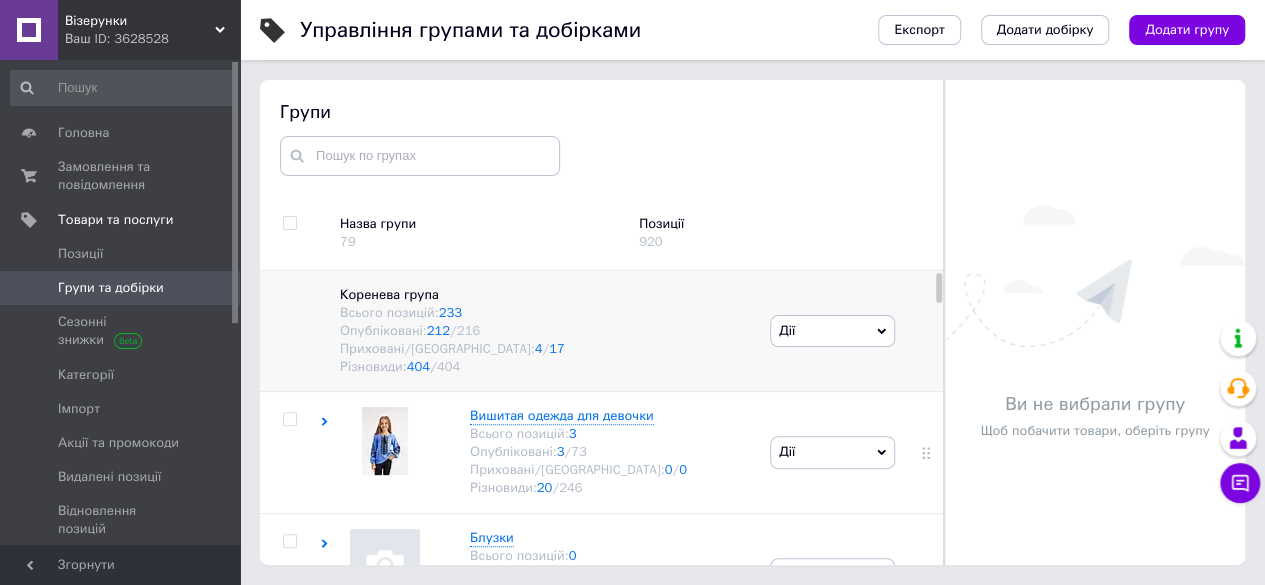 click on "Приховані/Видалені:  4  /  17" at bounding box center (545, 349) 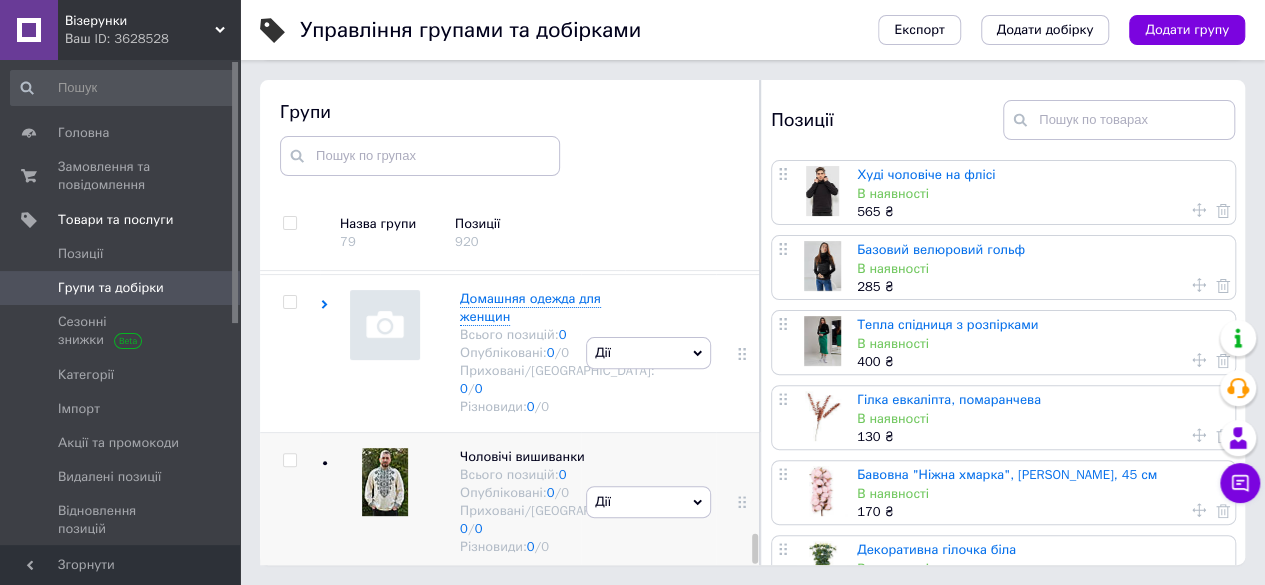 scroll, scrollTop: 5485, scrollLeft: 0, axis: vertical 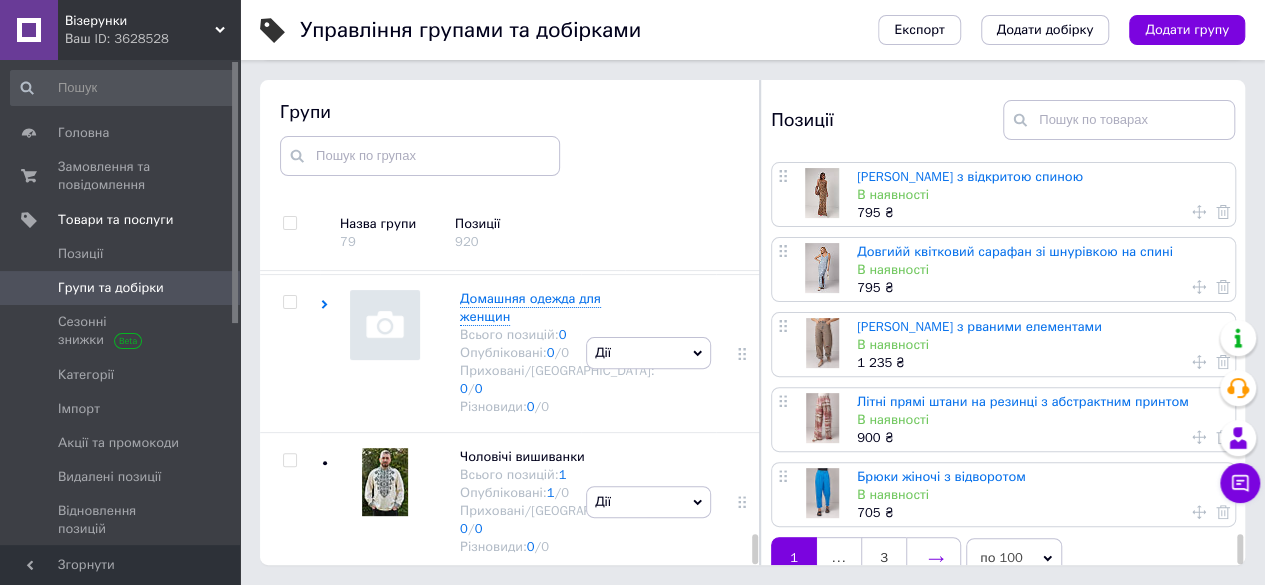 click at bounding box center (933, 558) 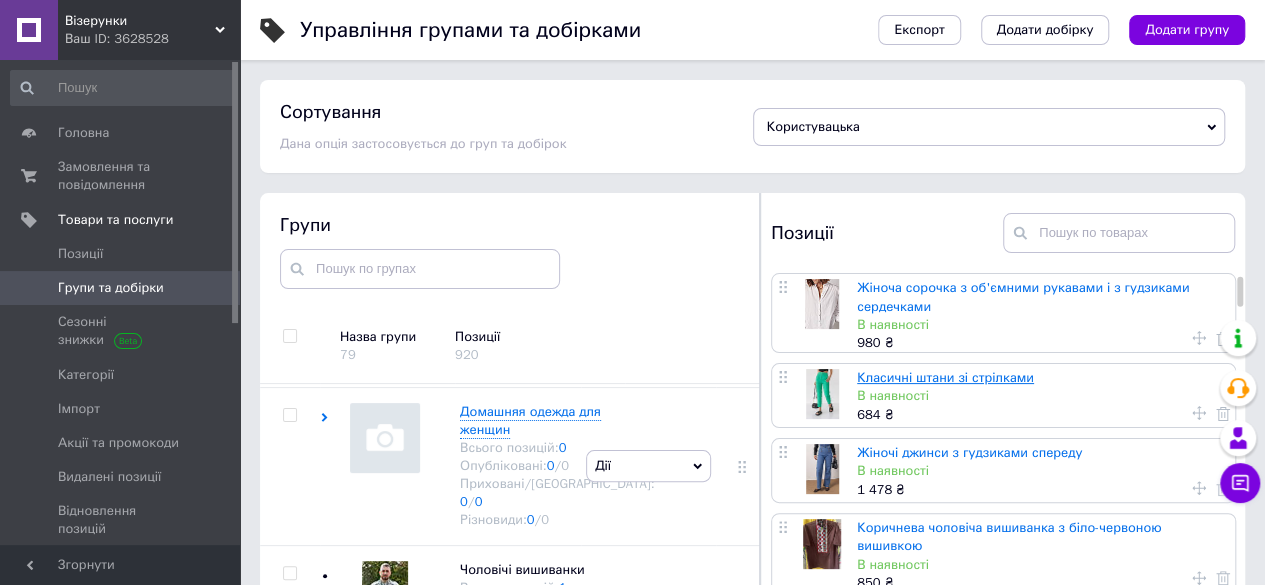 scroll, scrollTop: 200, scrollLeft: 0, axis: vertical 